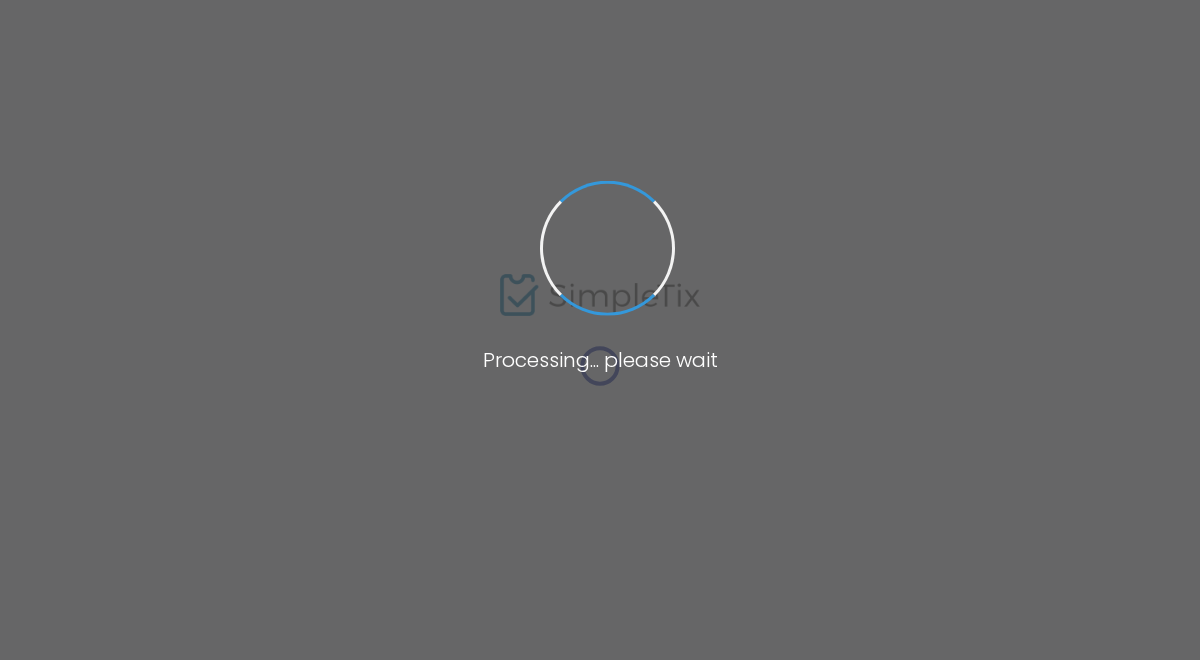 scroll, scrollTop: 0, scrollLeft: 0, axis: both 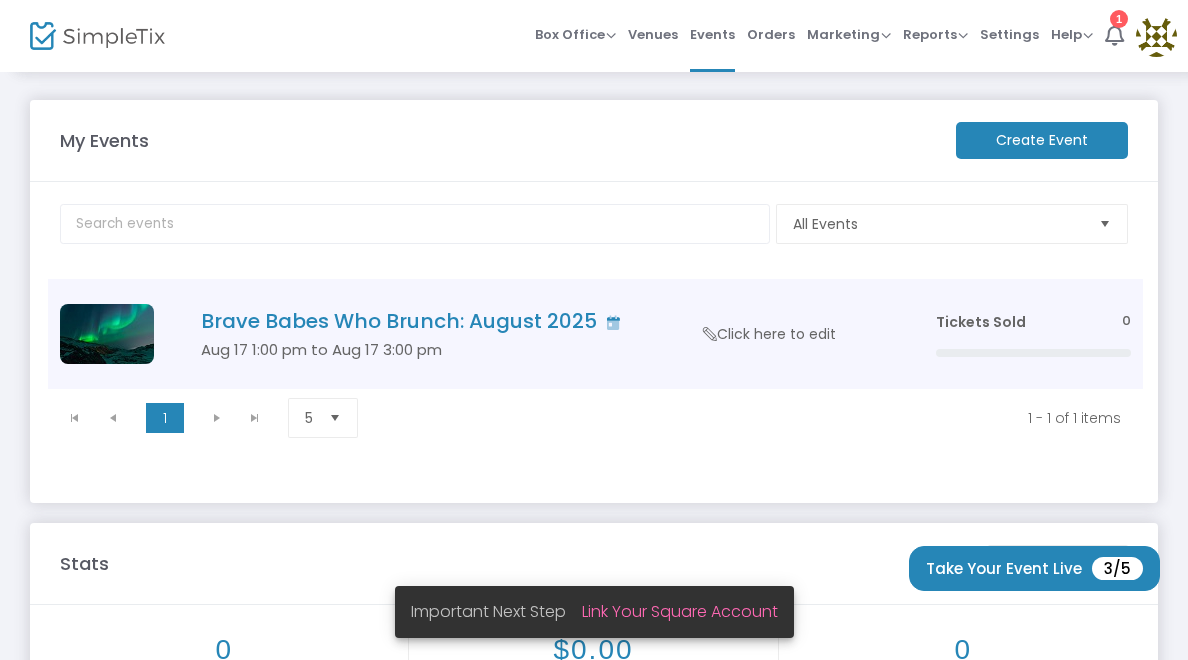 click on "Tickets Sold 0" 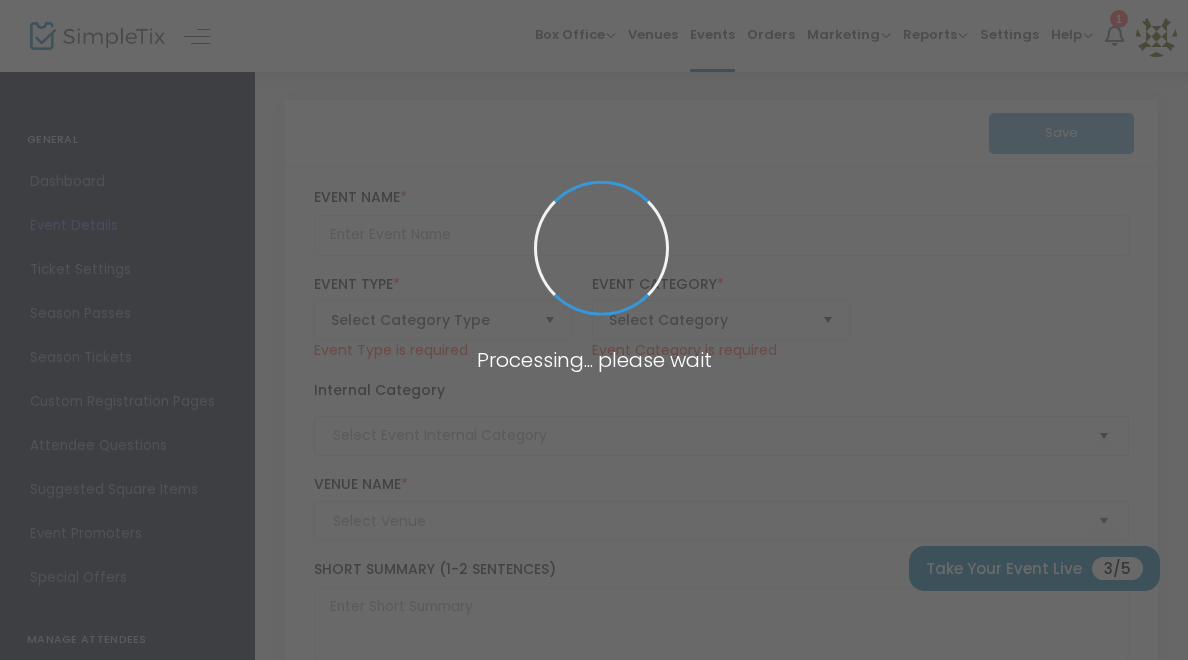 type on "Brave Babes Who Brunch: August 2025" 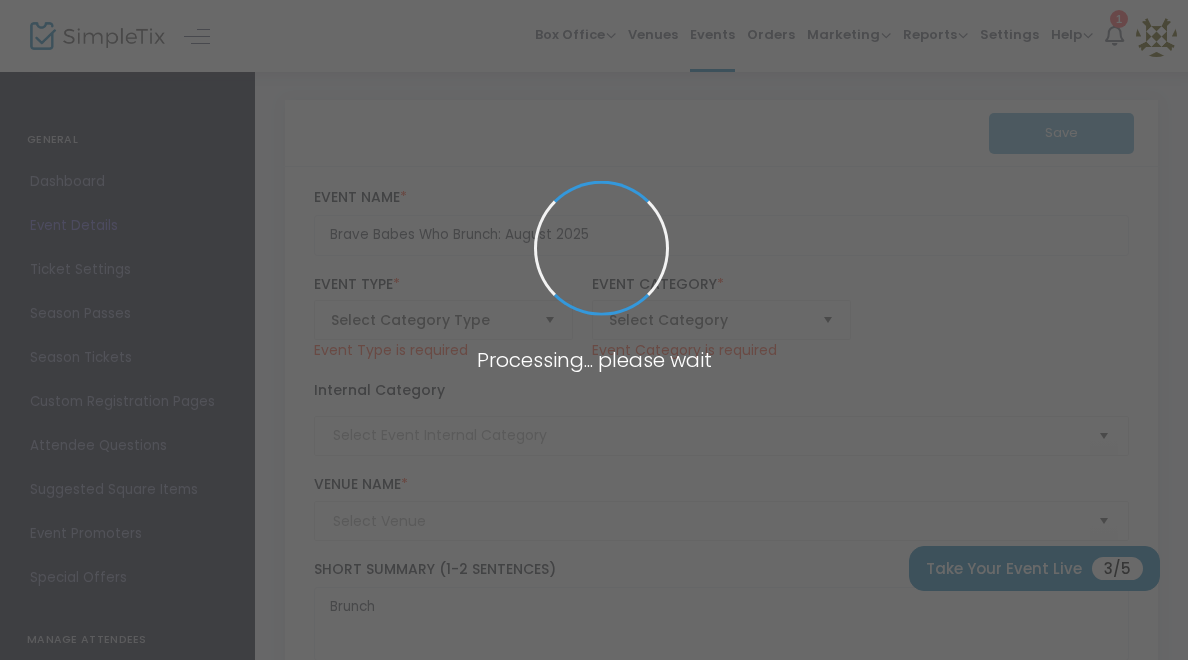 type on "Ruah Cafe" 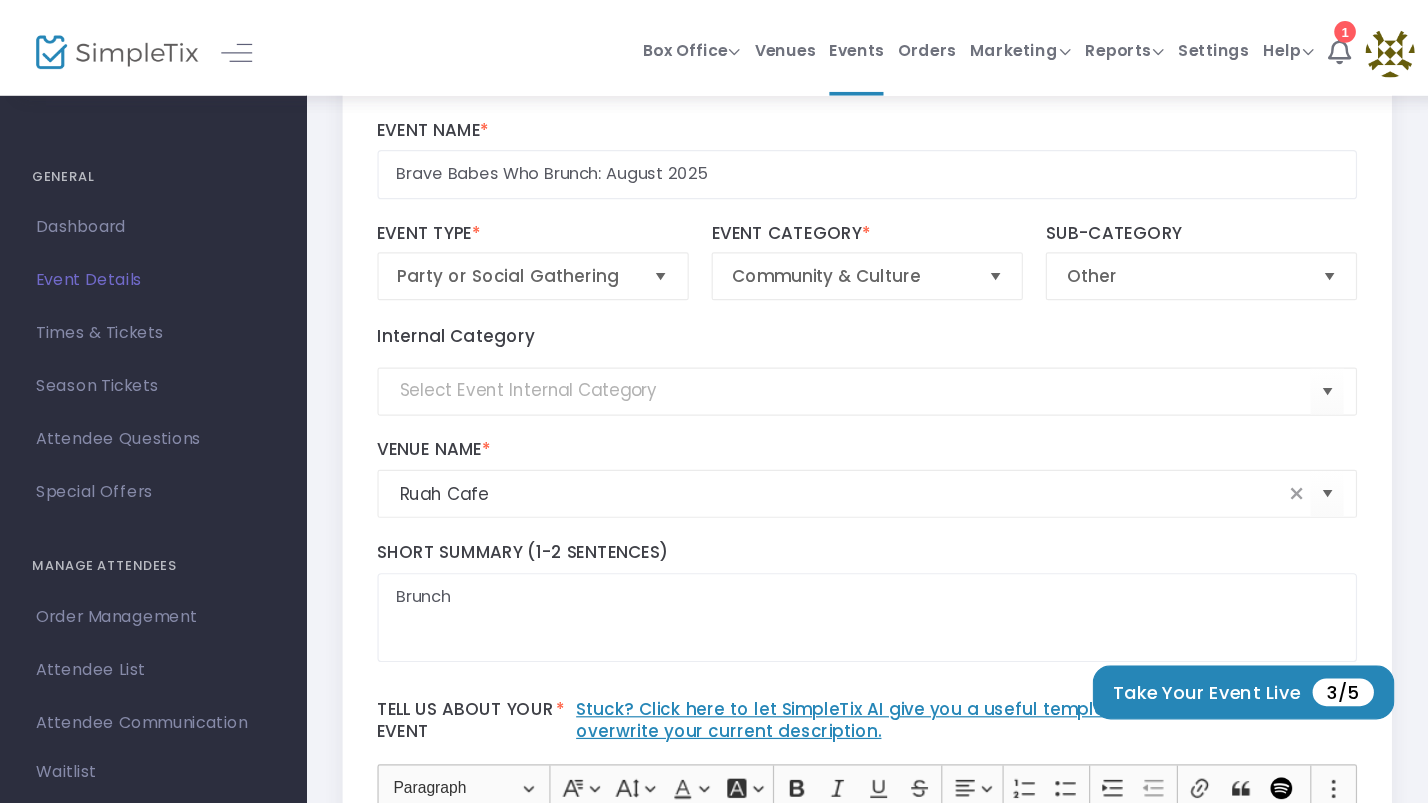 scroll, scrollTop: 102, scrollLeft: 0, axis: vertical 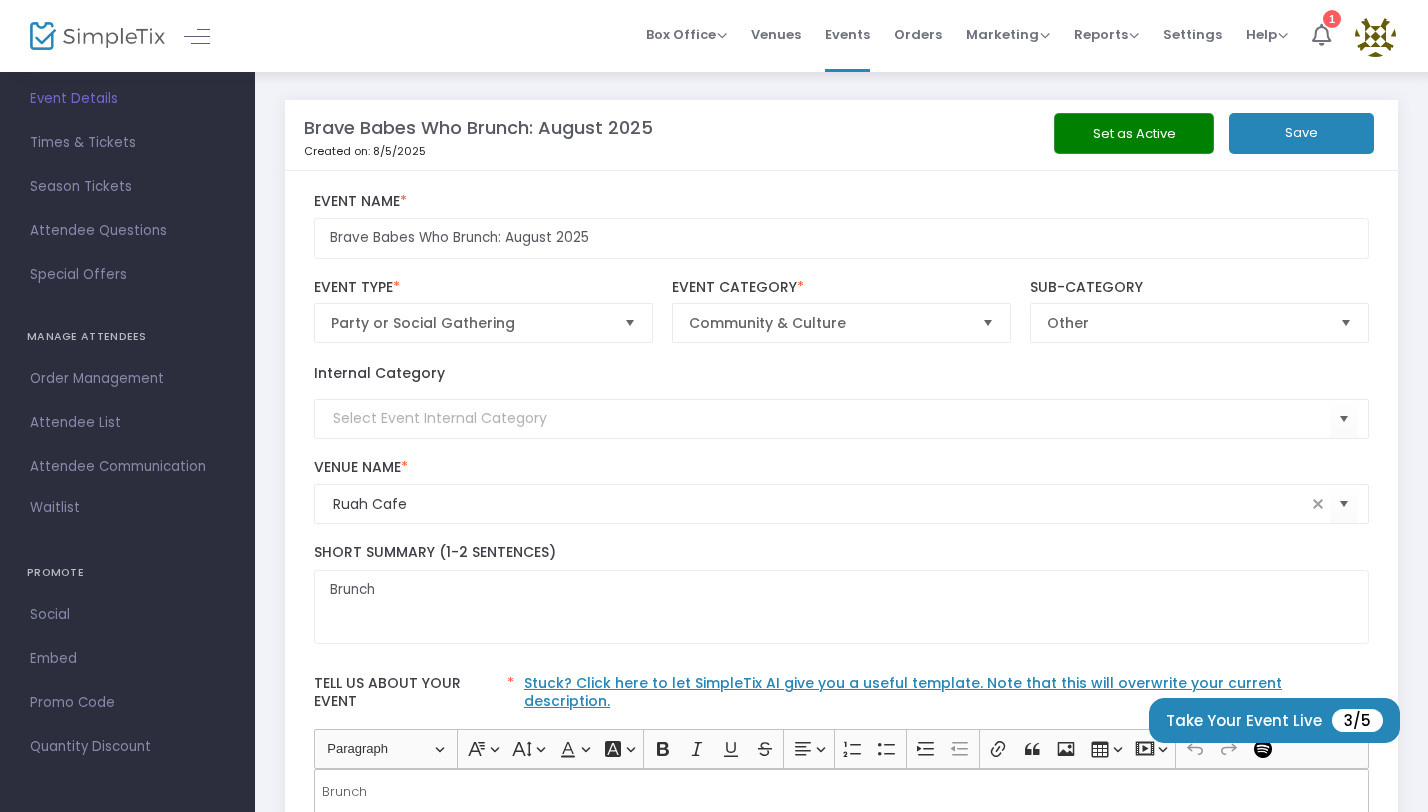 click on "Save" 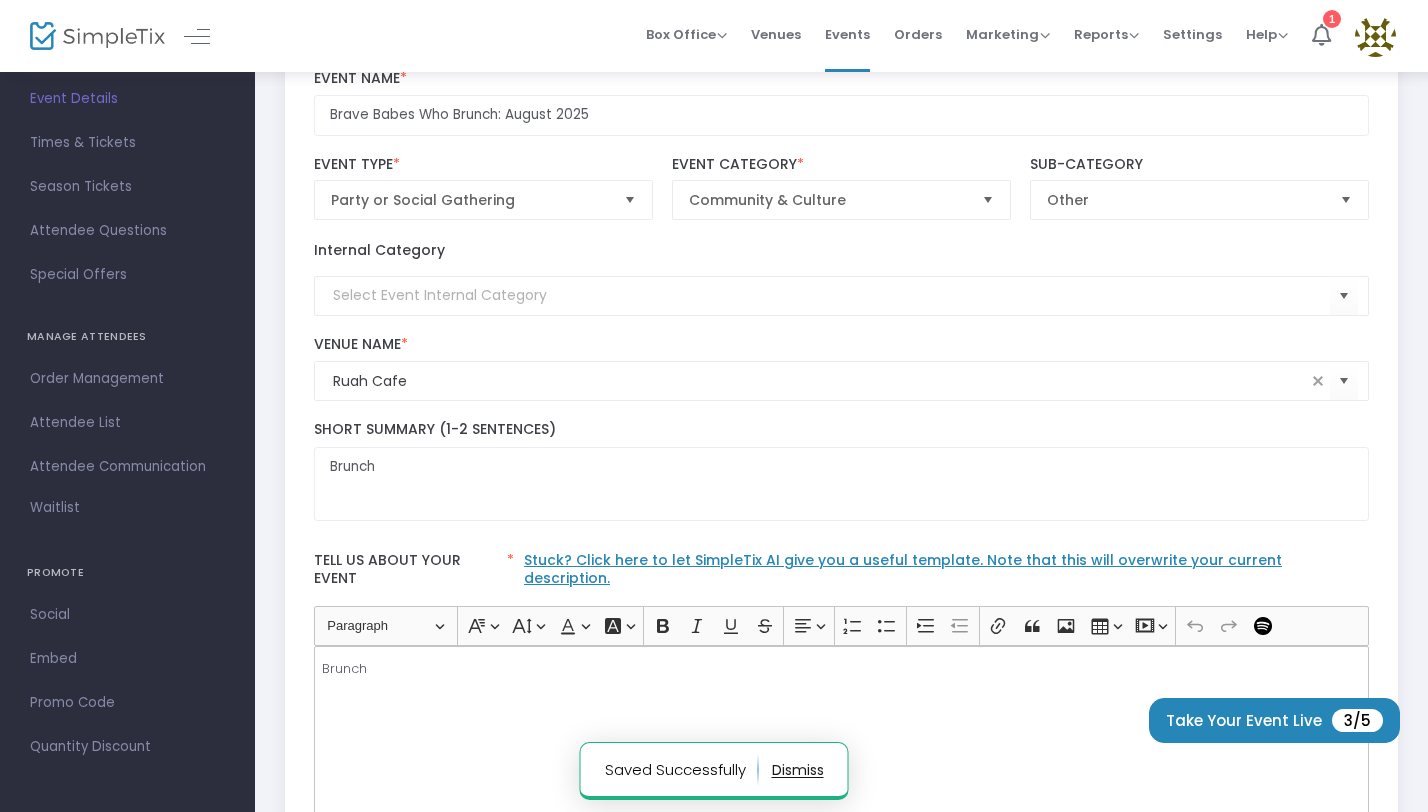 scroll, scrollTop: 0, scrollLeft: 0, axis: both 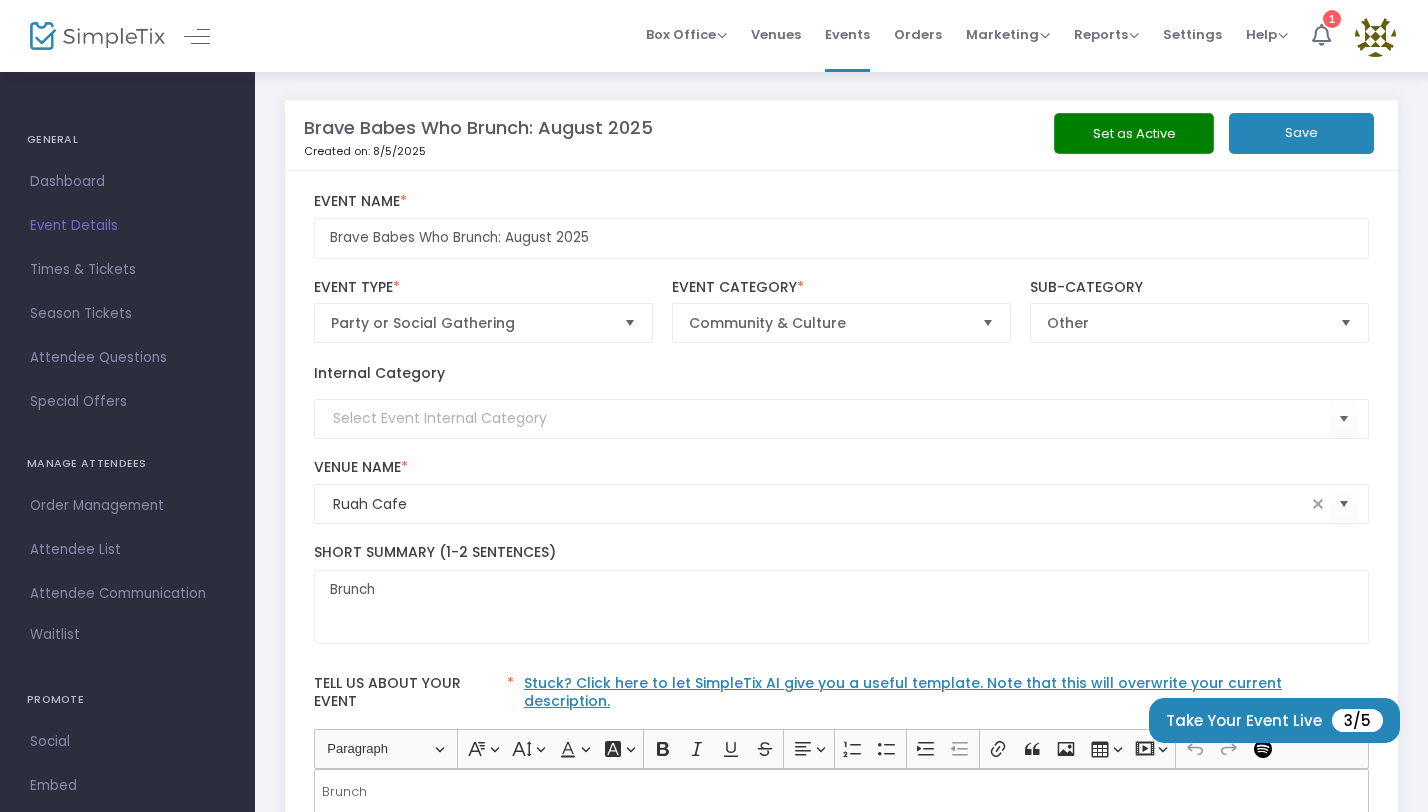 click on "Dashboard" at bounding box center [127, 182] 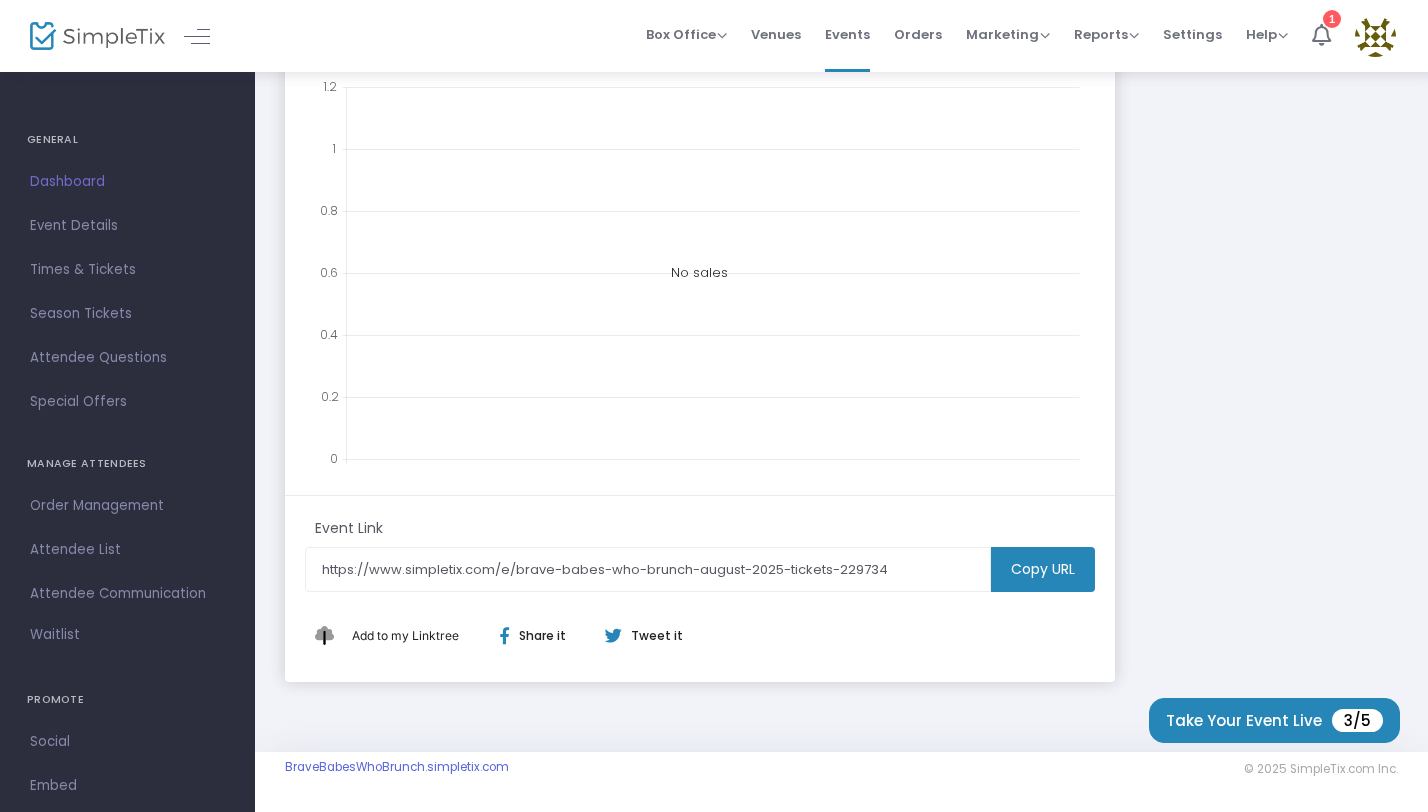 scroll, scrollTop: 0, scrollLeft: 0, axis: both 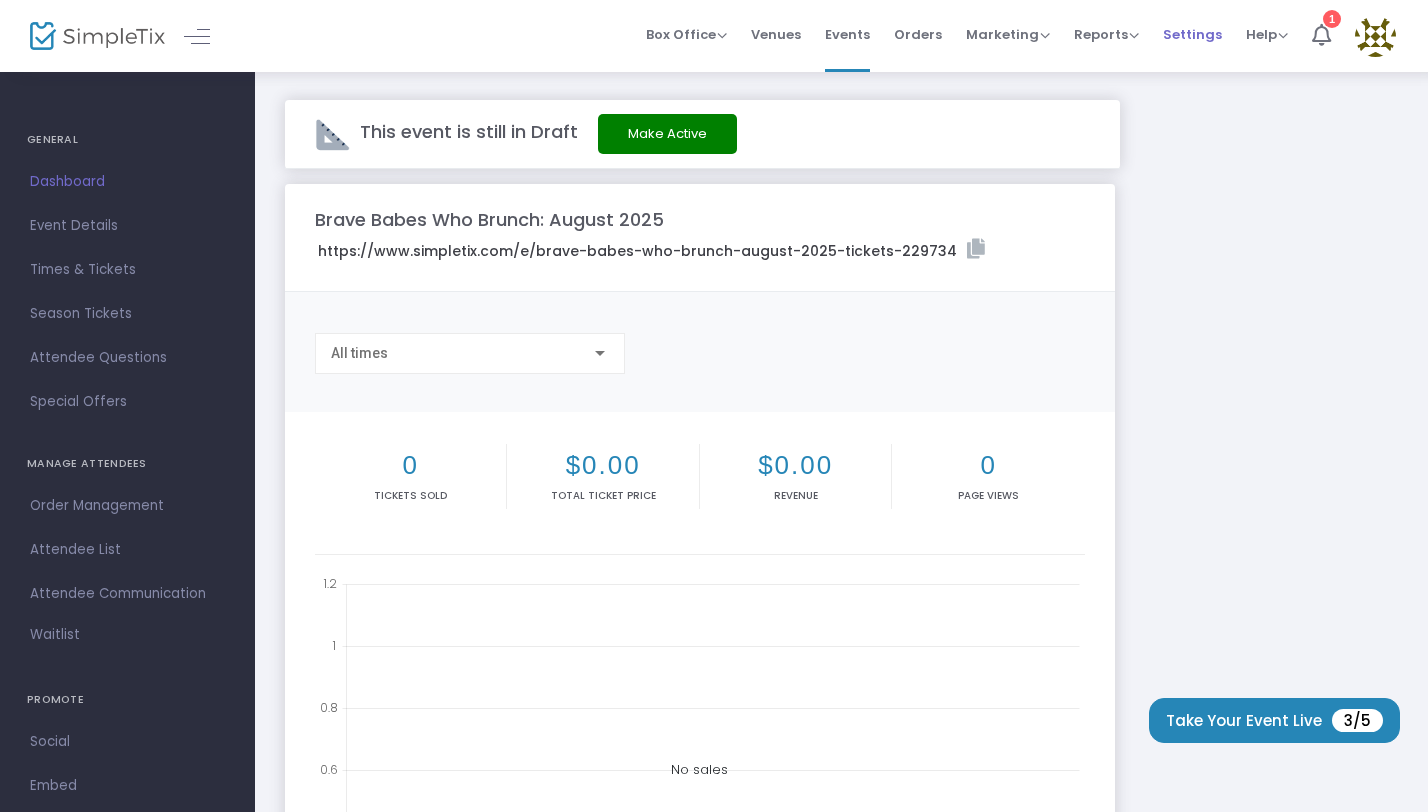 drag, startPoint x: 1325, startPoint y: 129, endPoint x: 1183, endPoint y: 42, distance: 166.53227 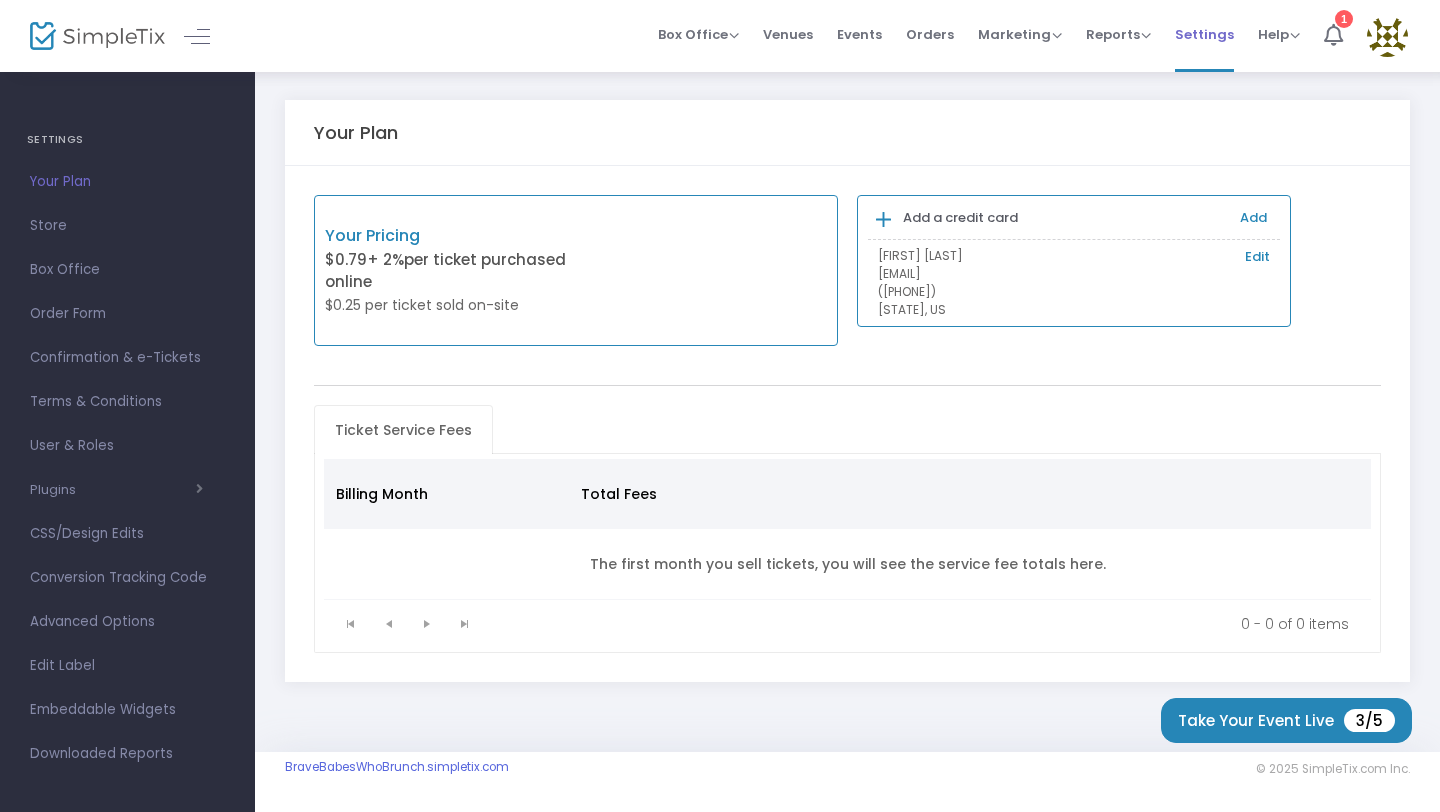 click on "Reports" at bounding box center (1118, 34) 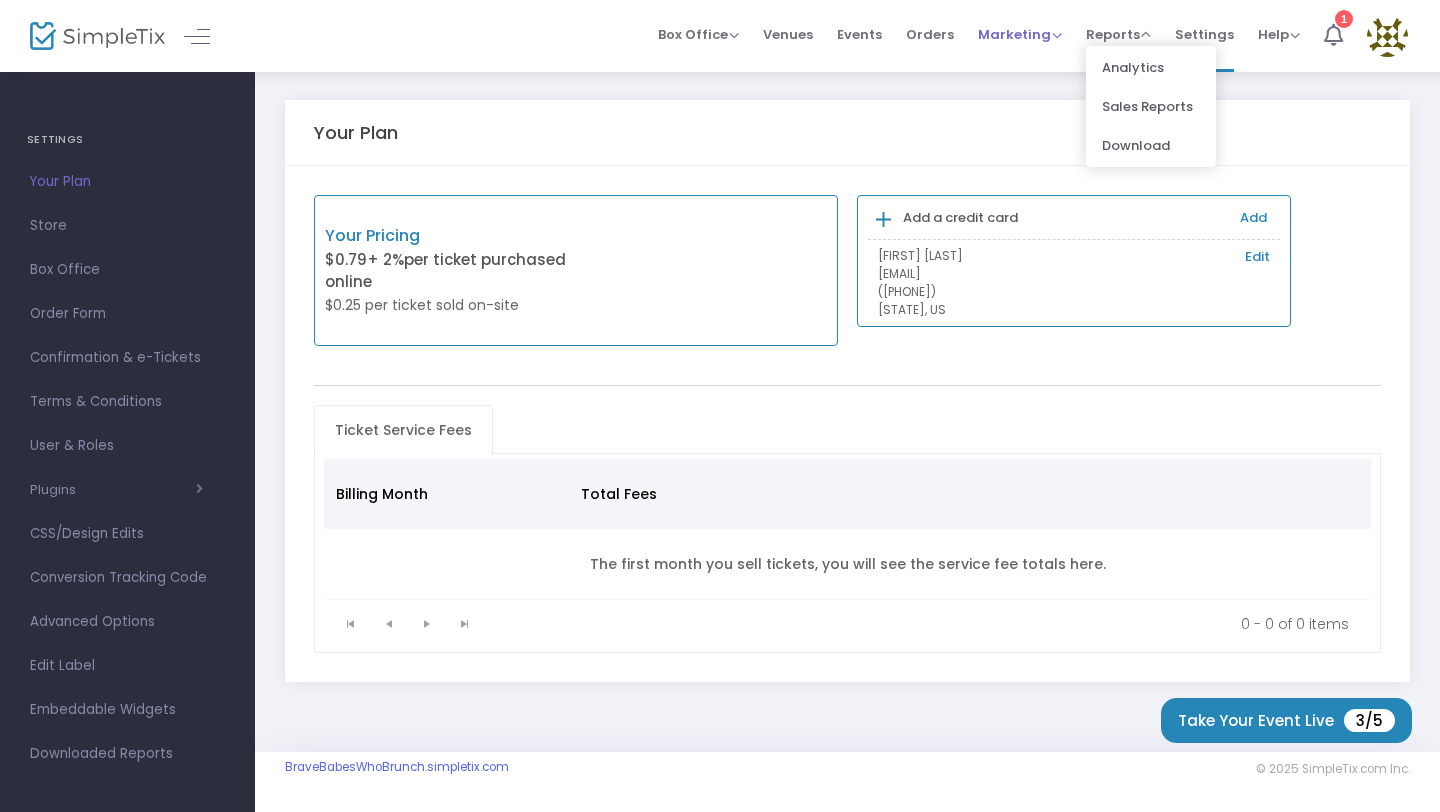 drag, startPoint x: 1183, startPoint y: 42, endPoint x: 1054, endPoint y: 33, distance: 129.31357 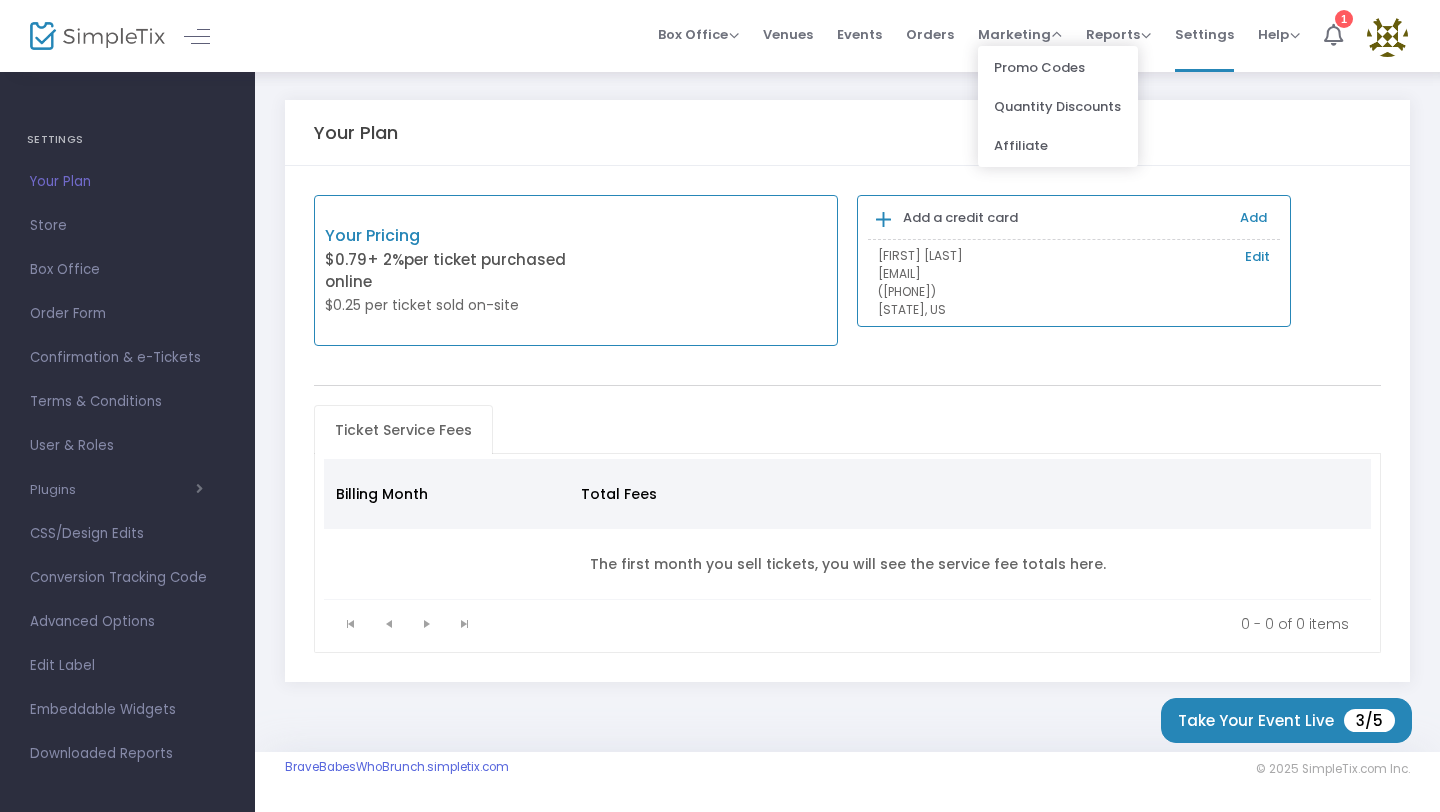 drag, startPoint x: 1054, startPoint y: 33, endPoint x: 801, endPoint y: 173, distance: 289.15222 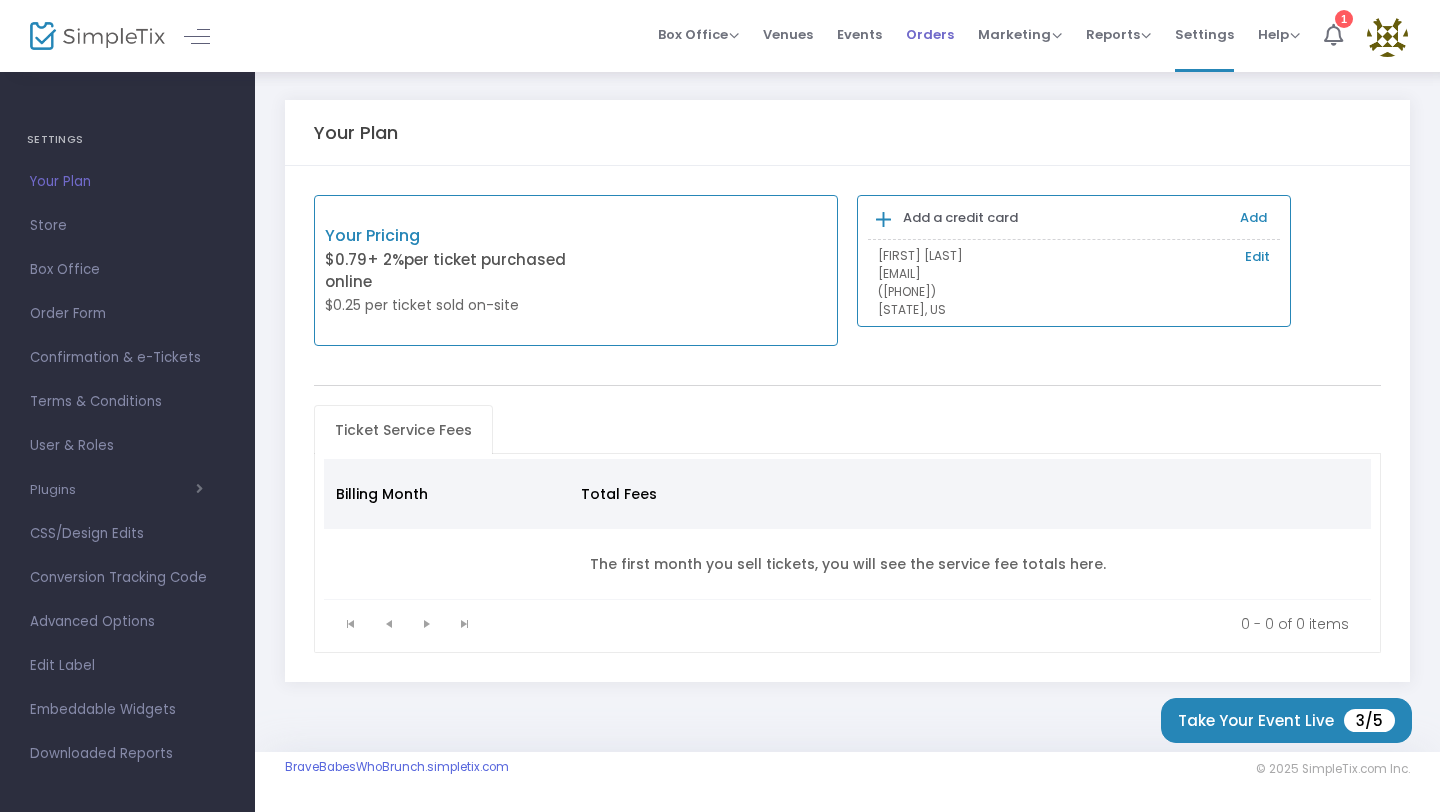 click on "Orders" at bounding box center [930, 34] 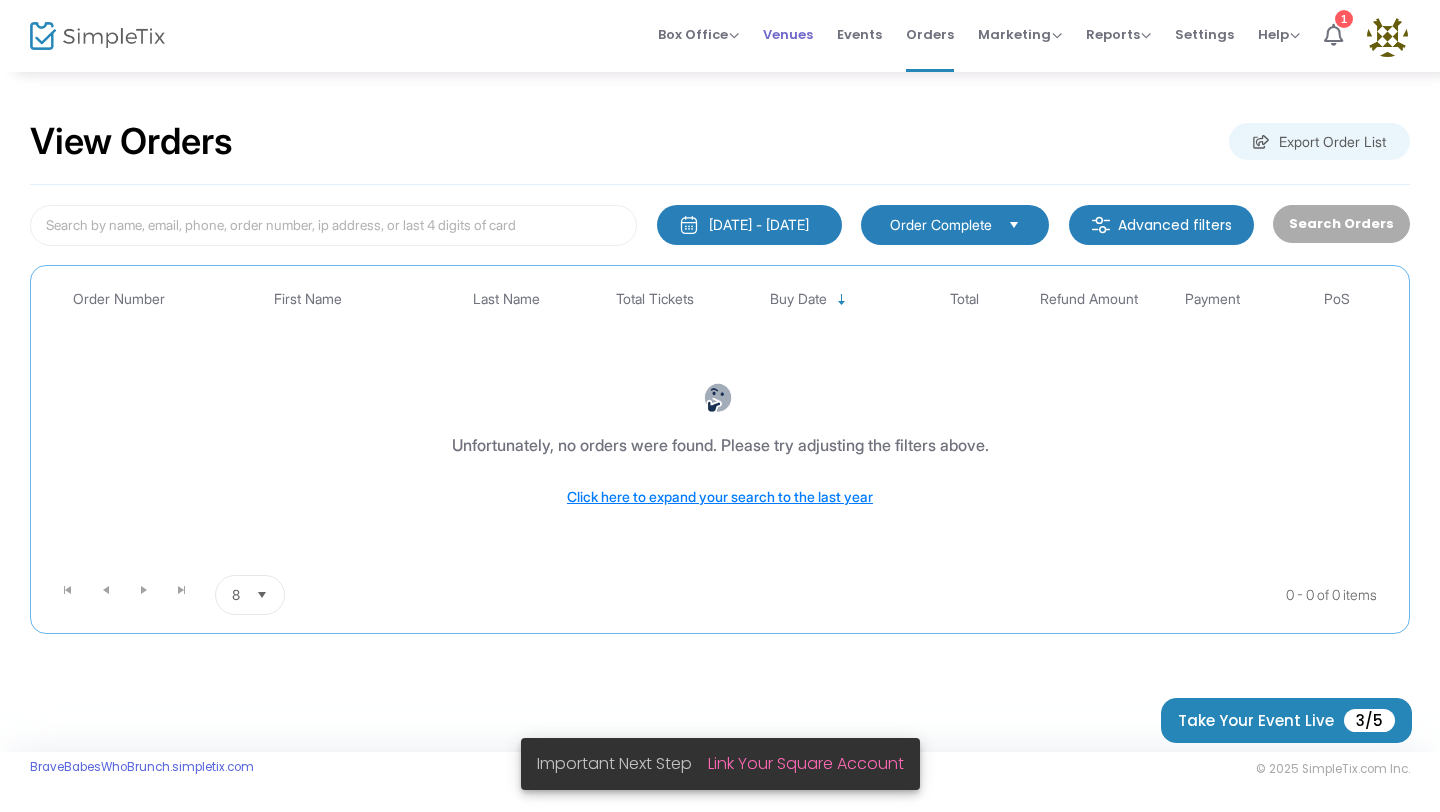 click on "Venues" at bounding box center (788, 34) 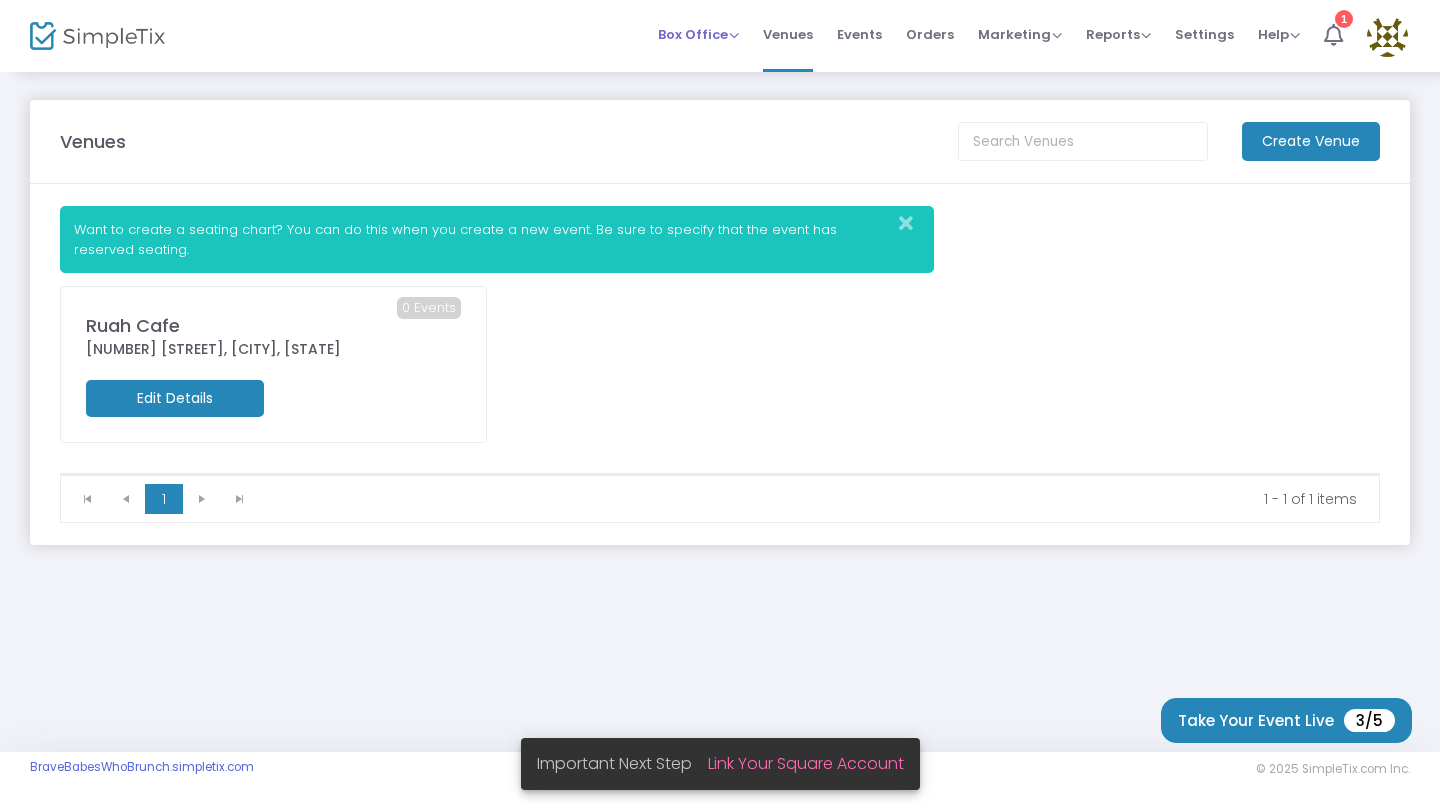 click on "Box Office   Sell Tickets   Bookings   Sell Season Pass" at bounding box center (698, 36) 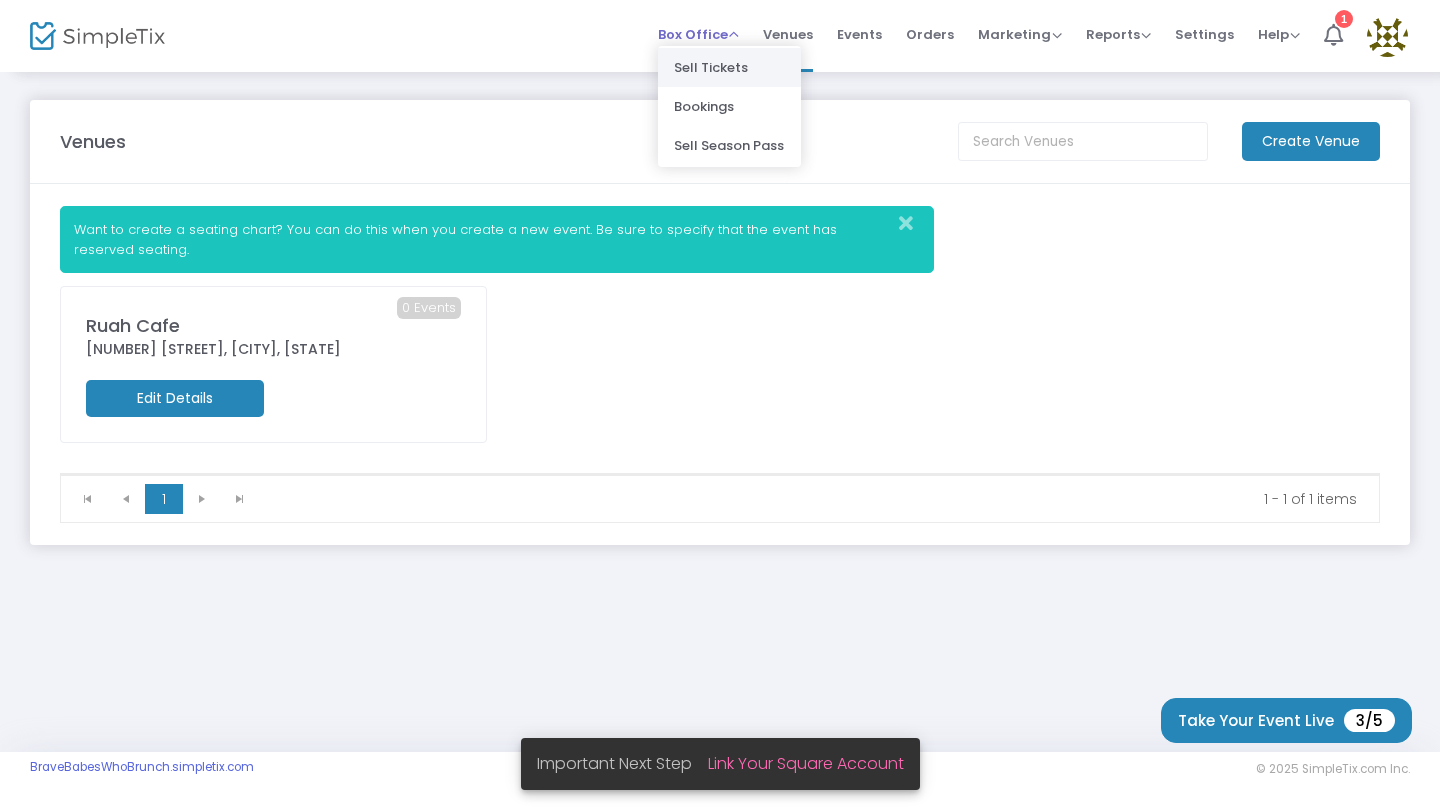 click on "Sell Tickets" at bounding box center (729, 67) 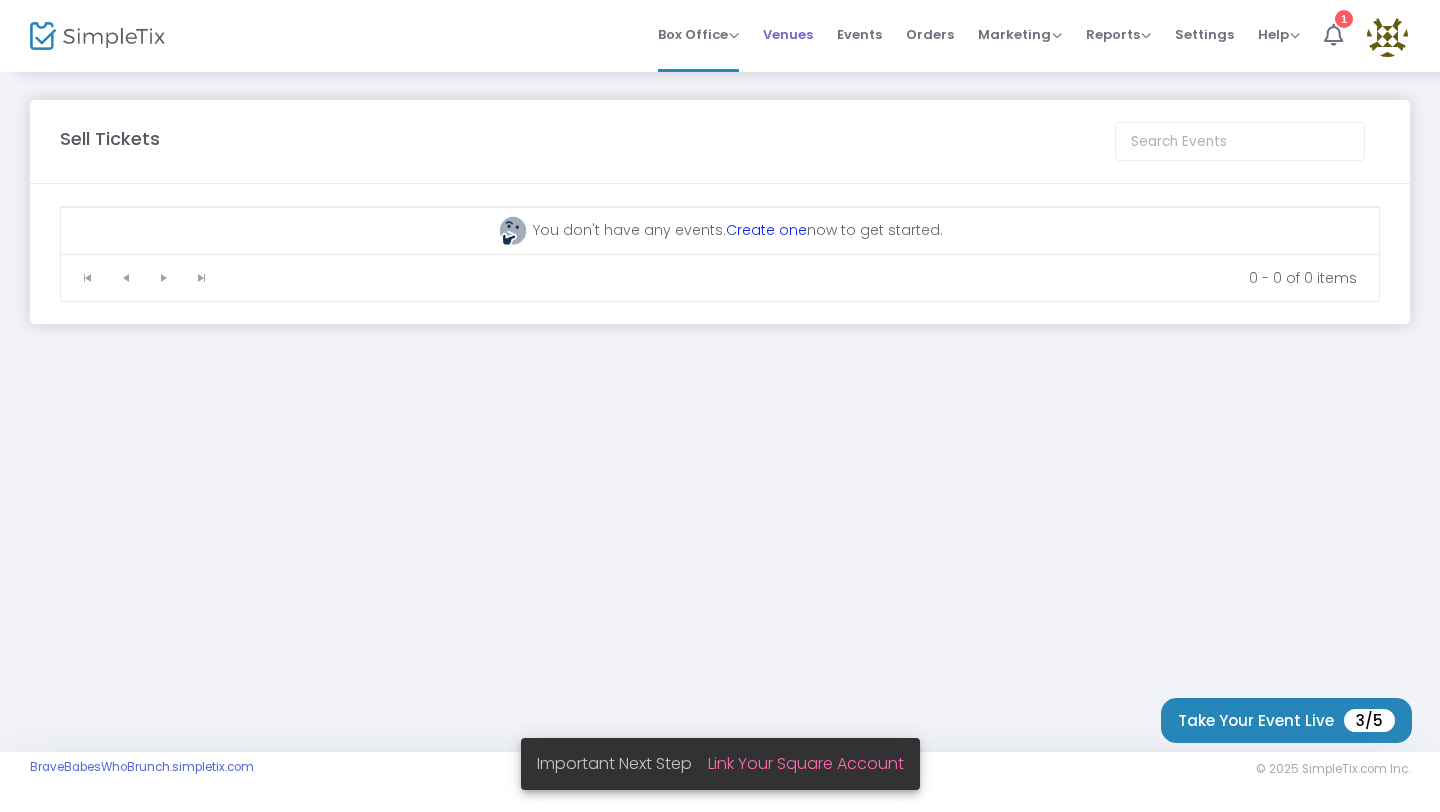 click on "Venues" at bounding box center [788, 34] 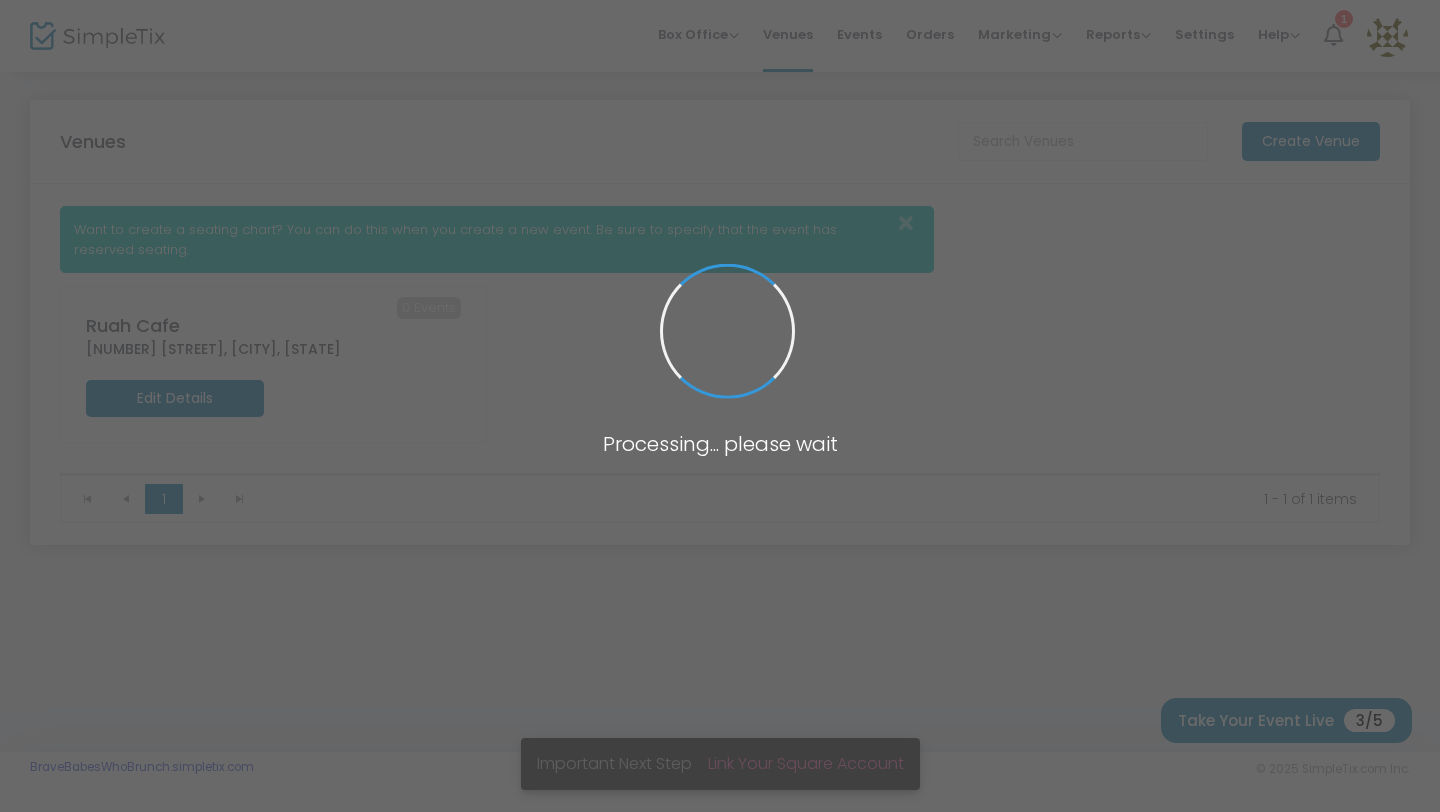 click at bounding box center (720, 406) 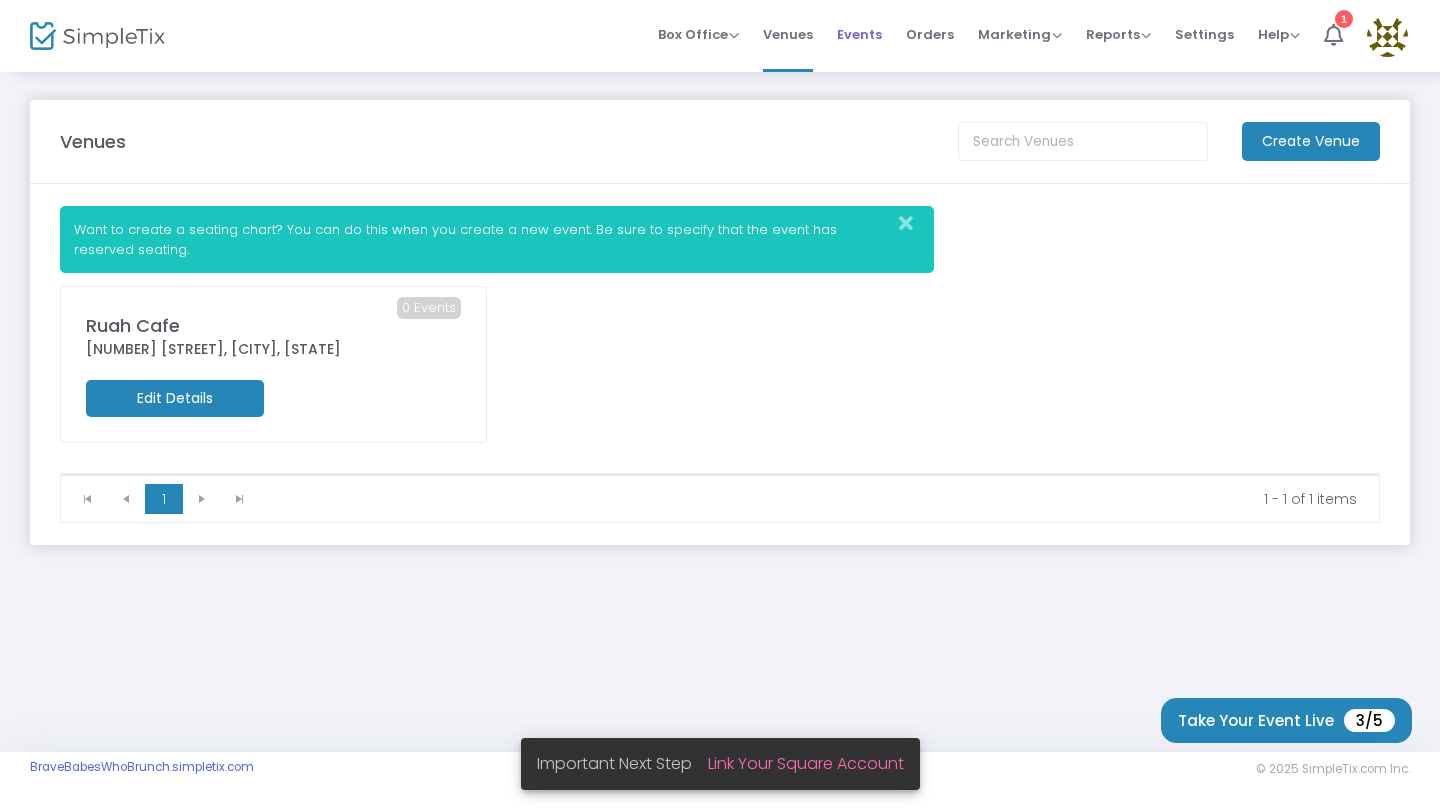 click on "Events" at bounding box center (859, 34) 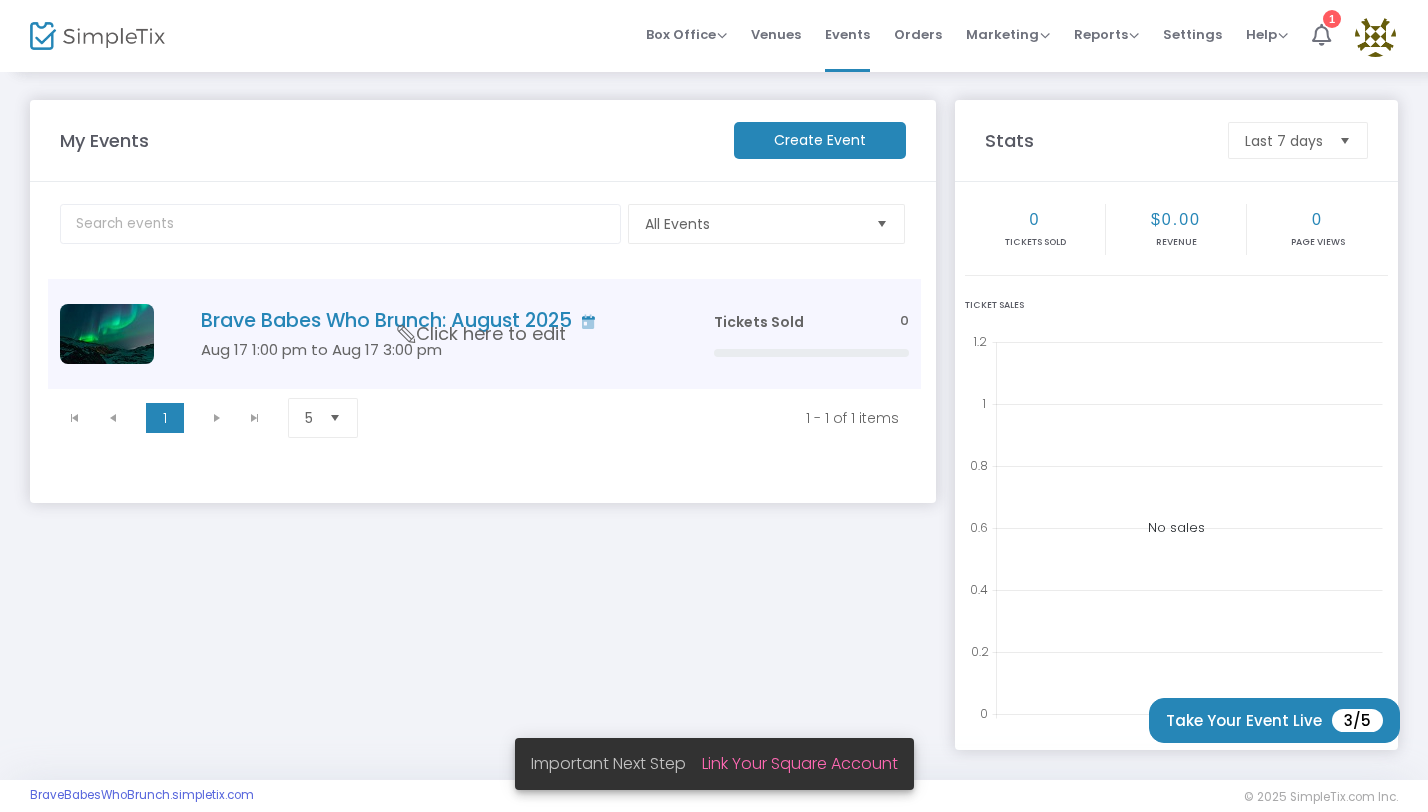 click on "Brave Babes Who Brunch: August 2025   Aug 17 1:00 pm to Aug 17 3:00 pm     Click here to edit" 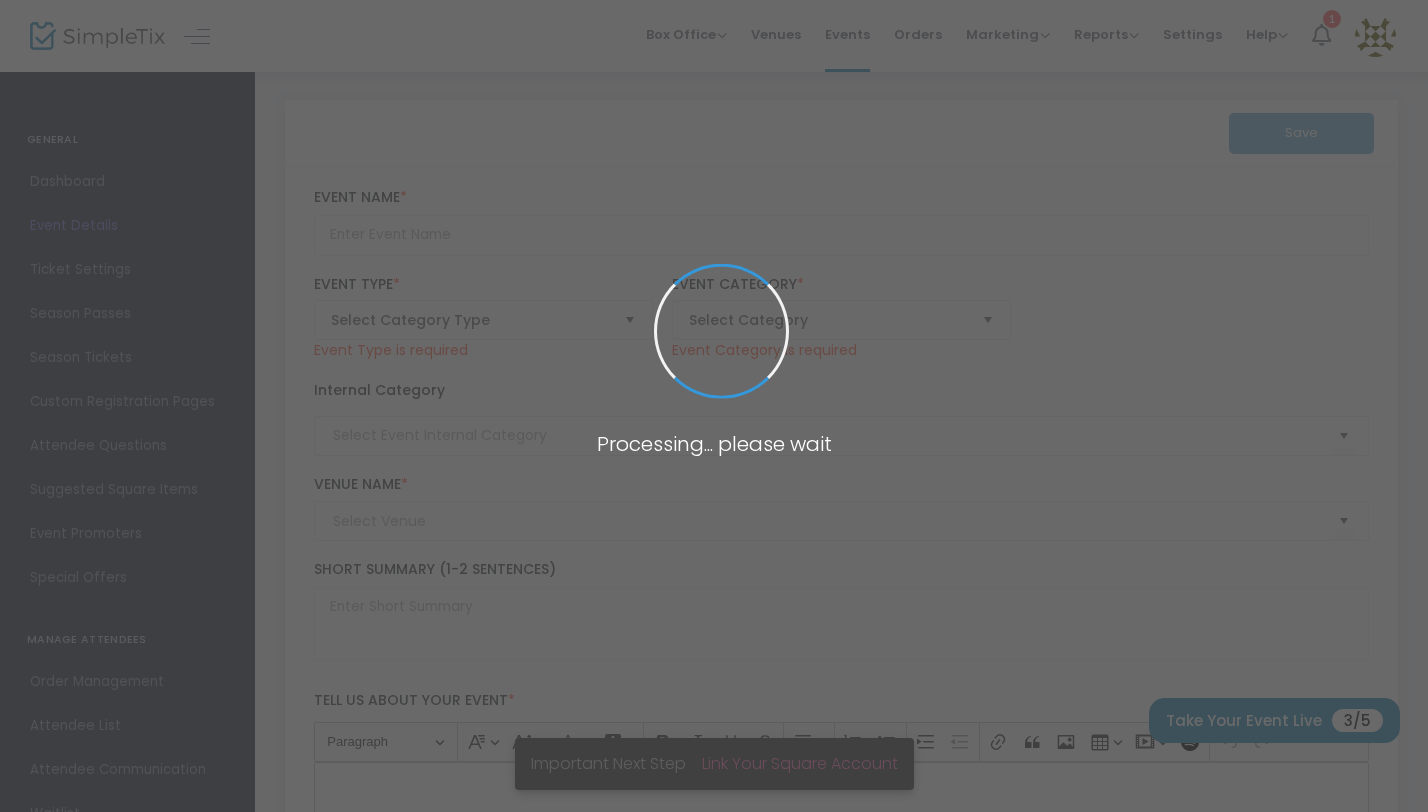type on "Brave Babes Who Brunch: August 2025" 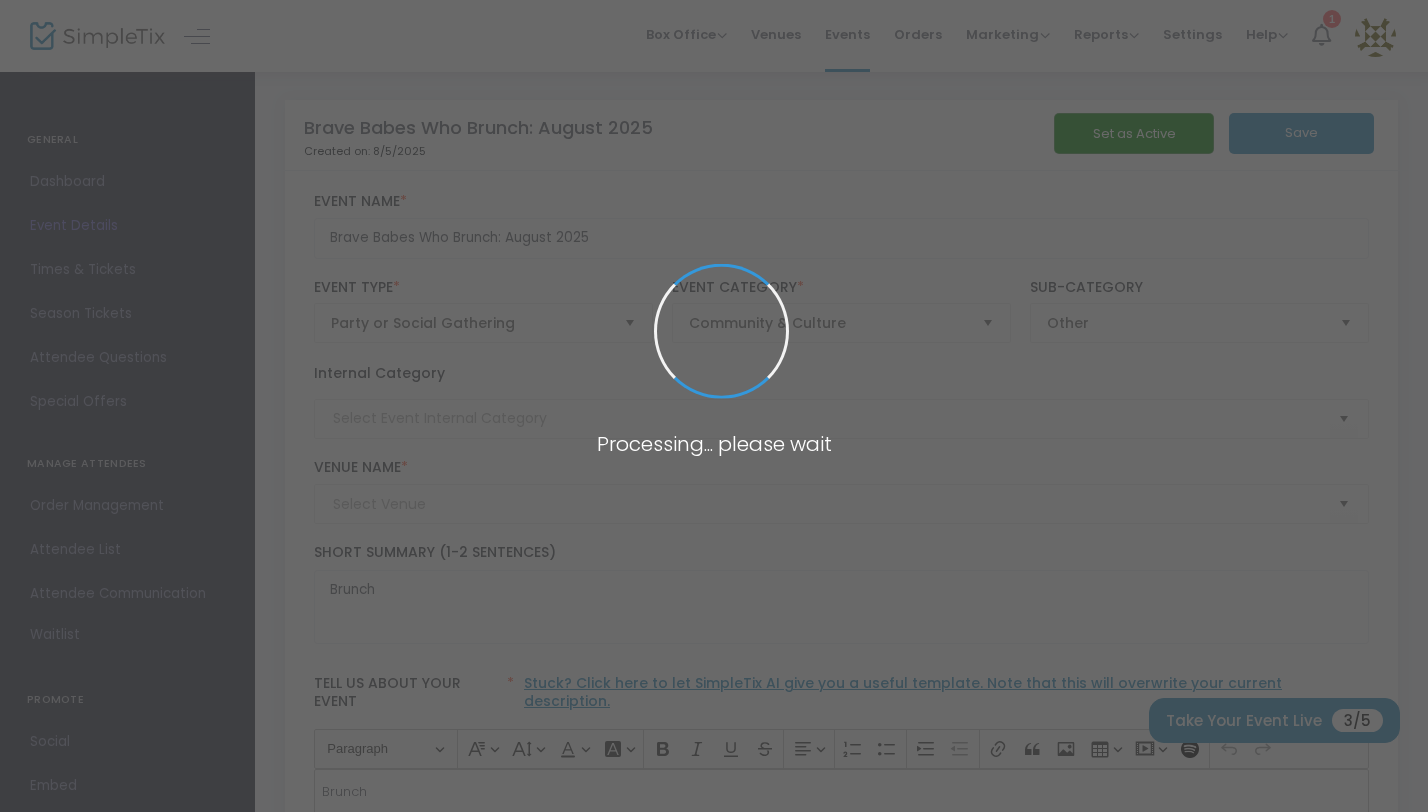 type on "Ruah Cafe" 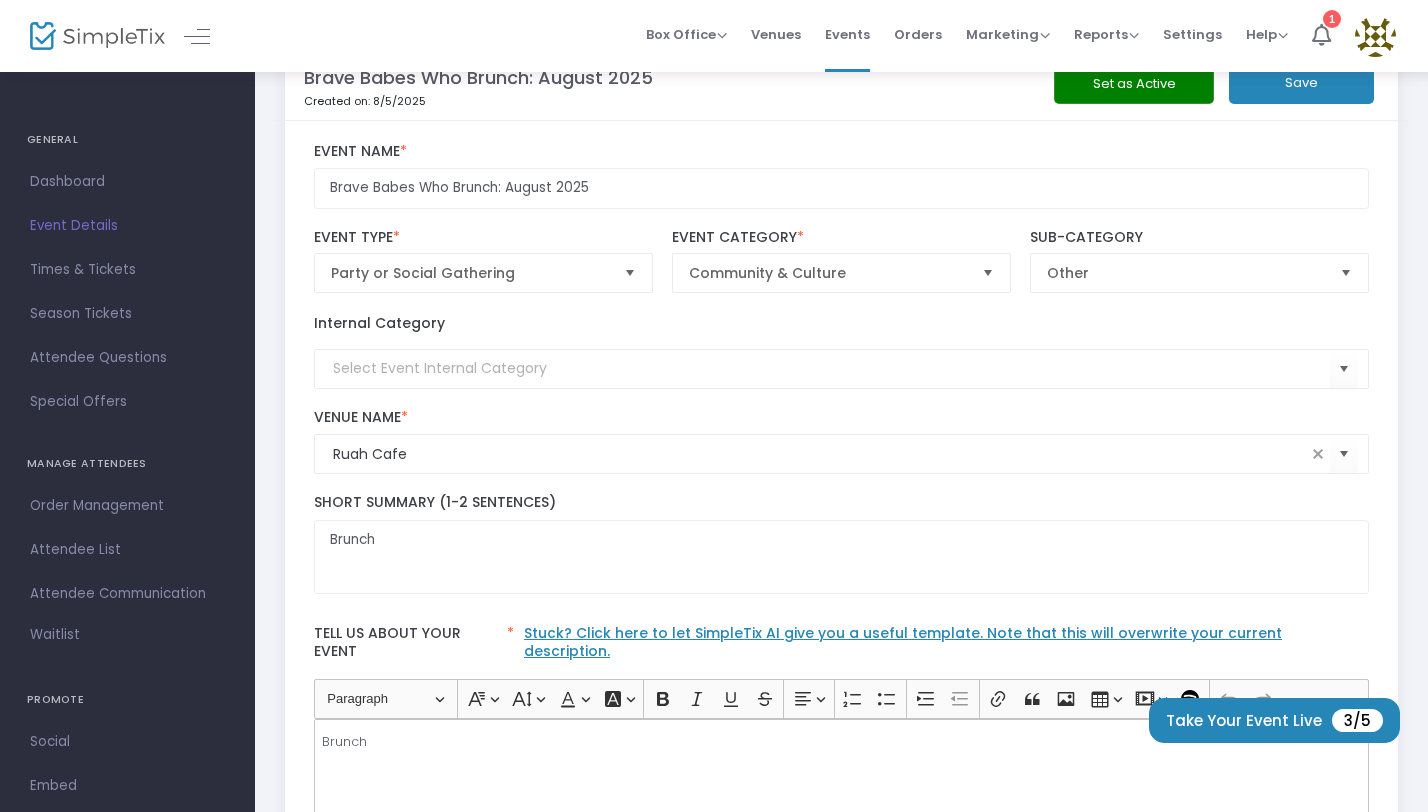 scroll, scrollTop: 0, scrollLeft: 0, axis: both 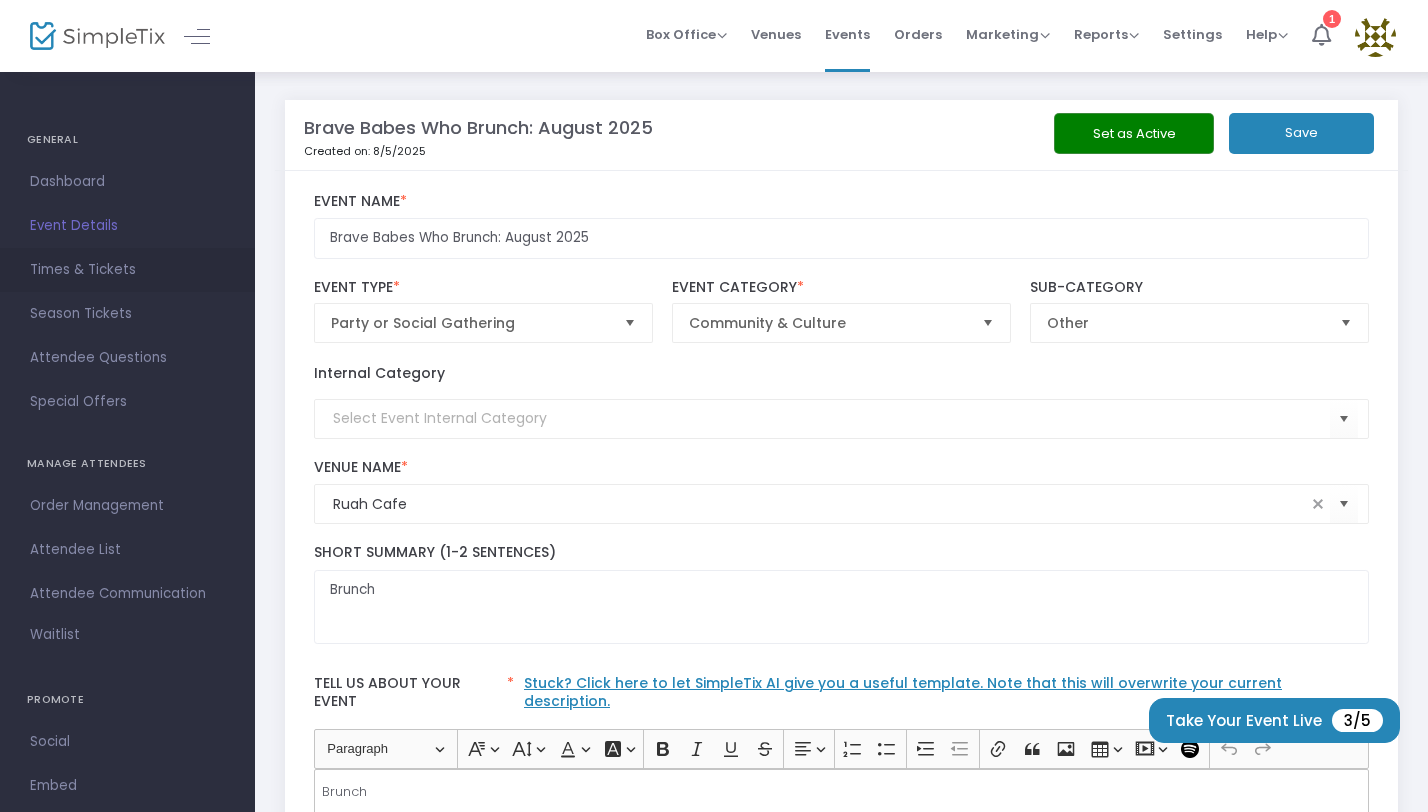 click on "Times & Tickets" at bounding box center [127, 270] 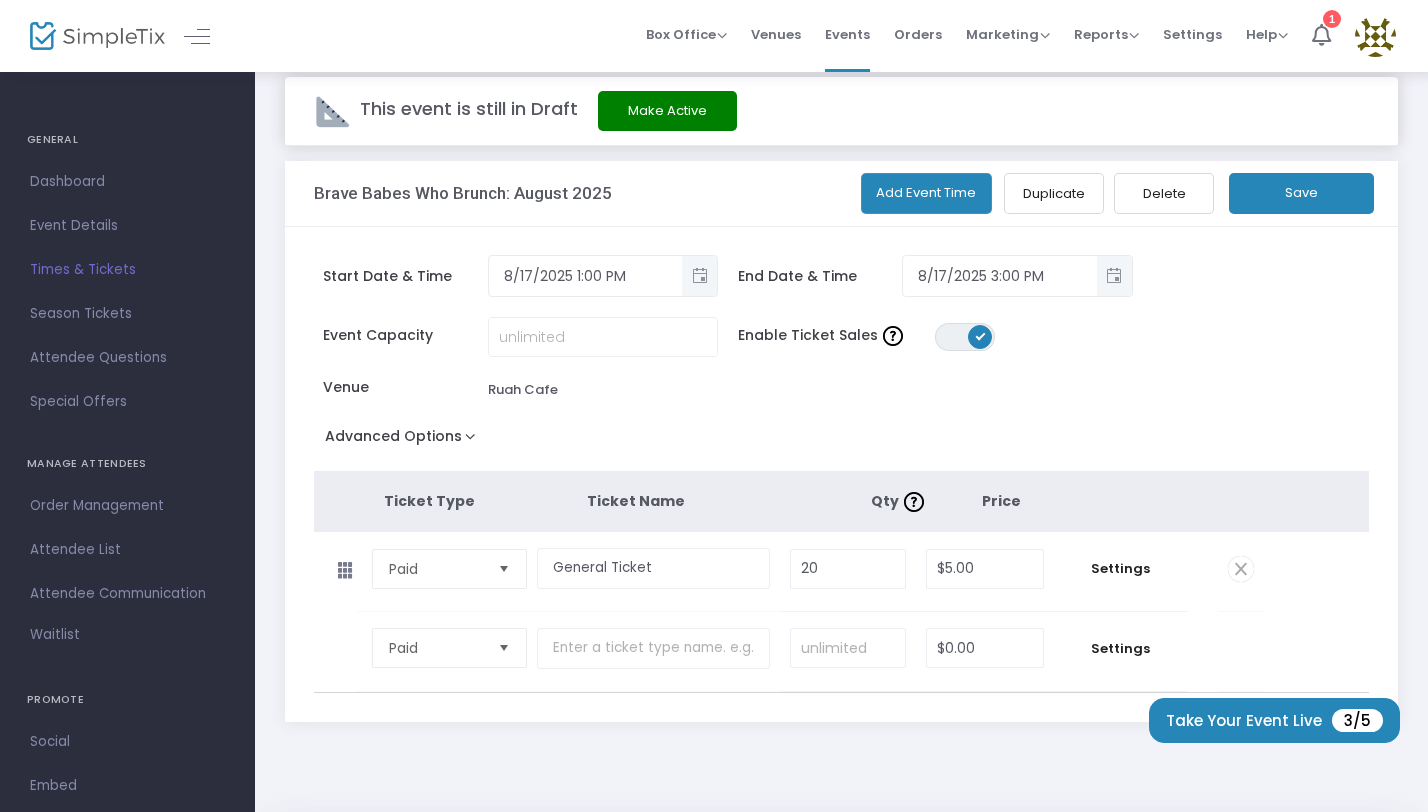 scroll, scrollTop: 40, scrollLeft: 0, axis: vertical 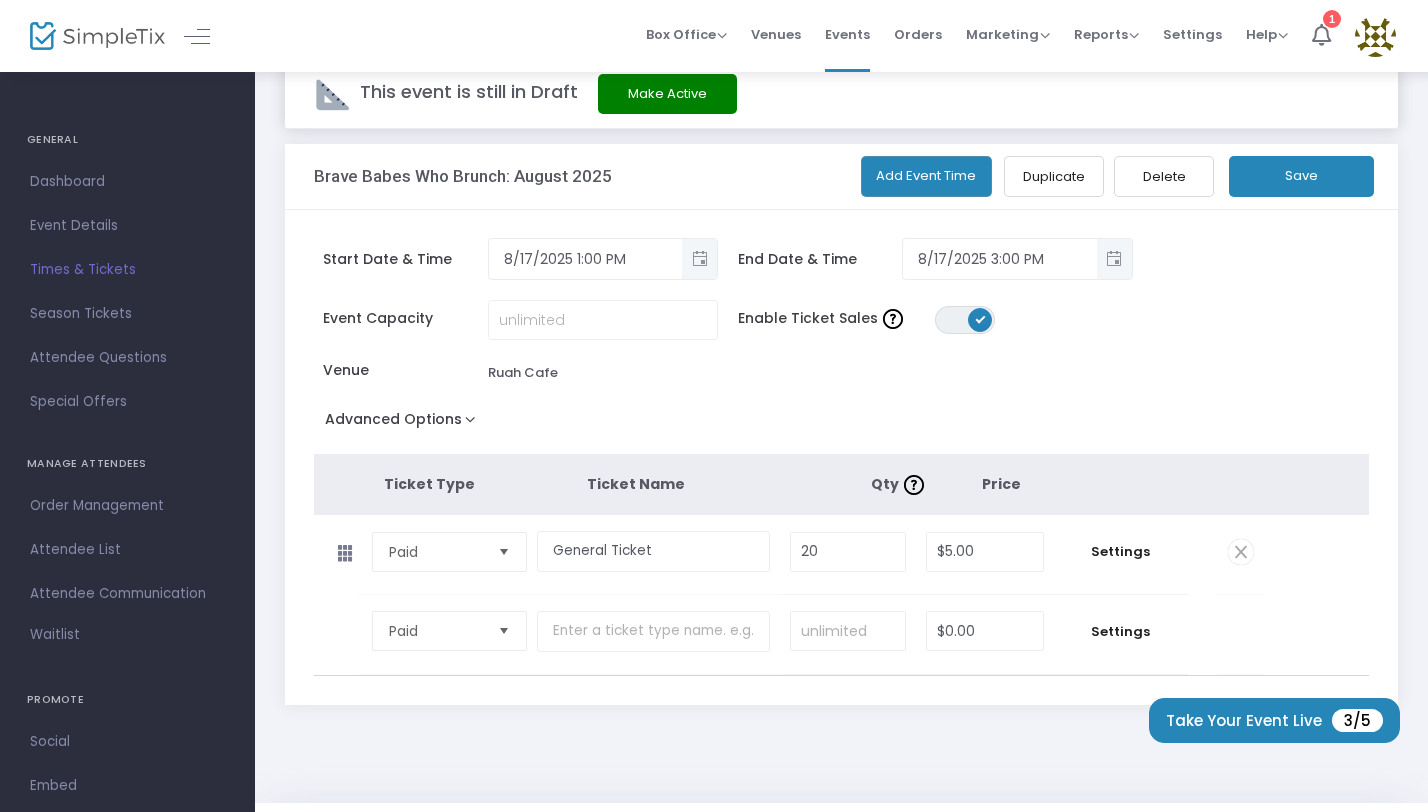 click on "Advanced Options" 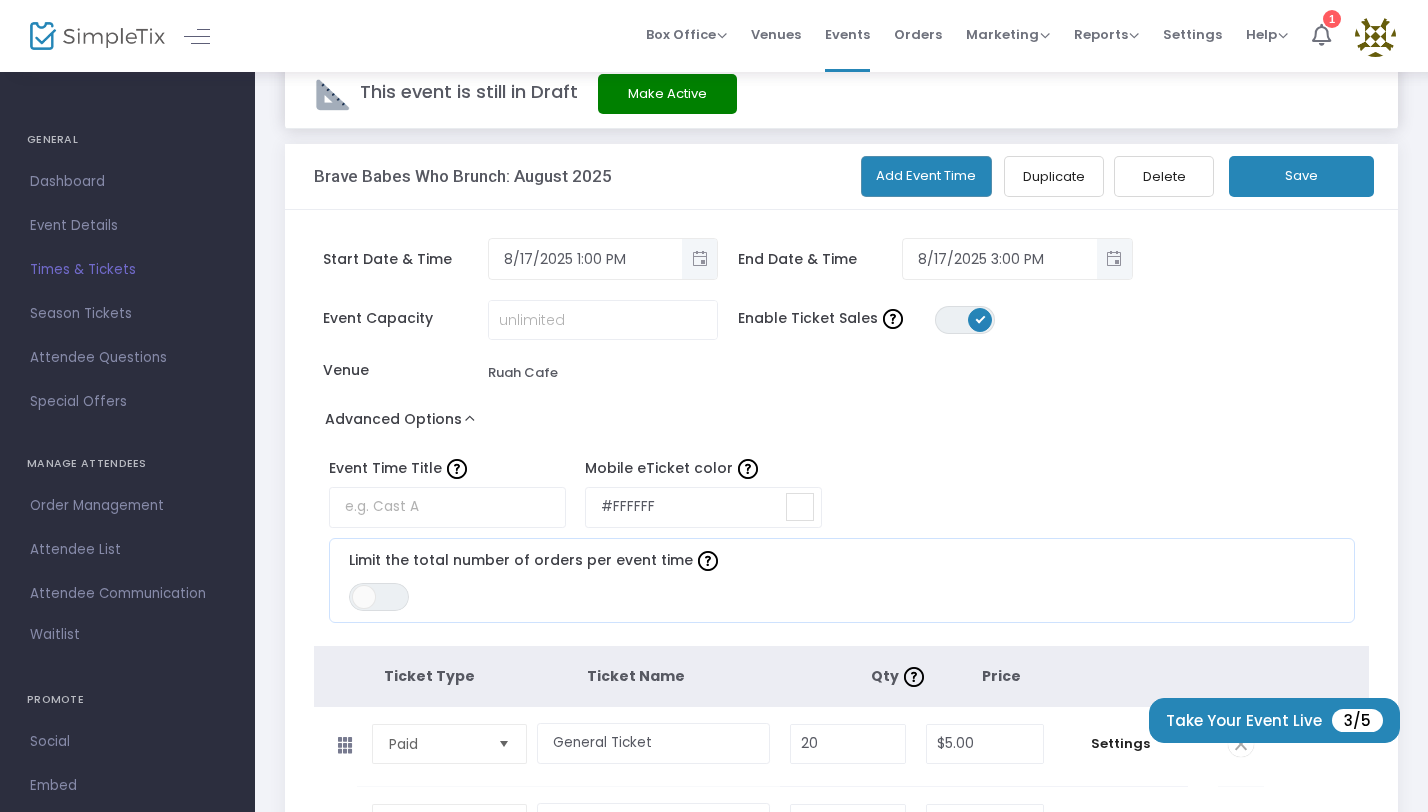 click on "Advanced Options" 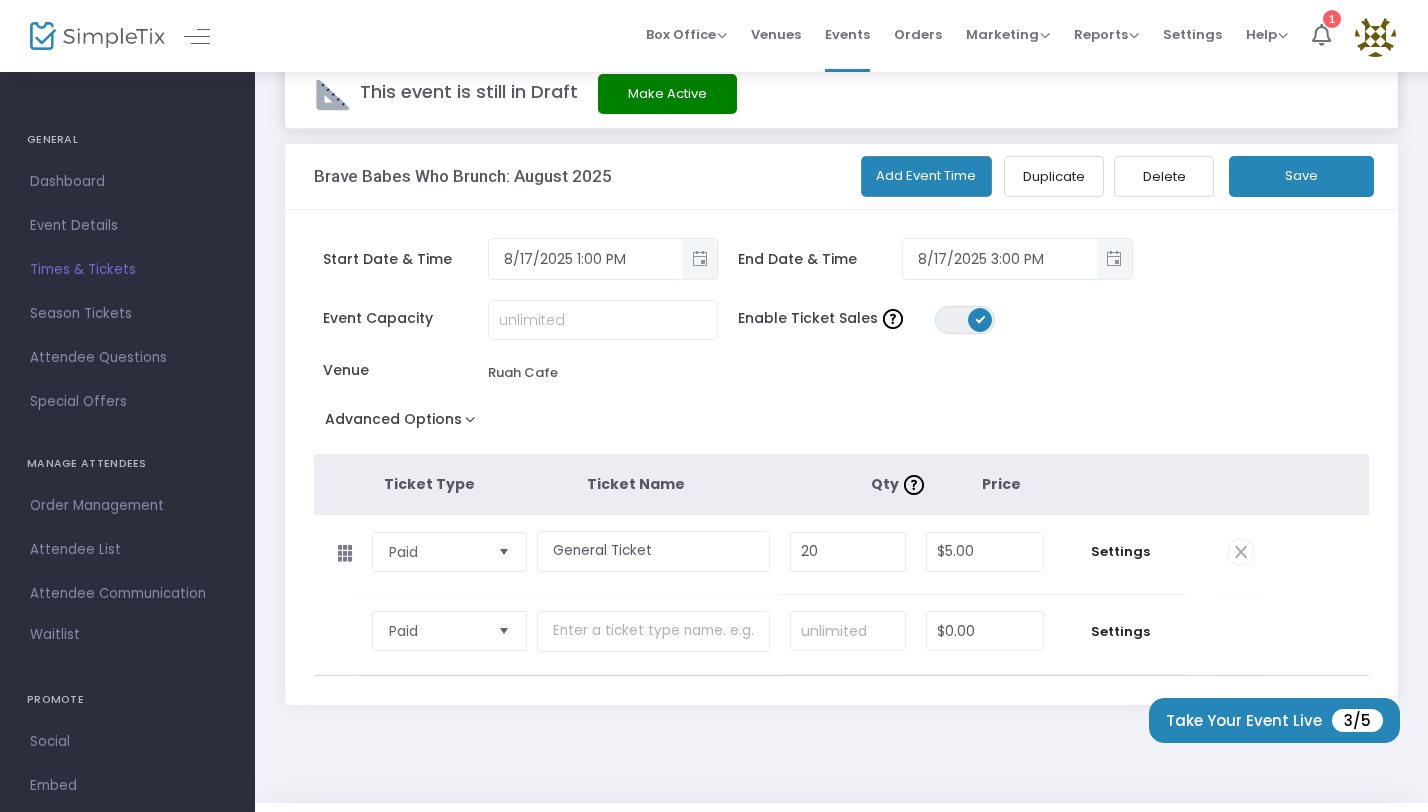 click on "Advanced Options" 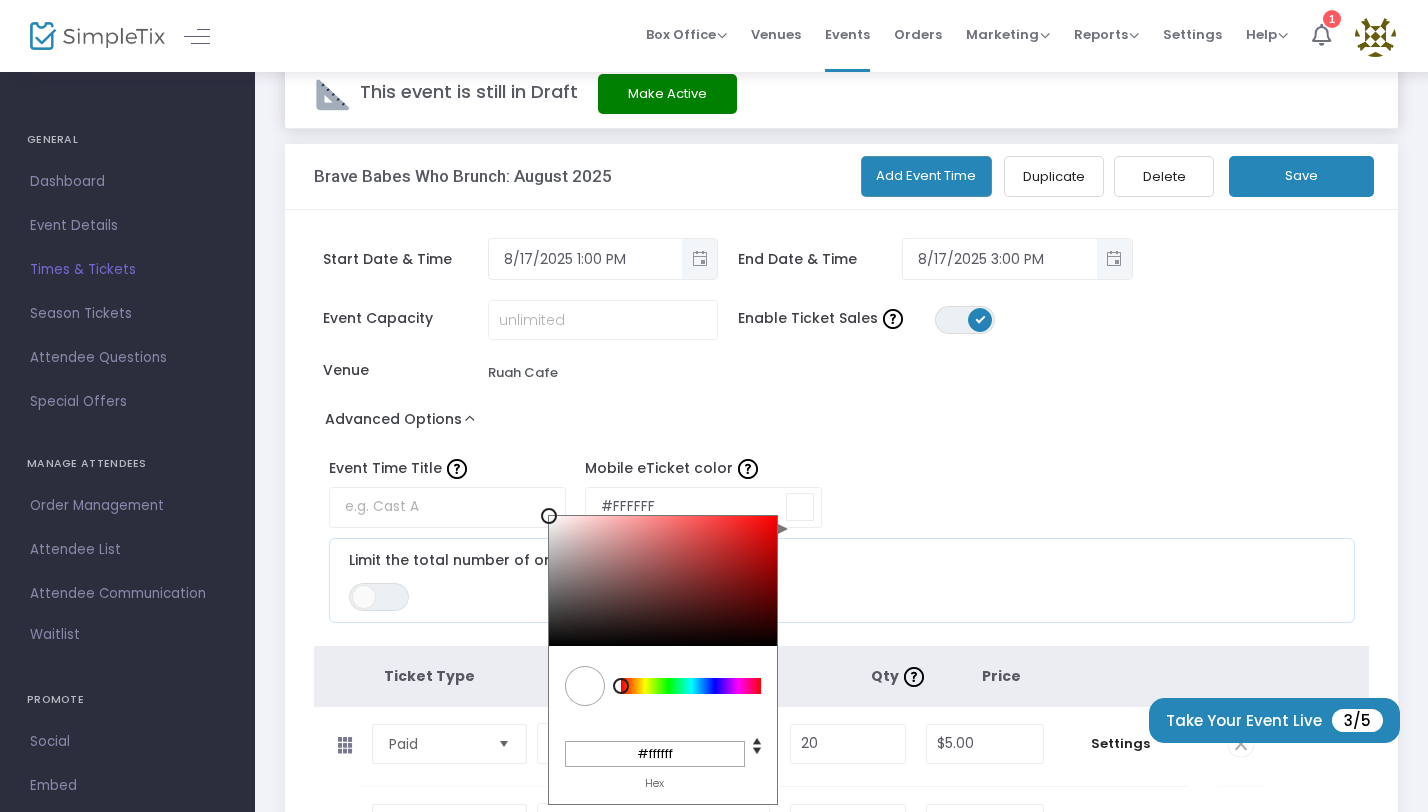 click at bounding box center [800, 507] 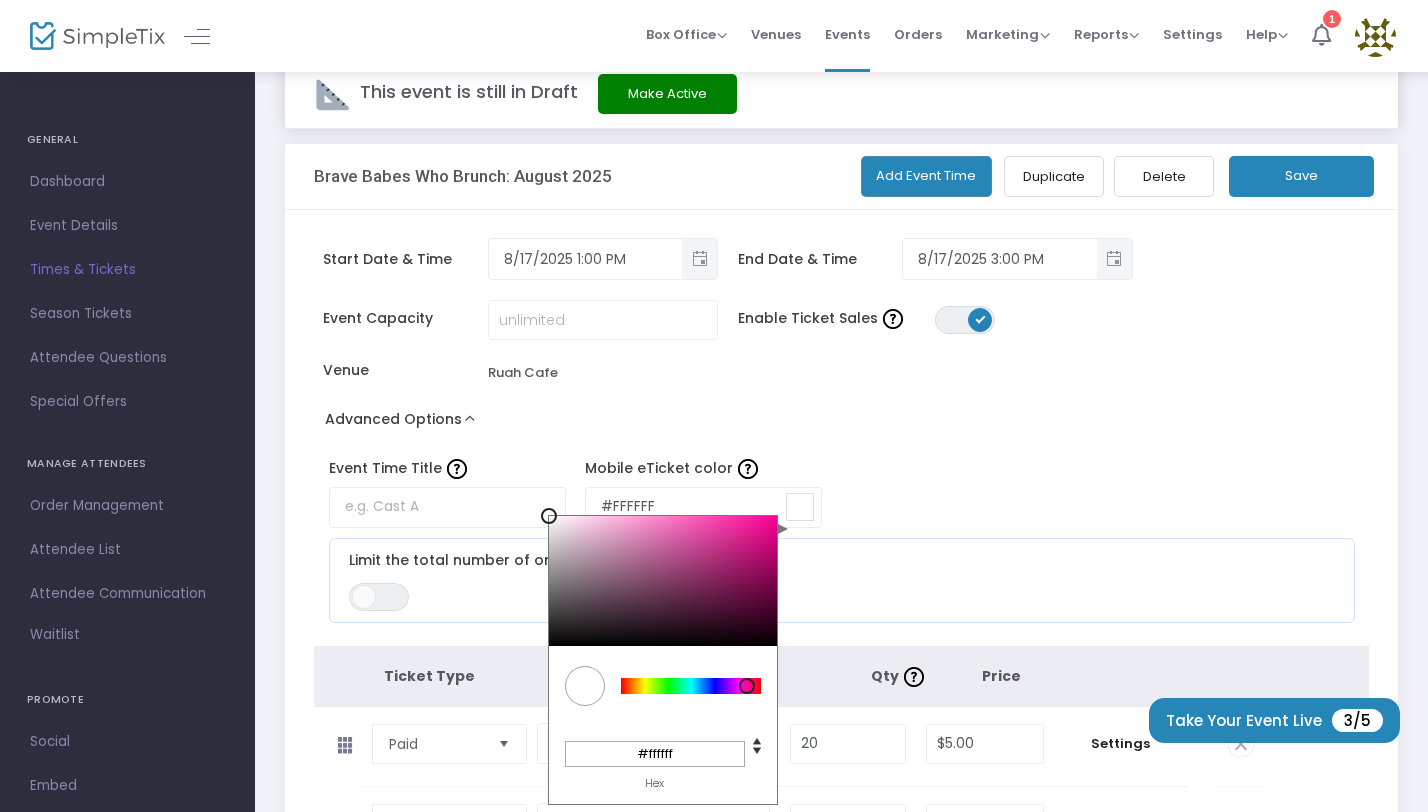 drag, startPoint x: 620, startPoint y: 688, endPoint x: 745, endPoint y: 679, distance: 125.32358 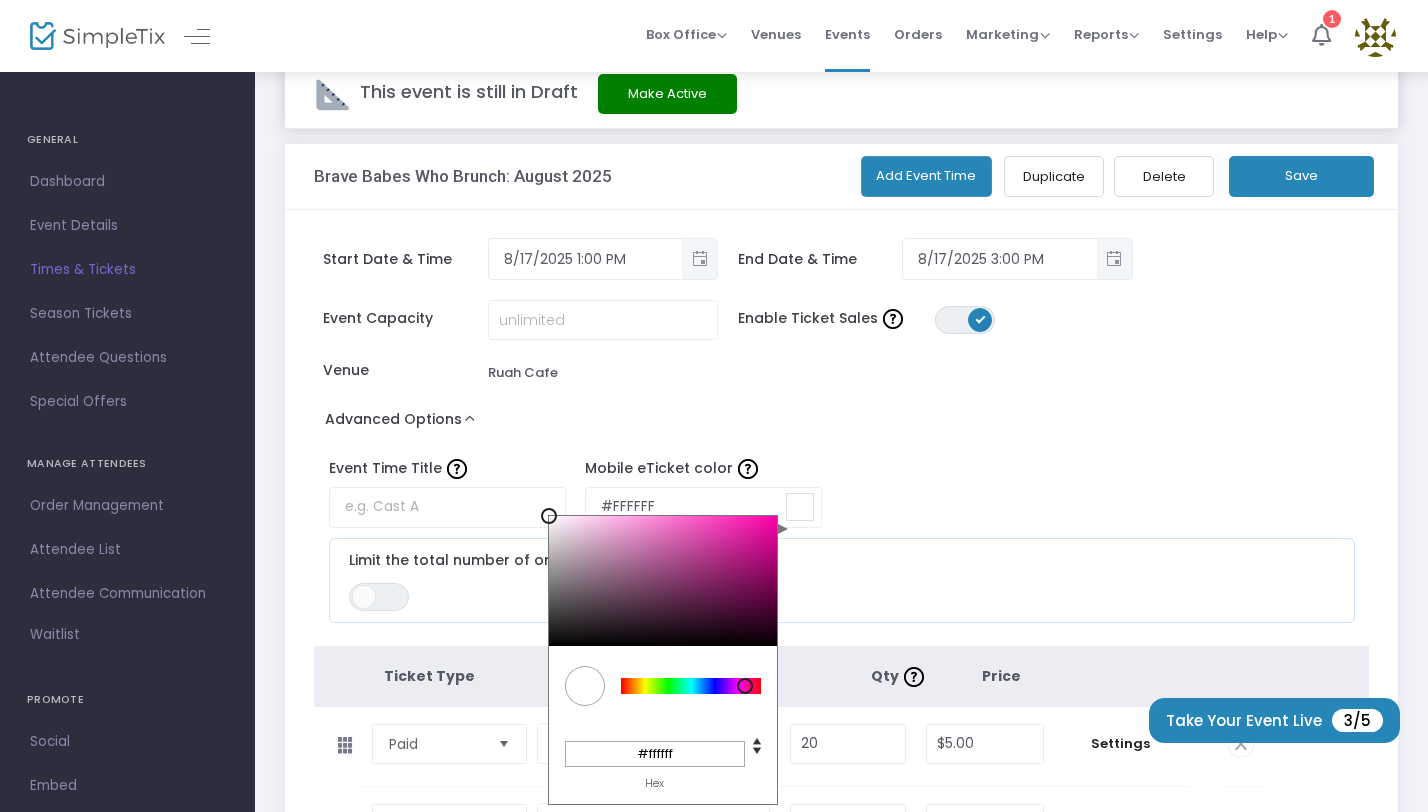 type on "#fffcfe" 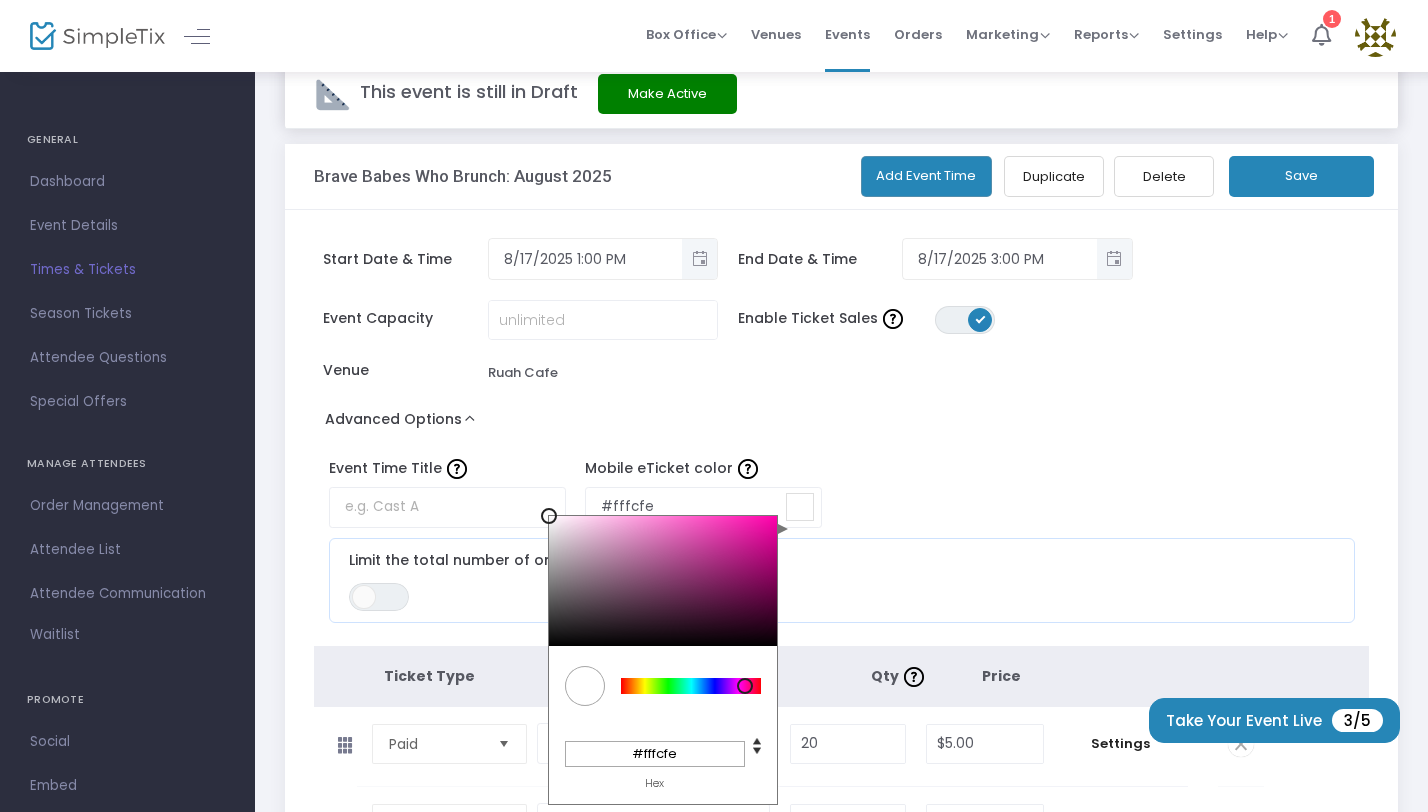 type on "#fff8fd" 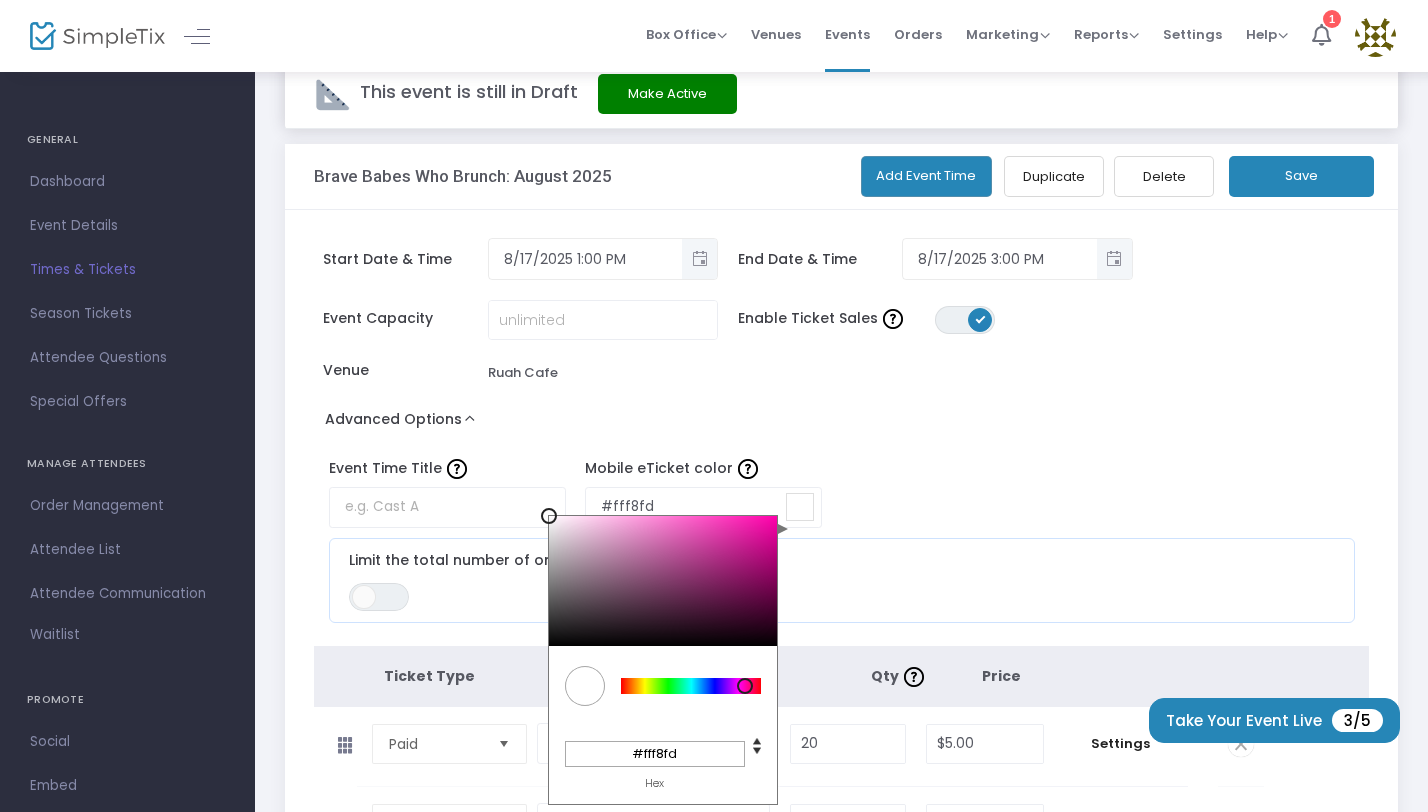 type on "#ffedf9" 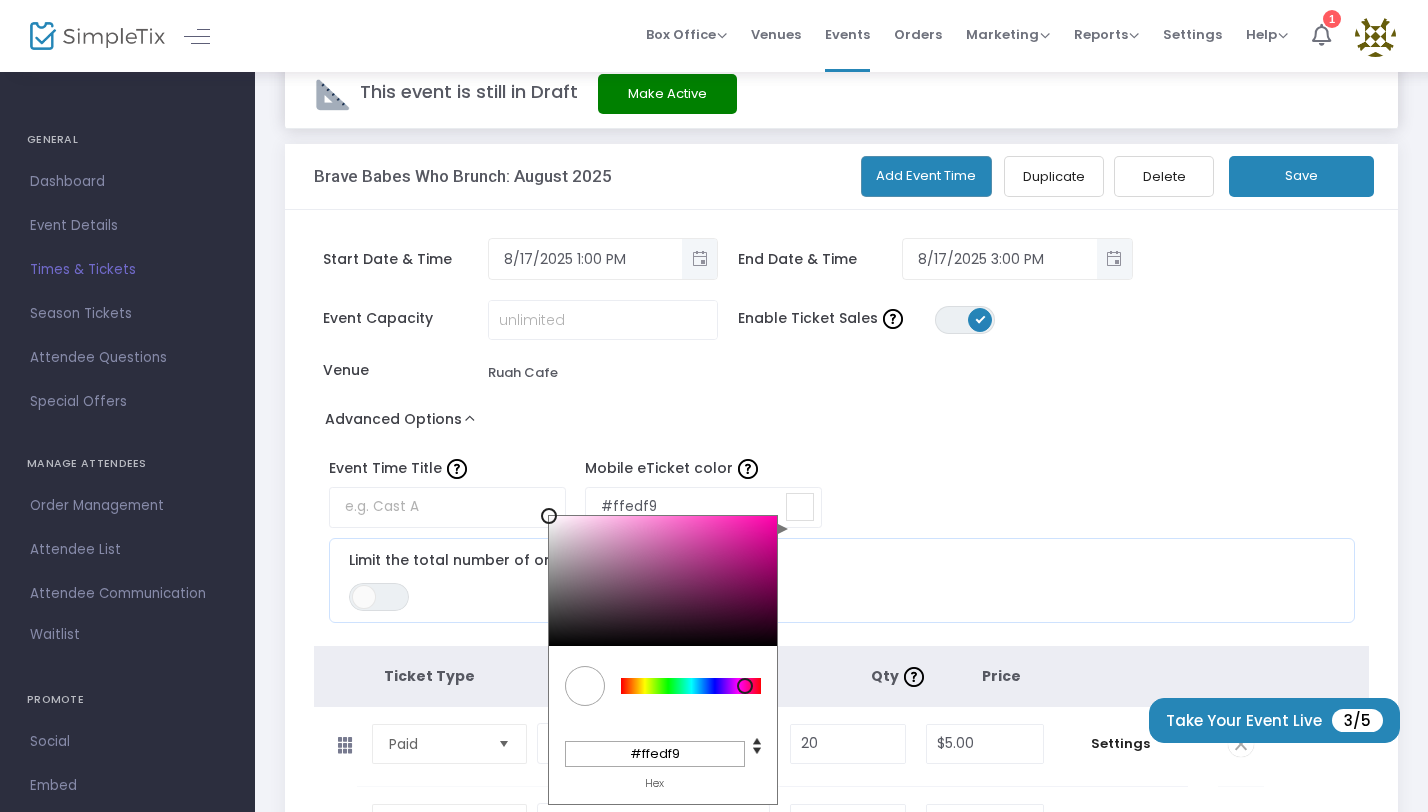 type on "#ffdcf4" 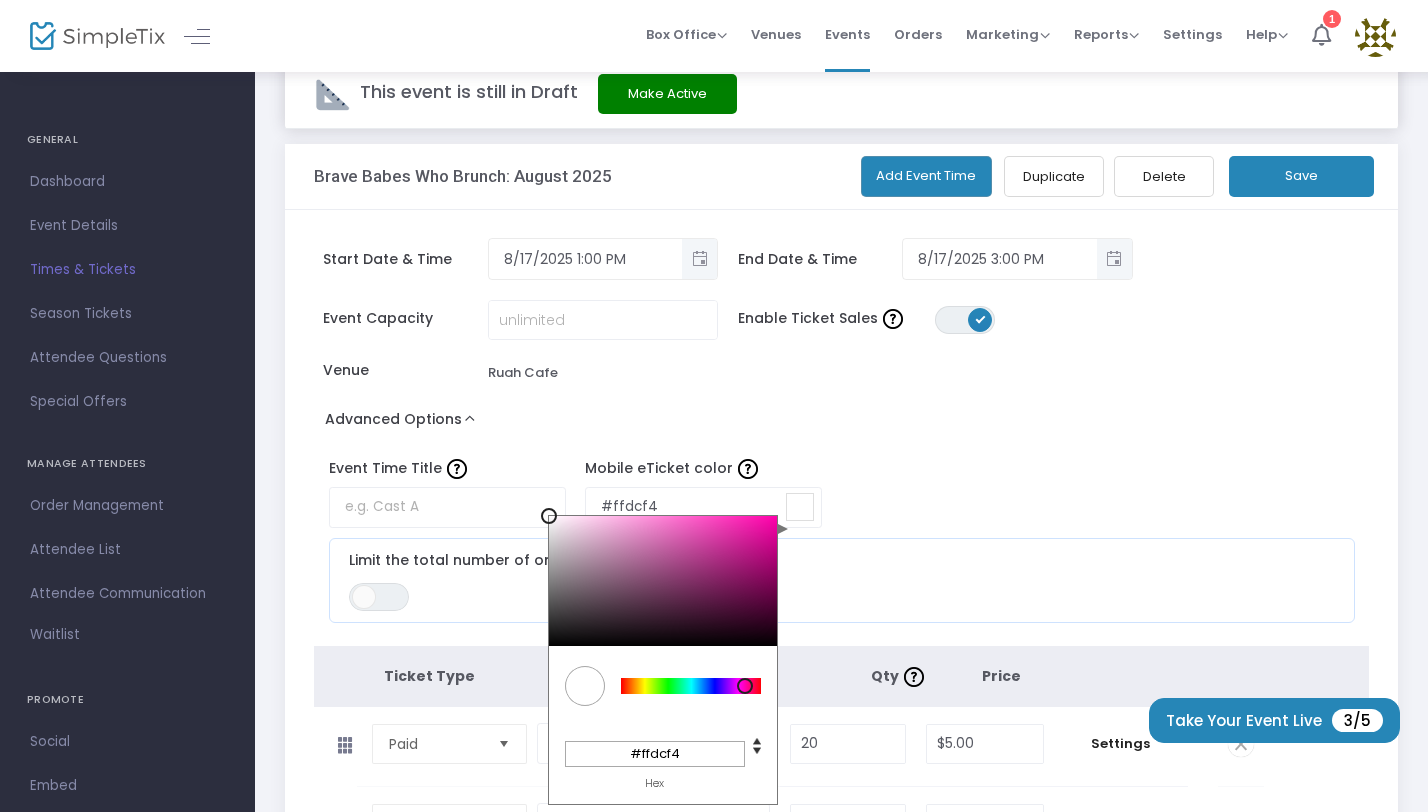 type on "#ffb7e8" 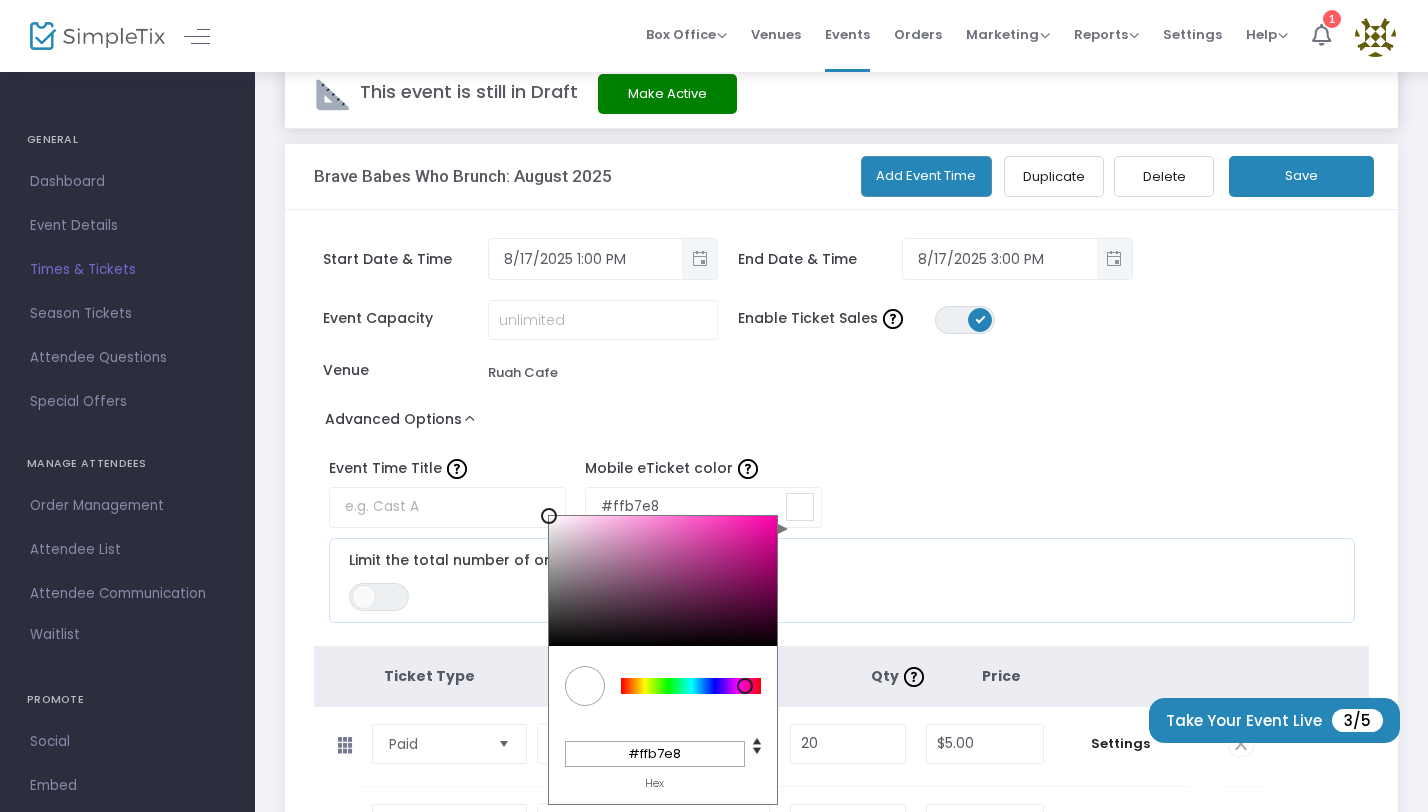 type on "#f898d9" 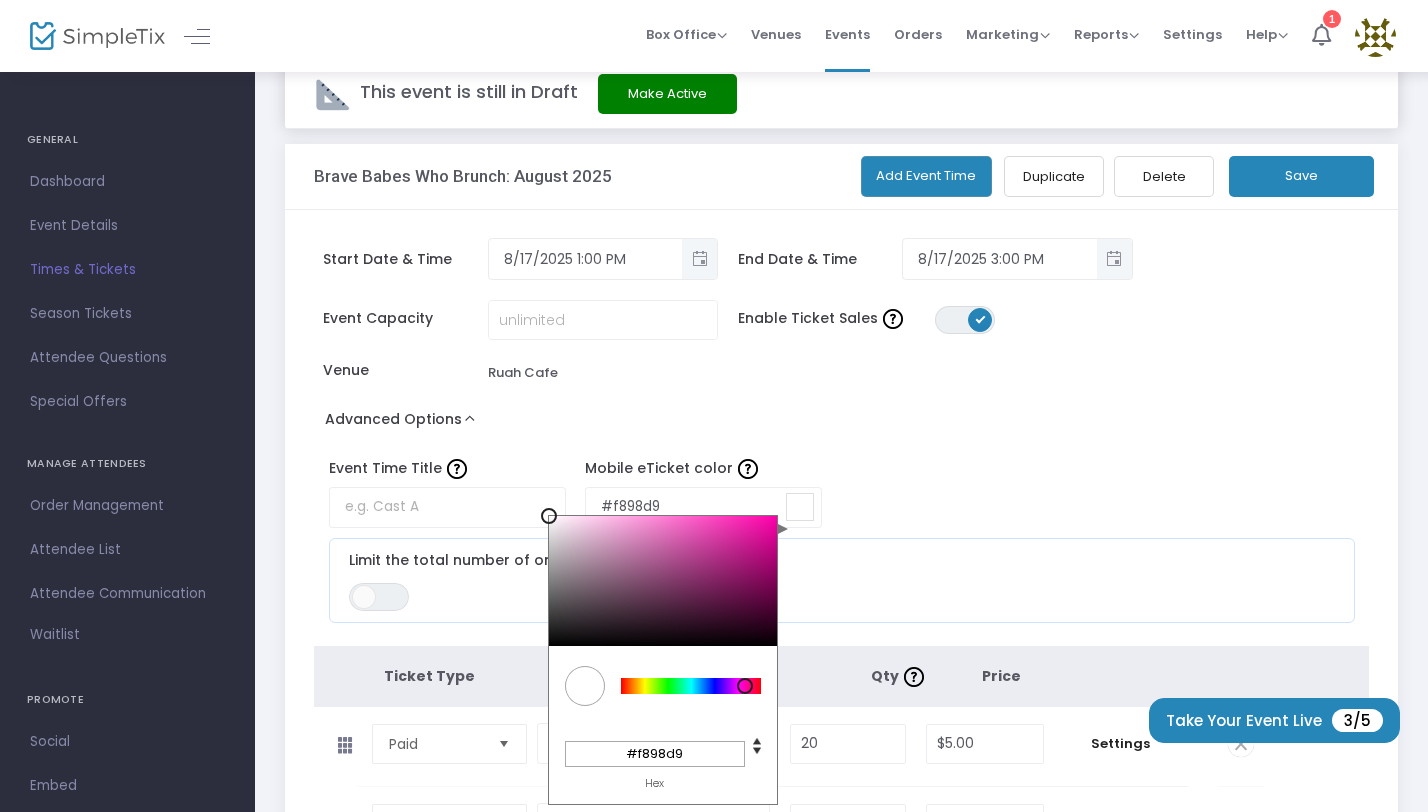 type on "#ec6ac2" 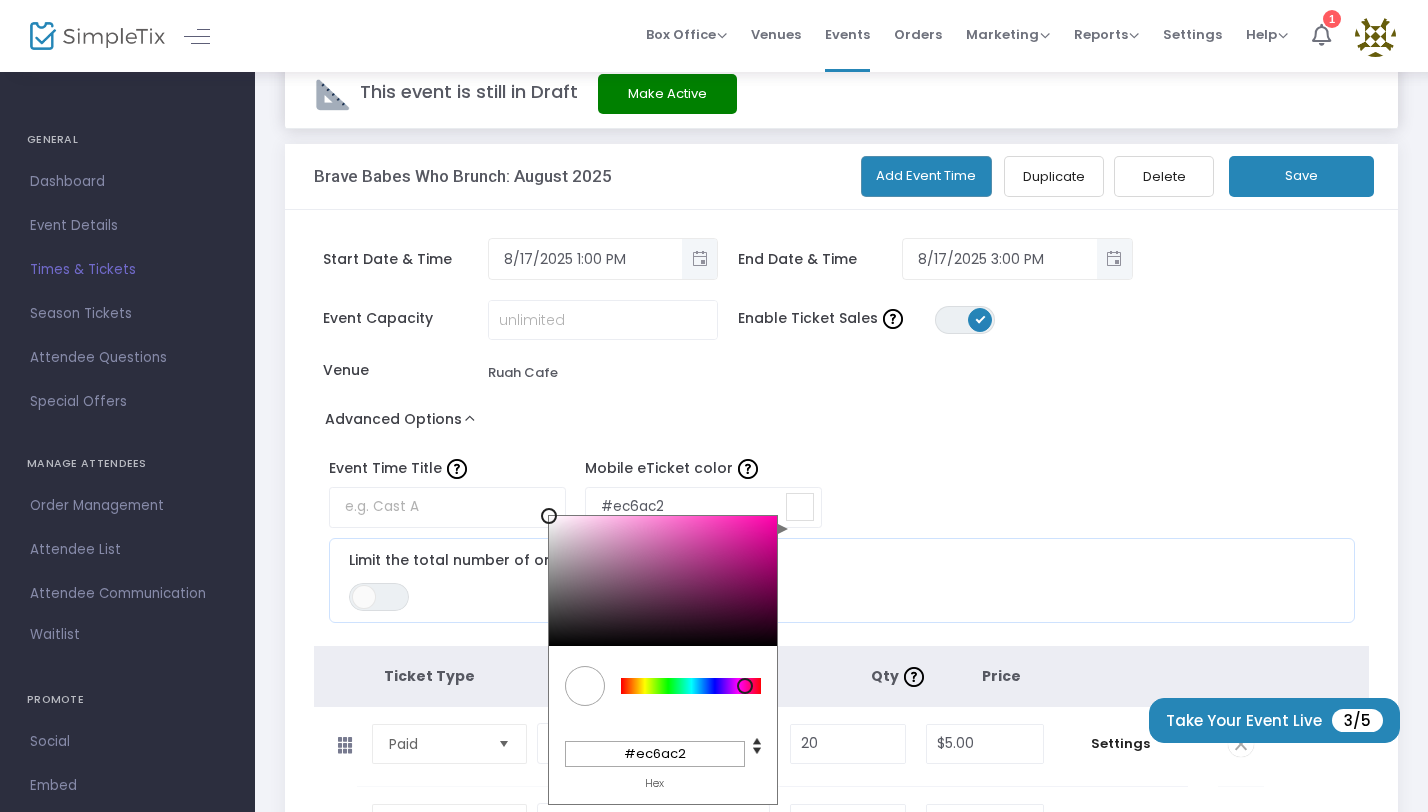 type on "#de40ab" 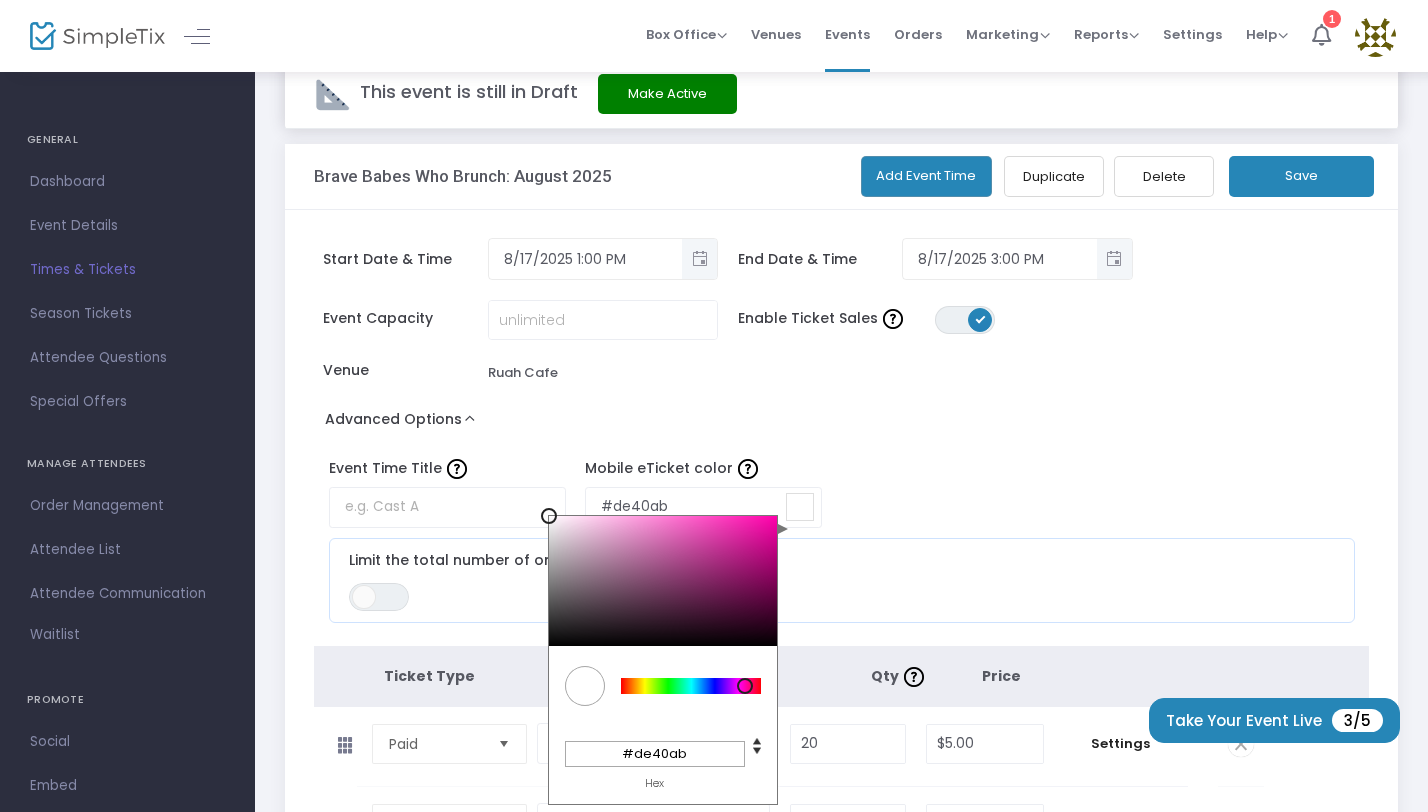 type on "#d5279c" 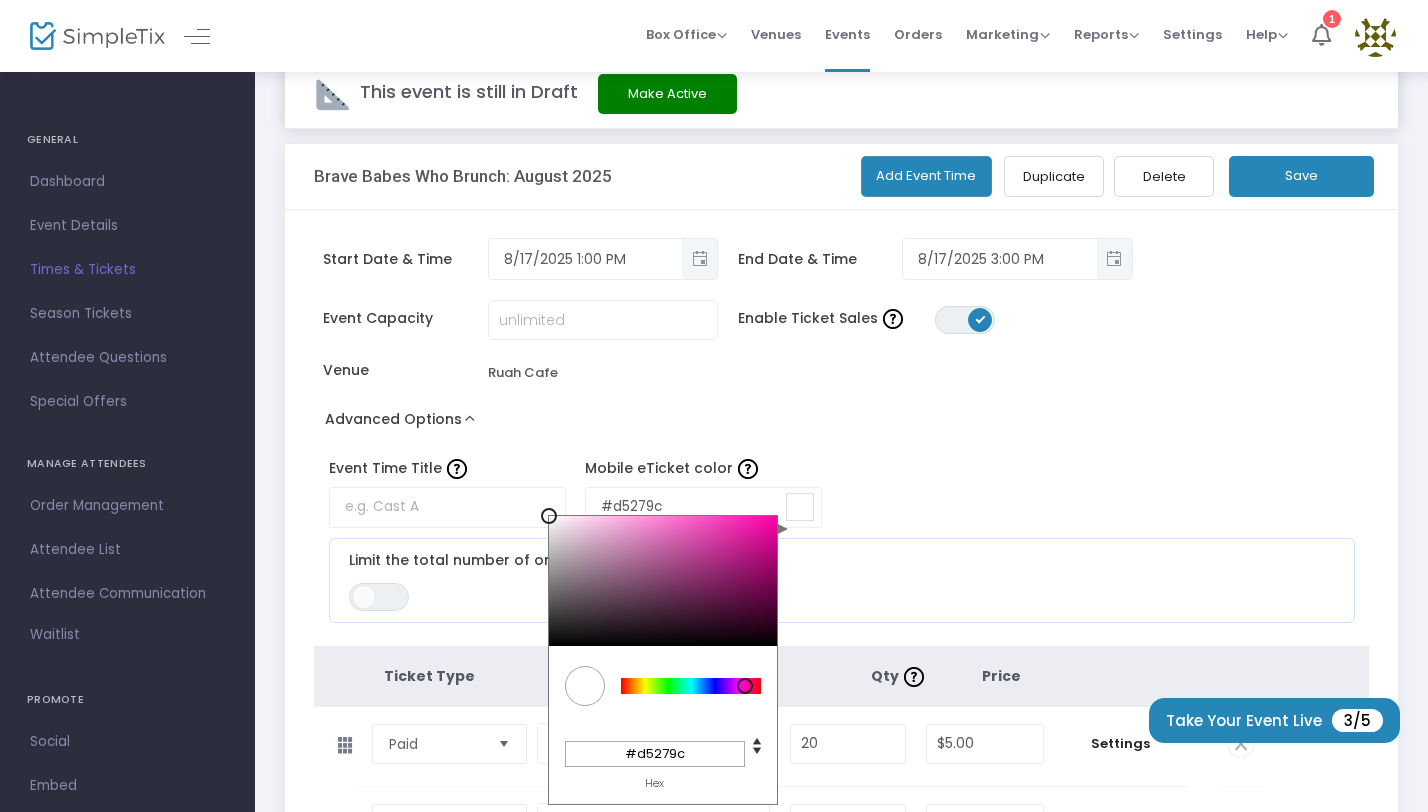 type on "#cf1091" 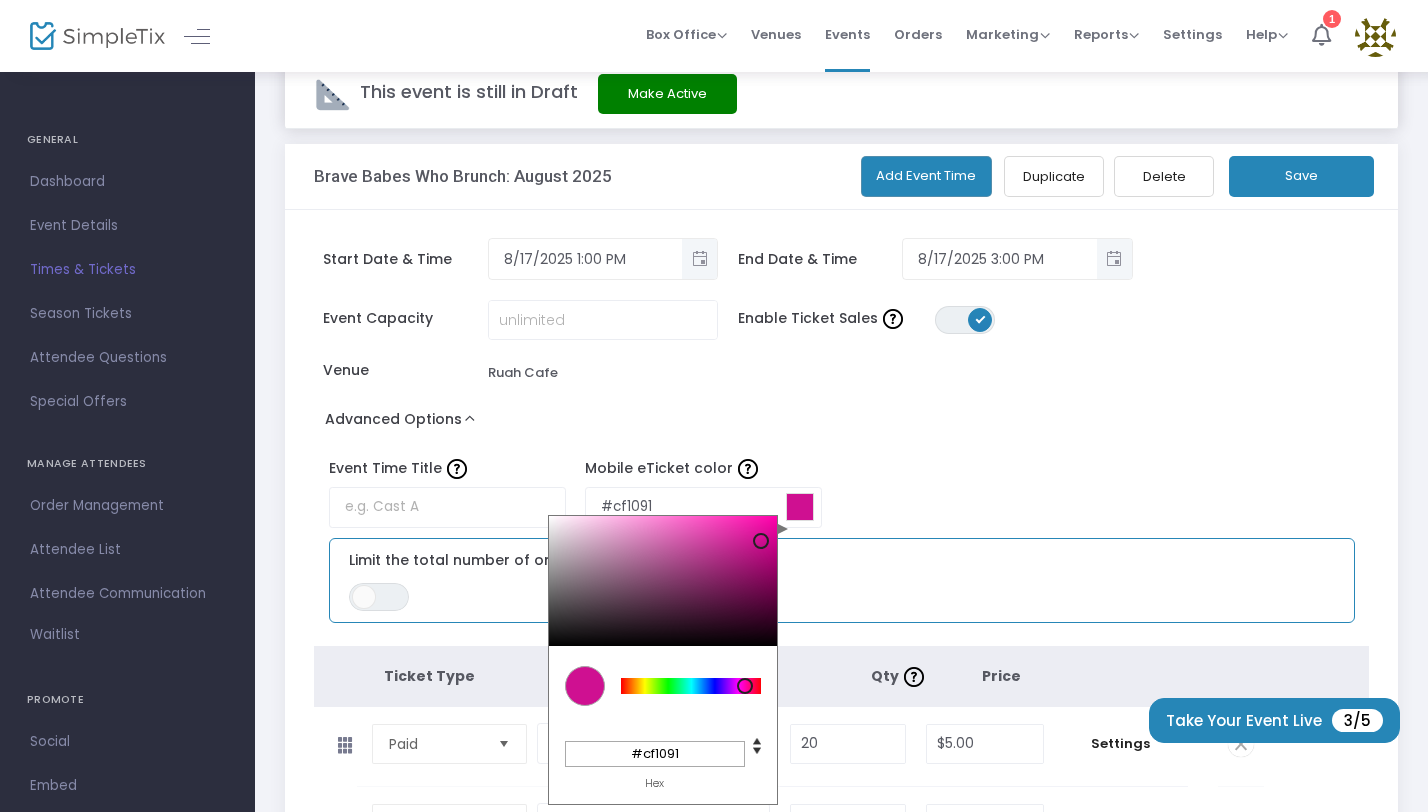 type on "#cb068b" 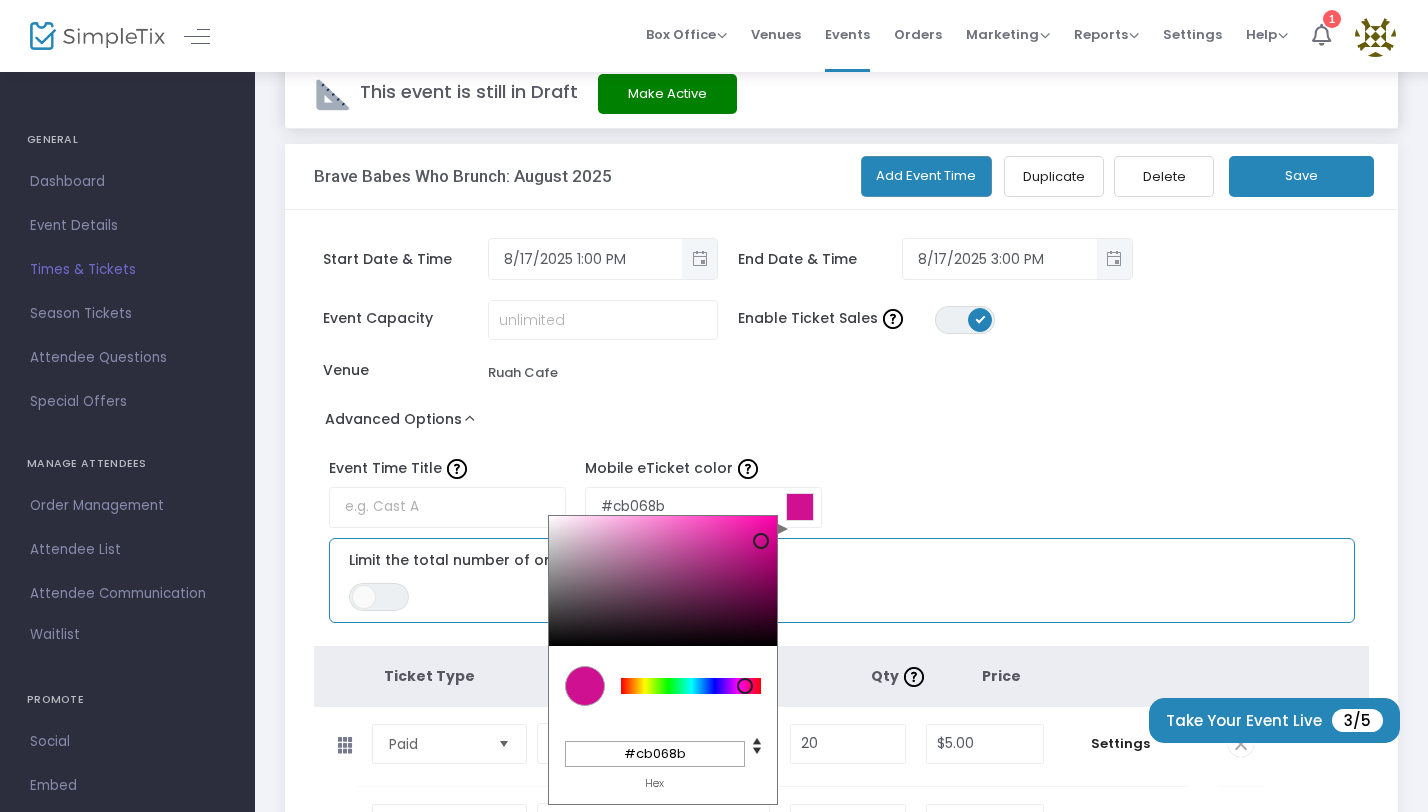 type on "#c70086" 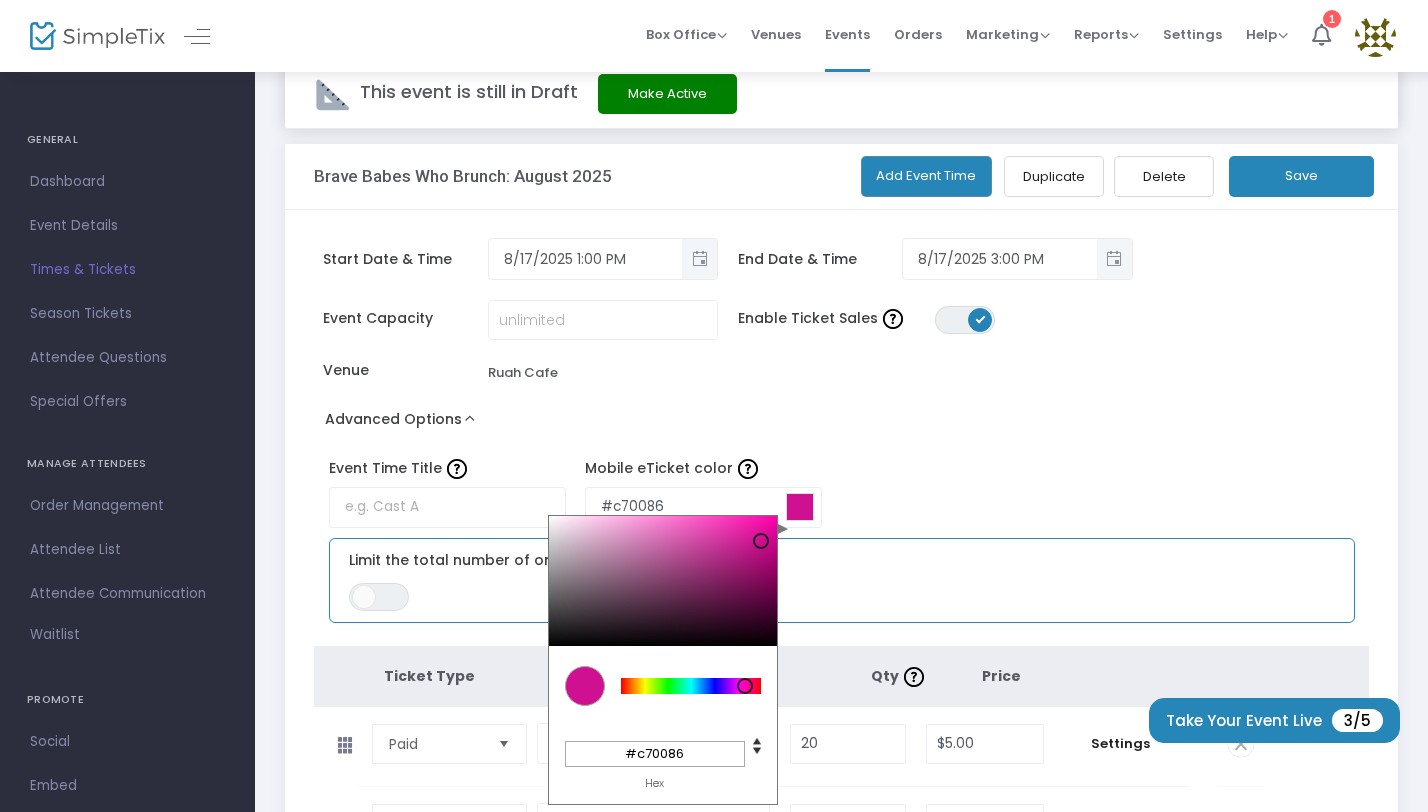 type on "#c50085" 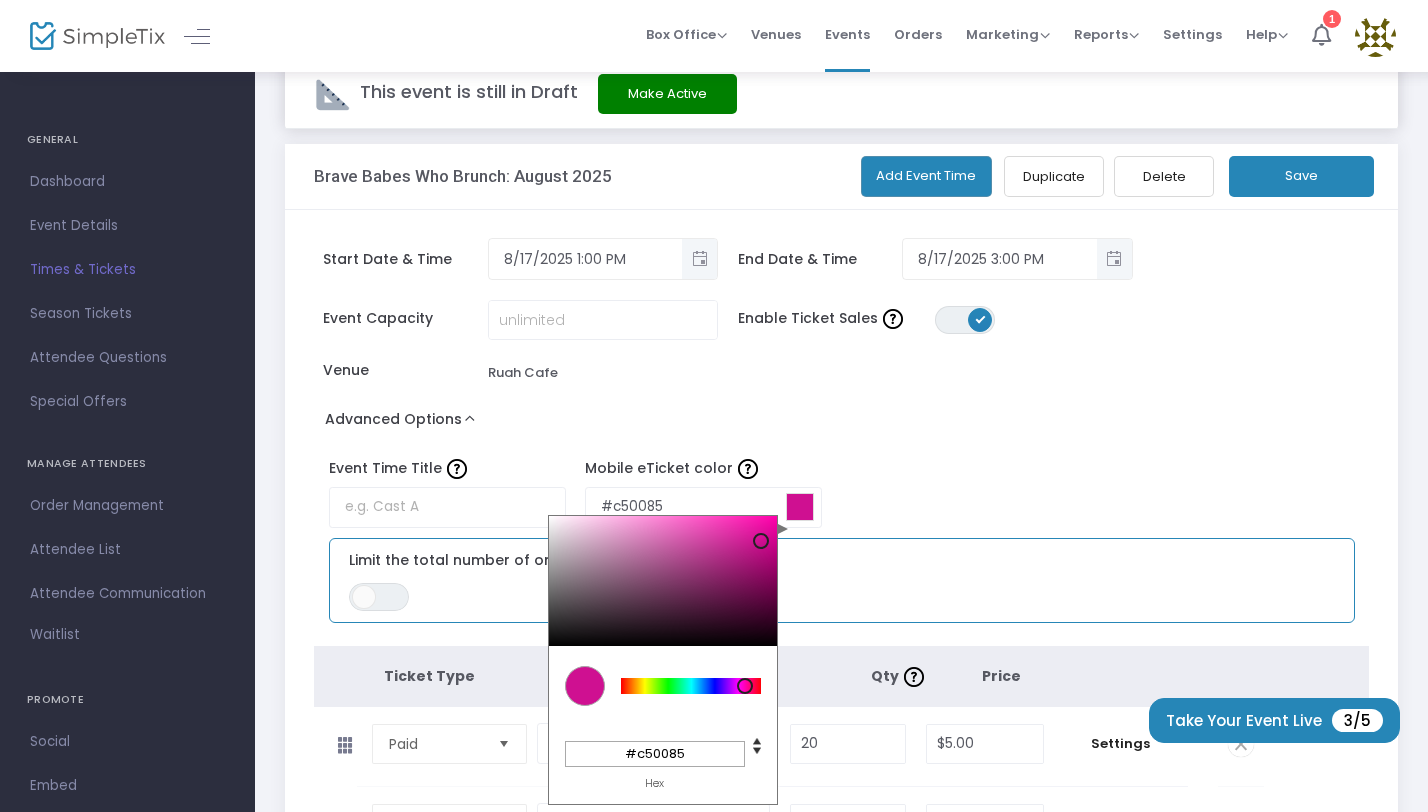 type on "#c70086" 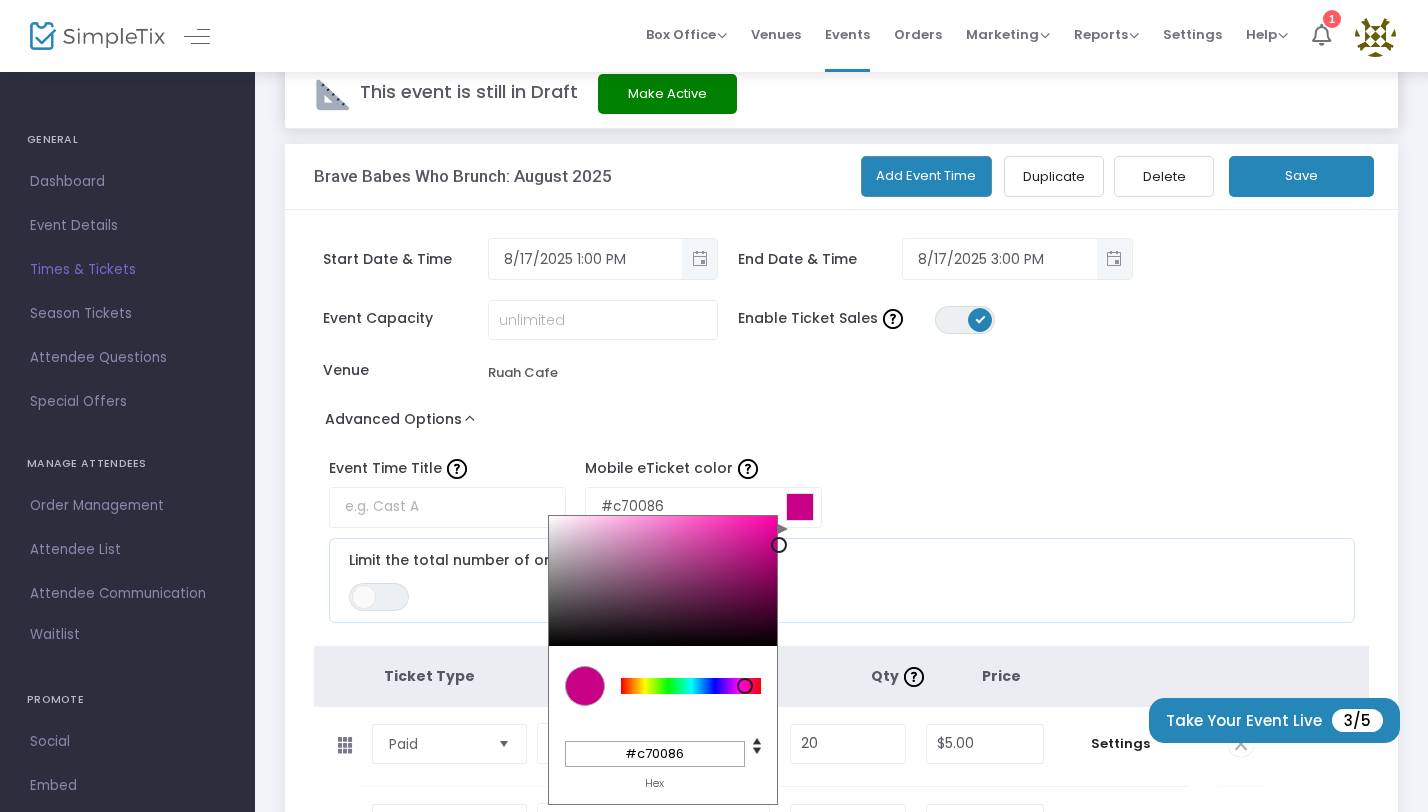 type on "#c90088" 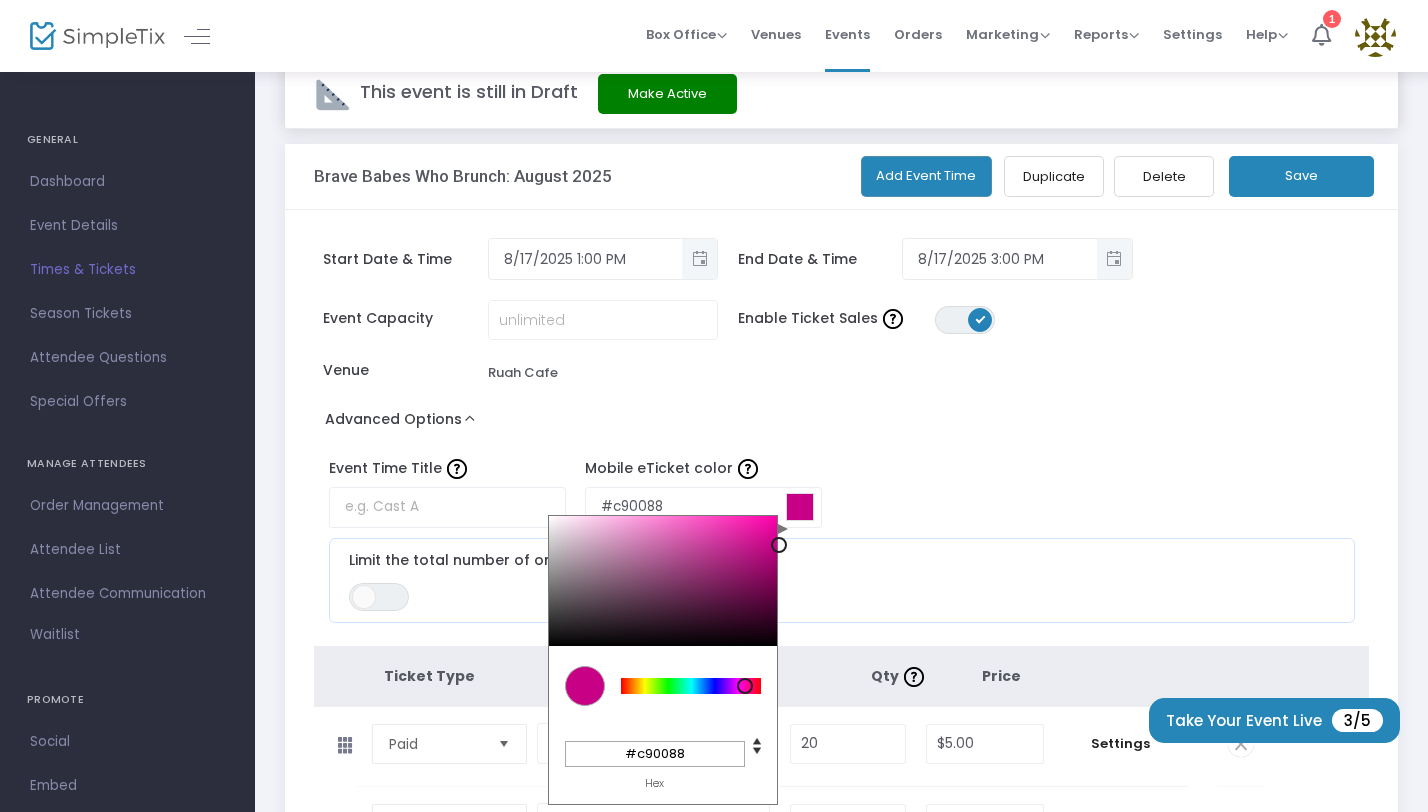 type on "#cb0089" 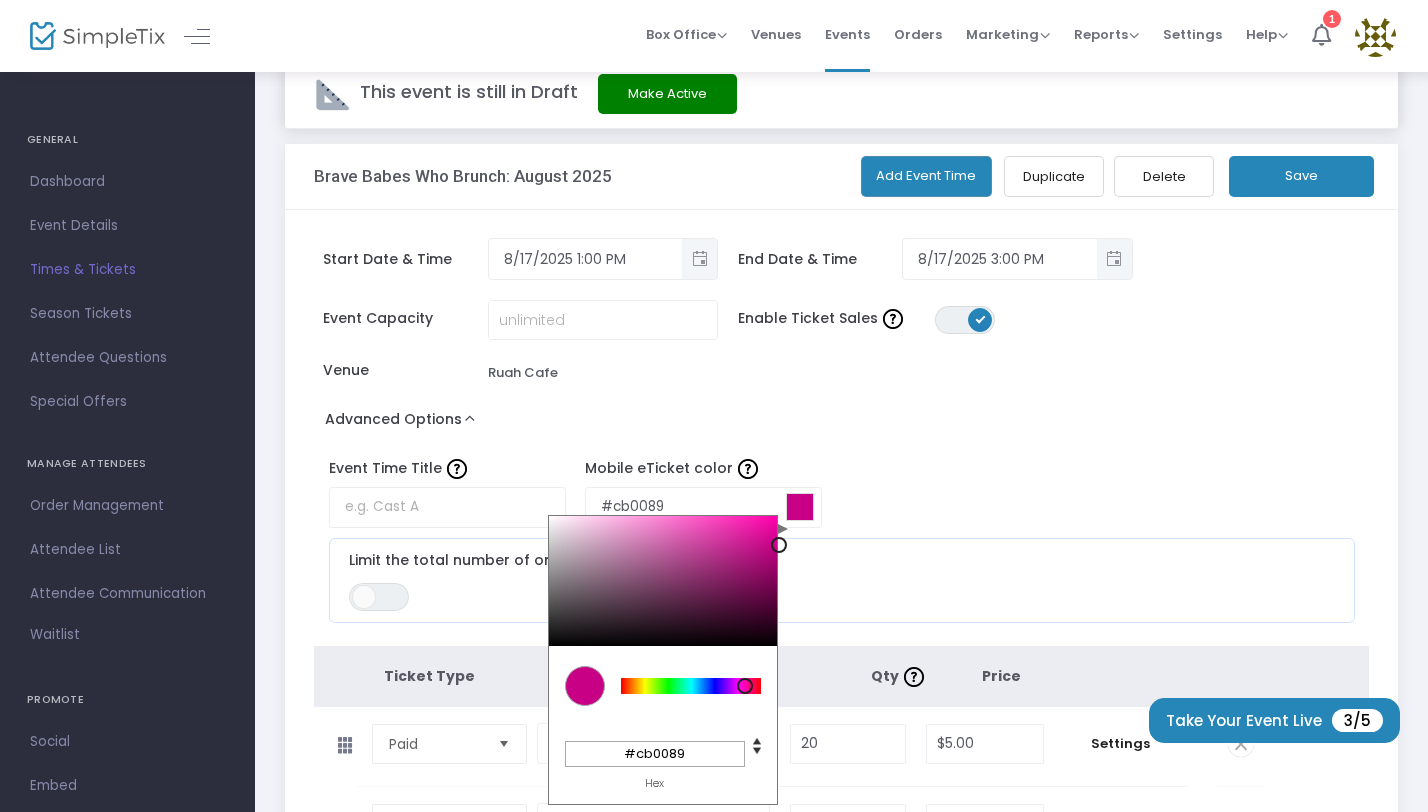 type on "#cd008a" 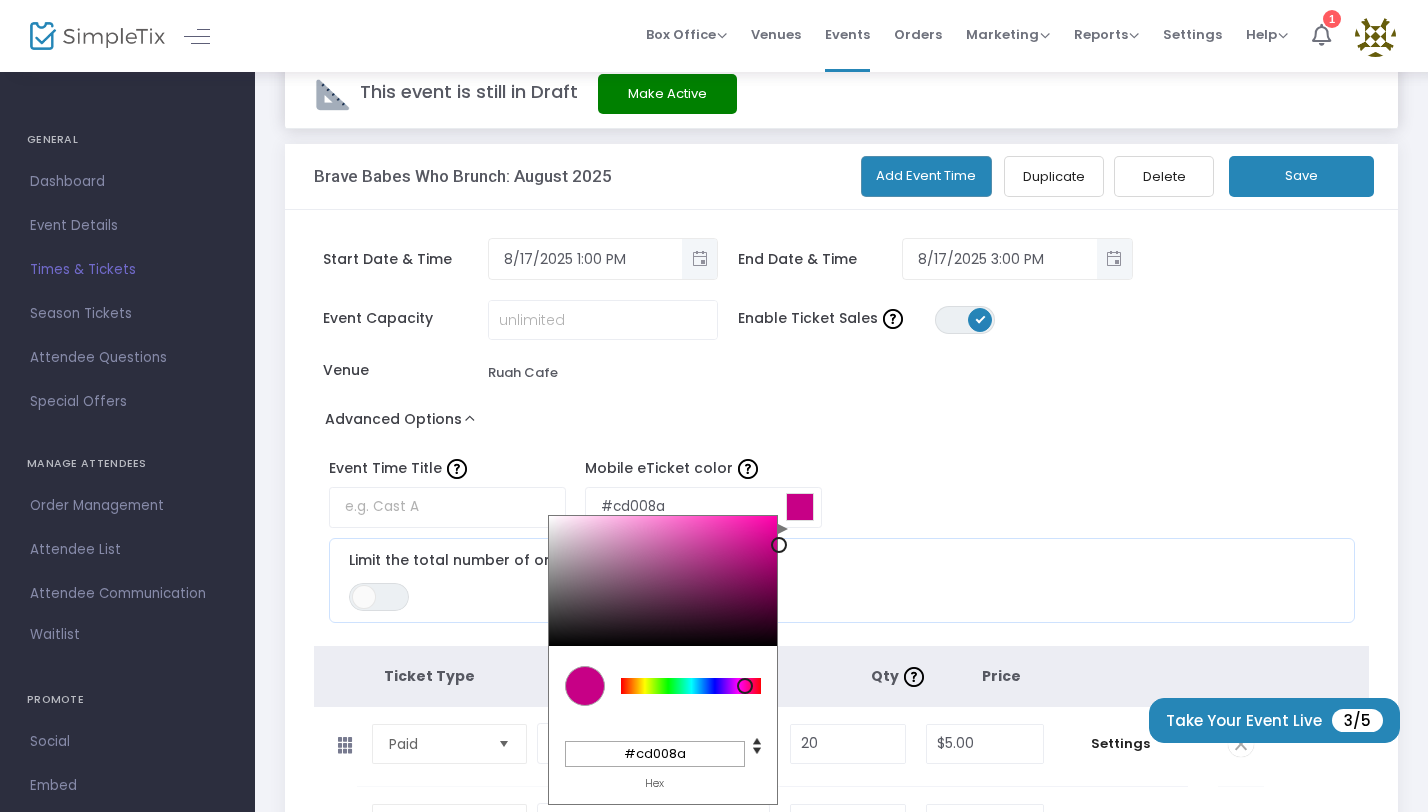 type on "#d1008d" 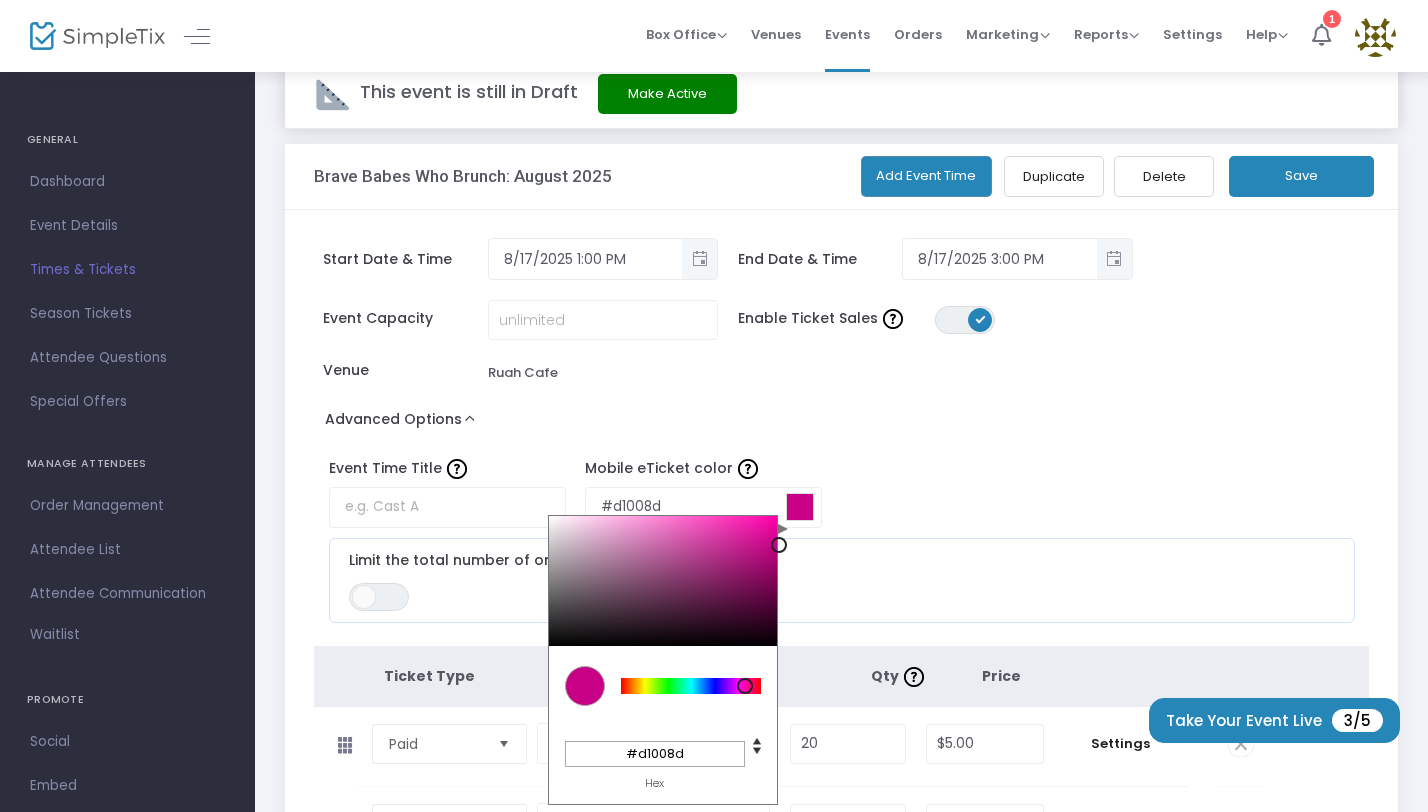 type on "#d3008e" 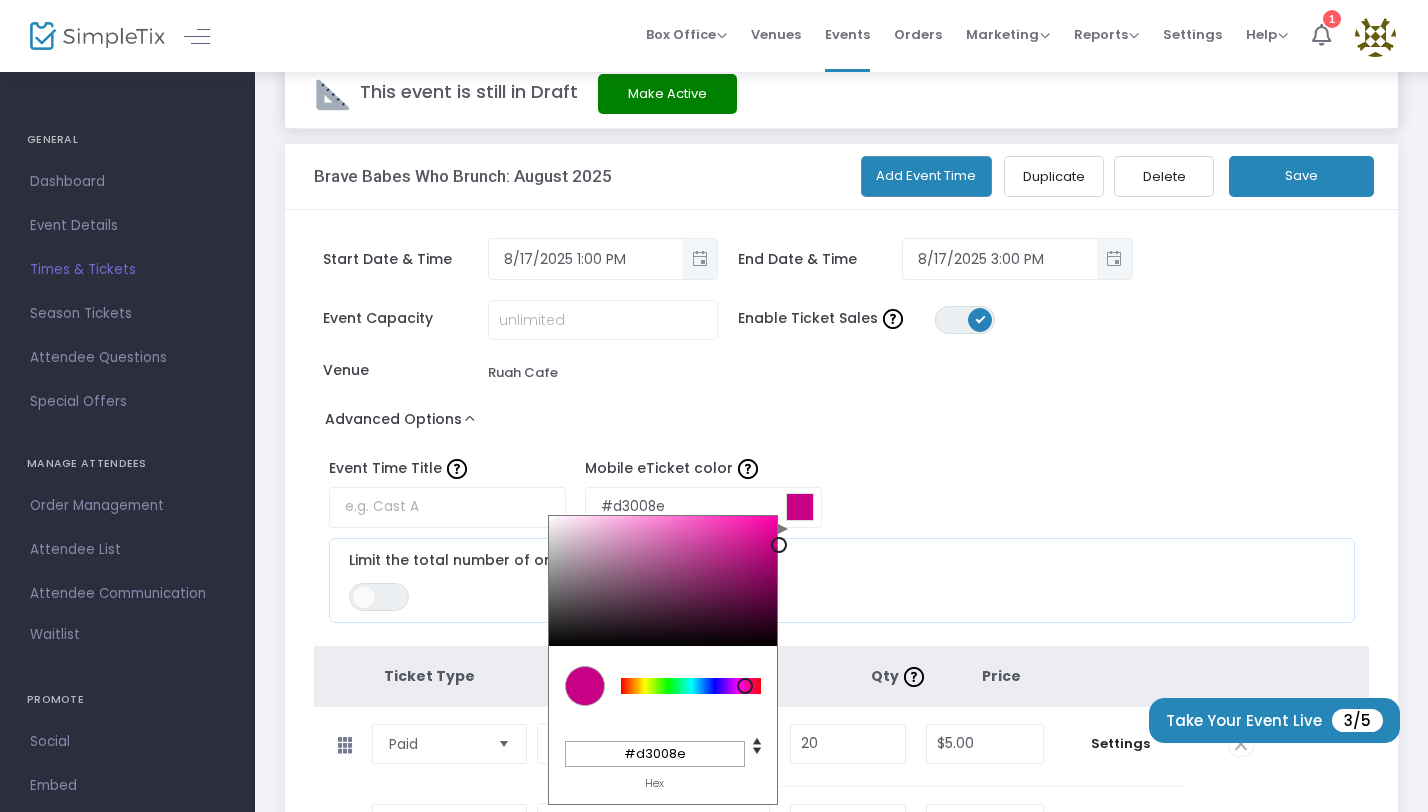 type on "#d50090" 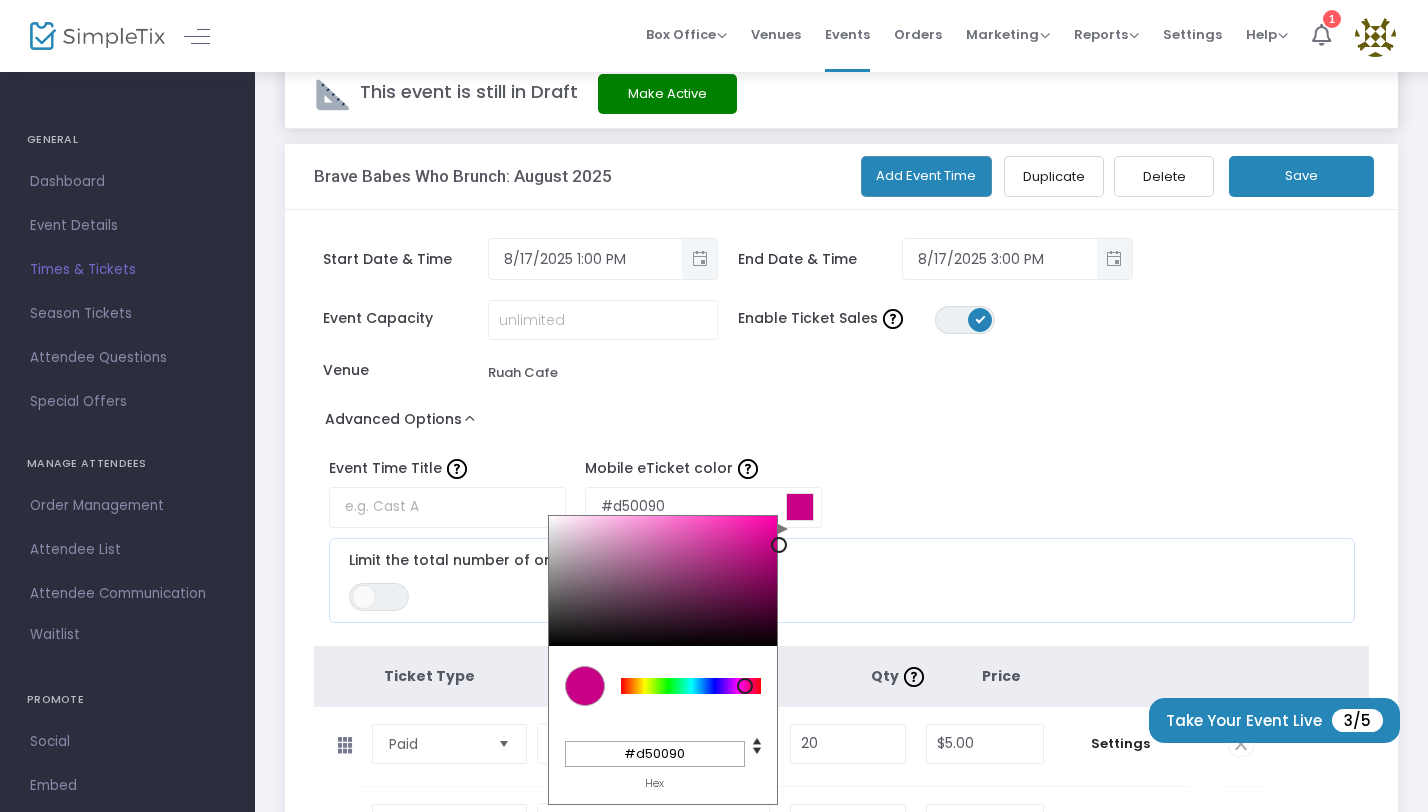 type on "#d70091" 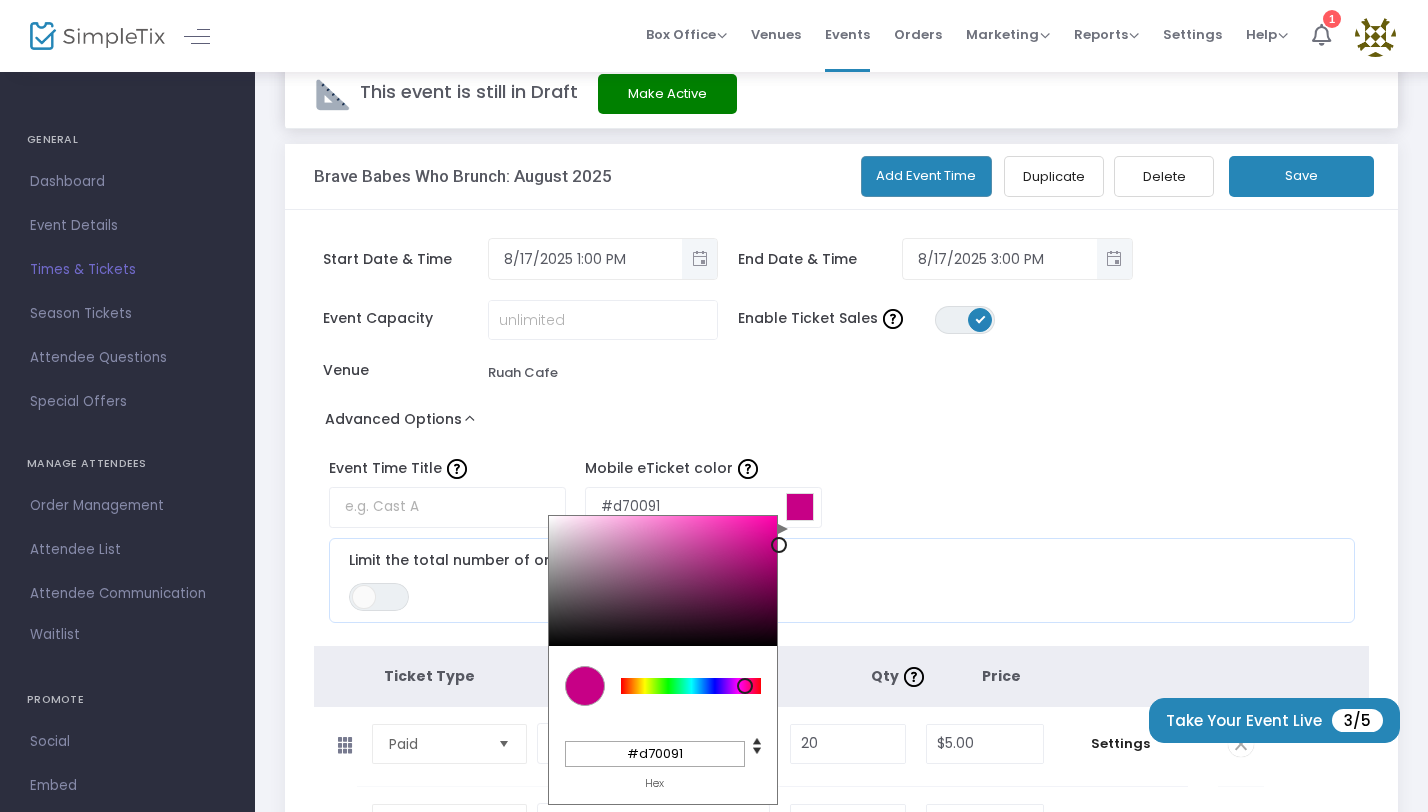 type on "#d90092" 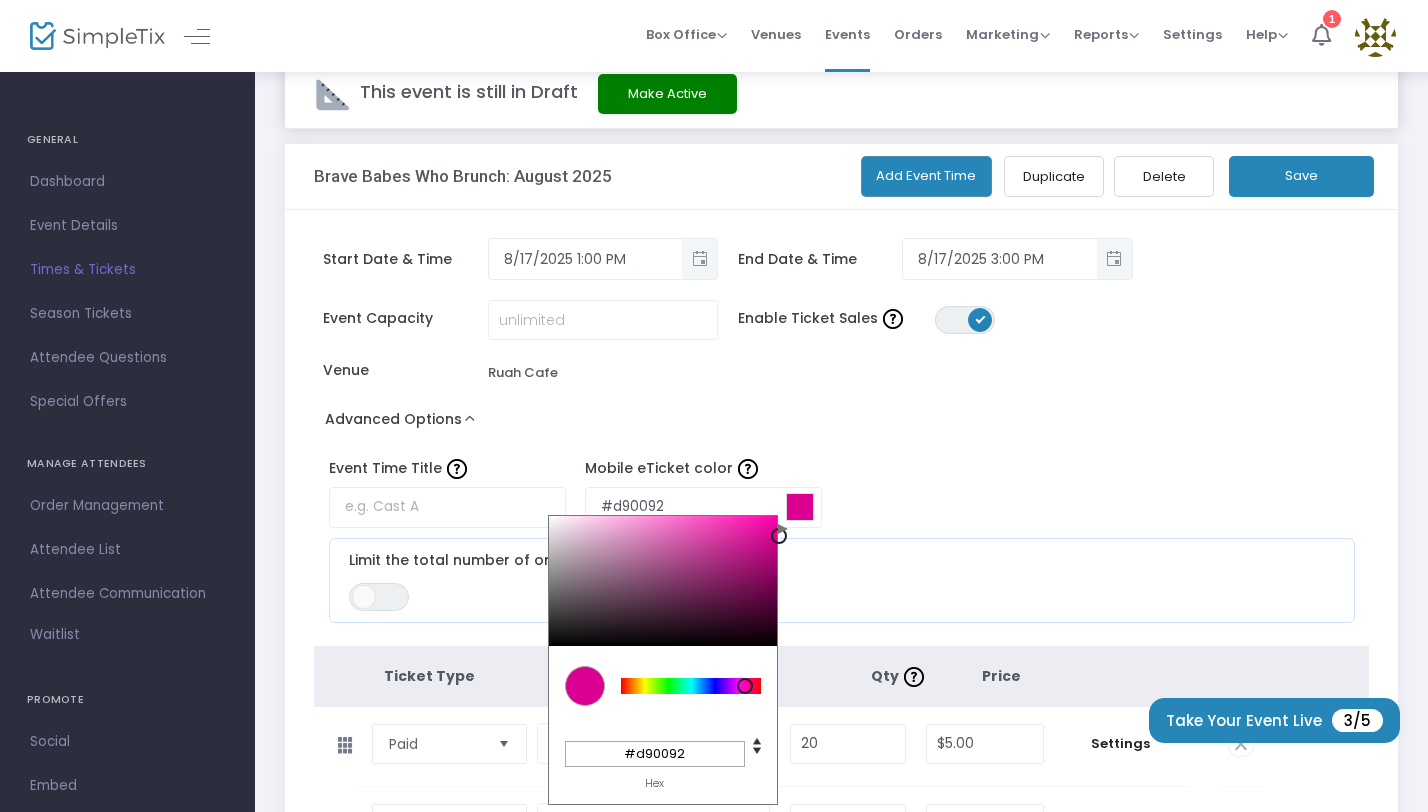 type on "#dd0195" 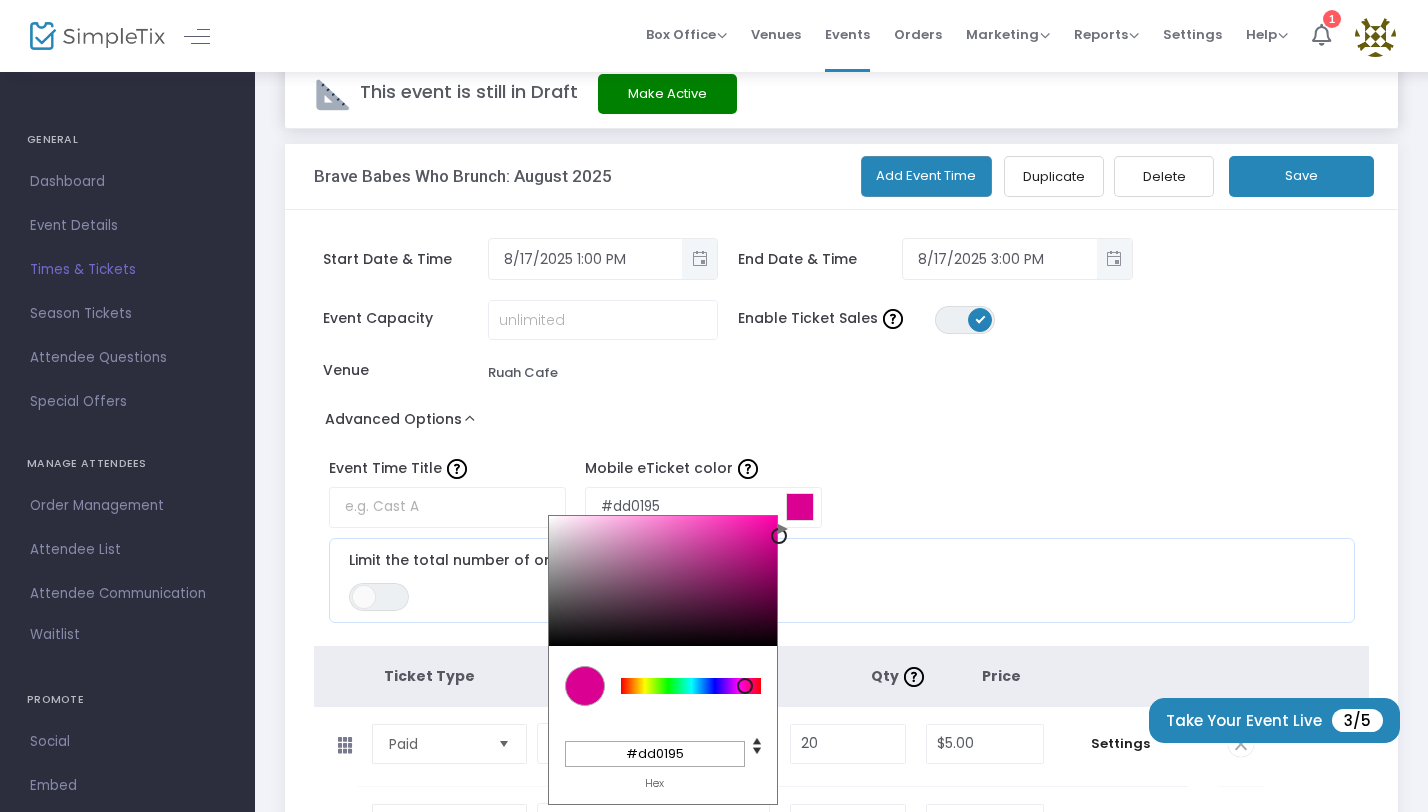 type on "#e00599" 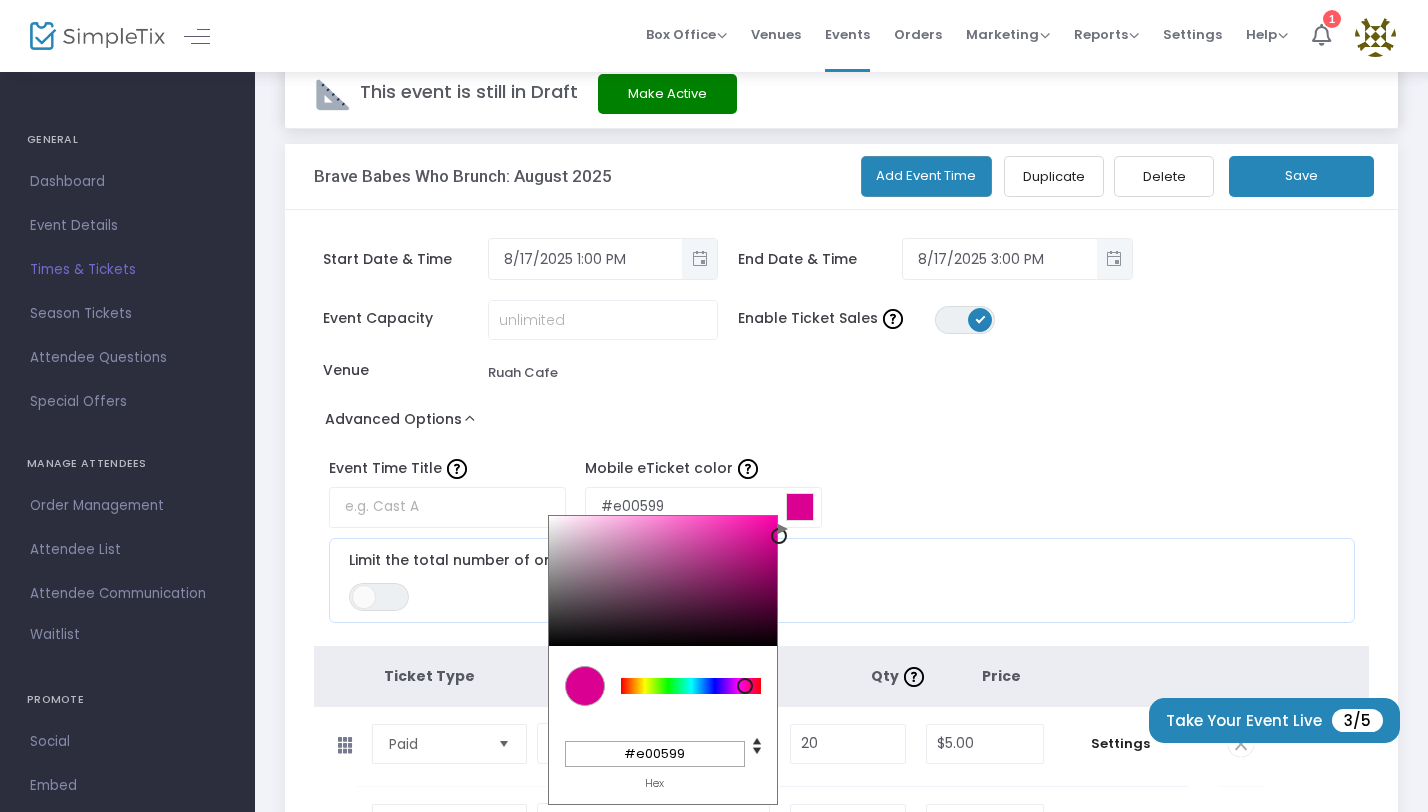 type on "#e2079b" 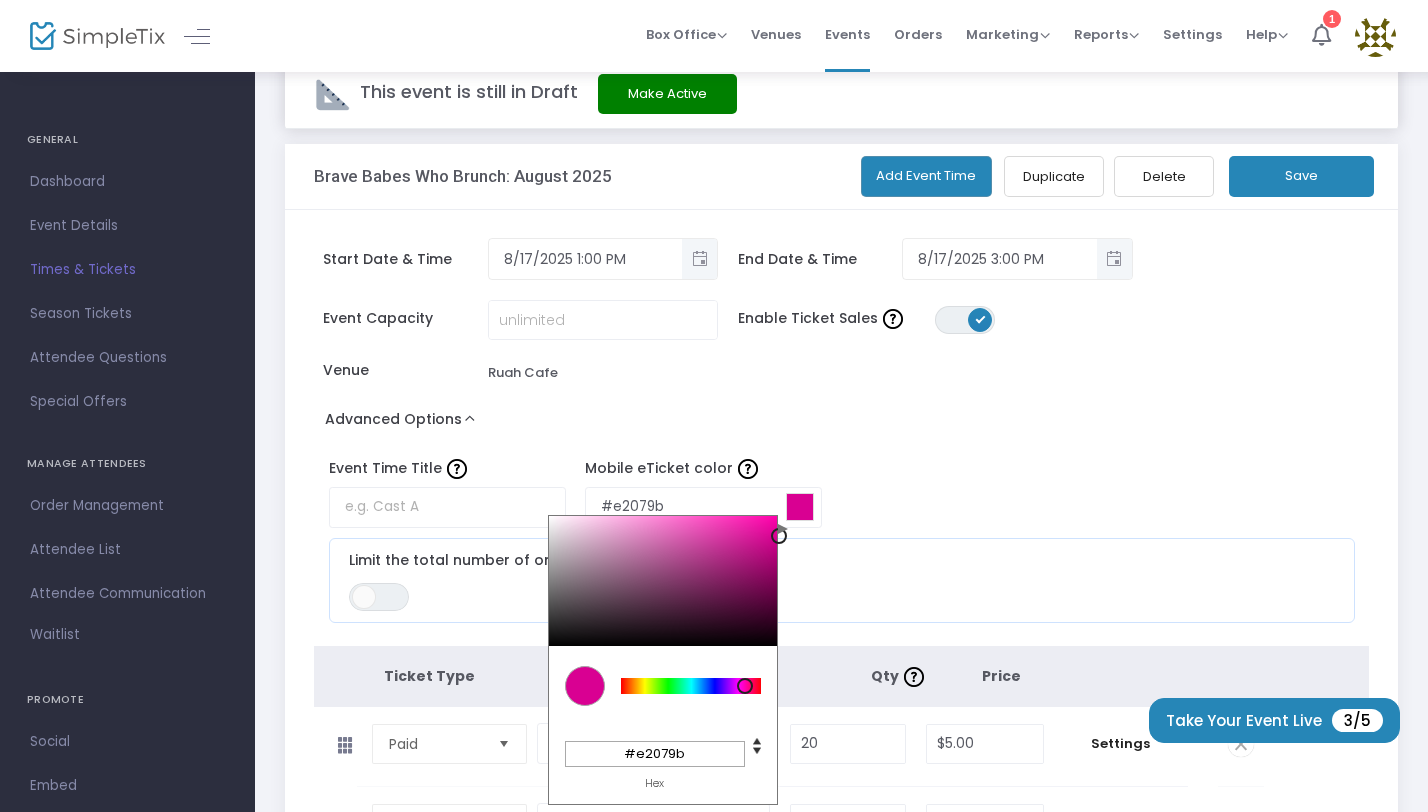 type on "#e4089d" 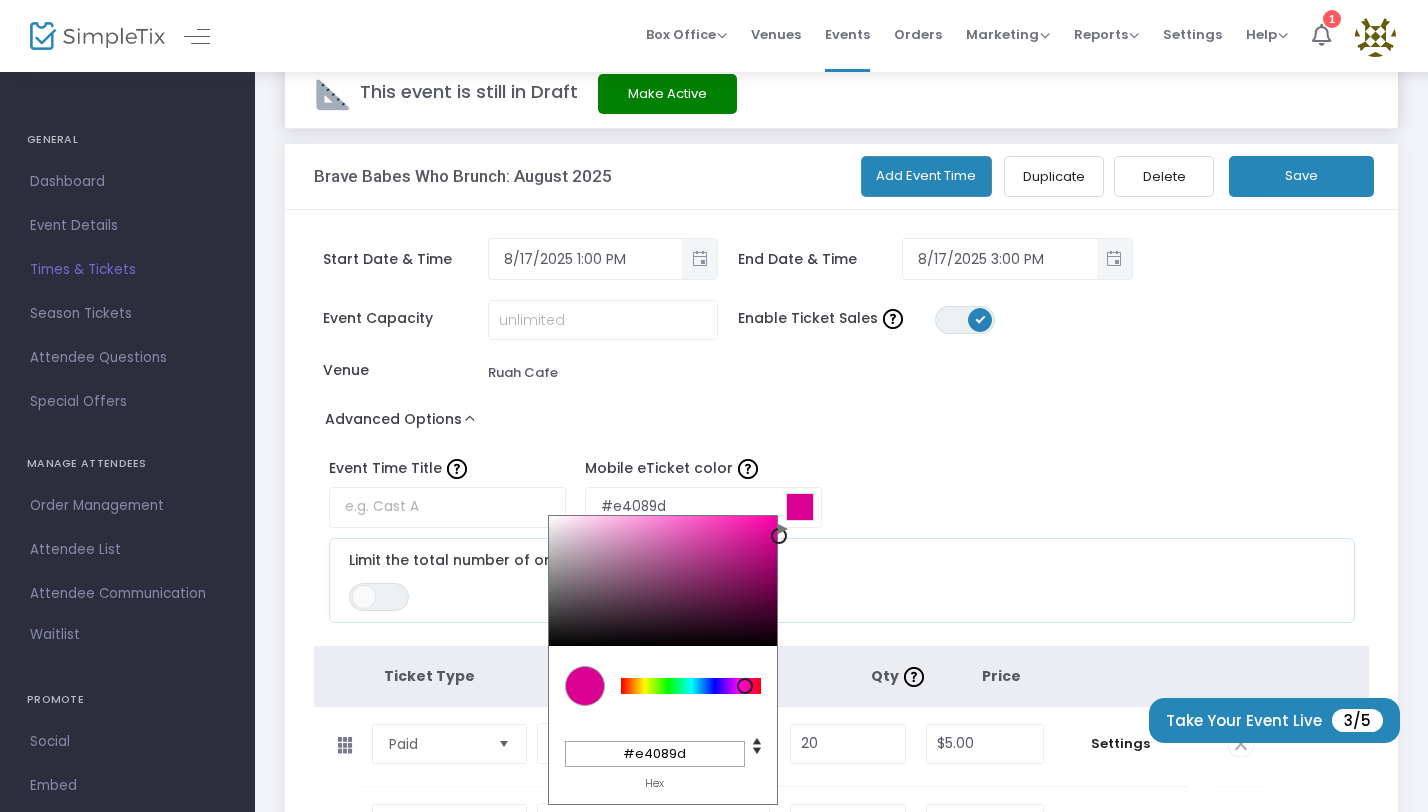 type on "#e4099d" 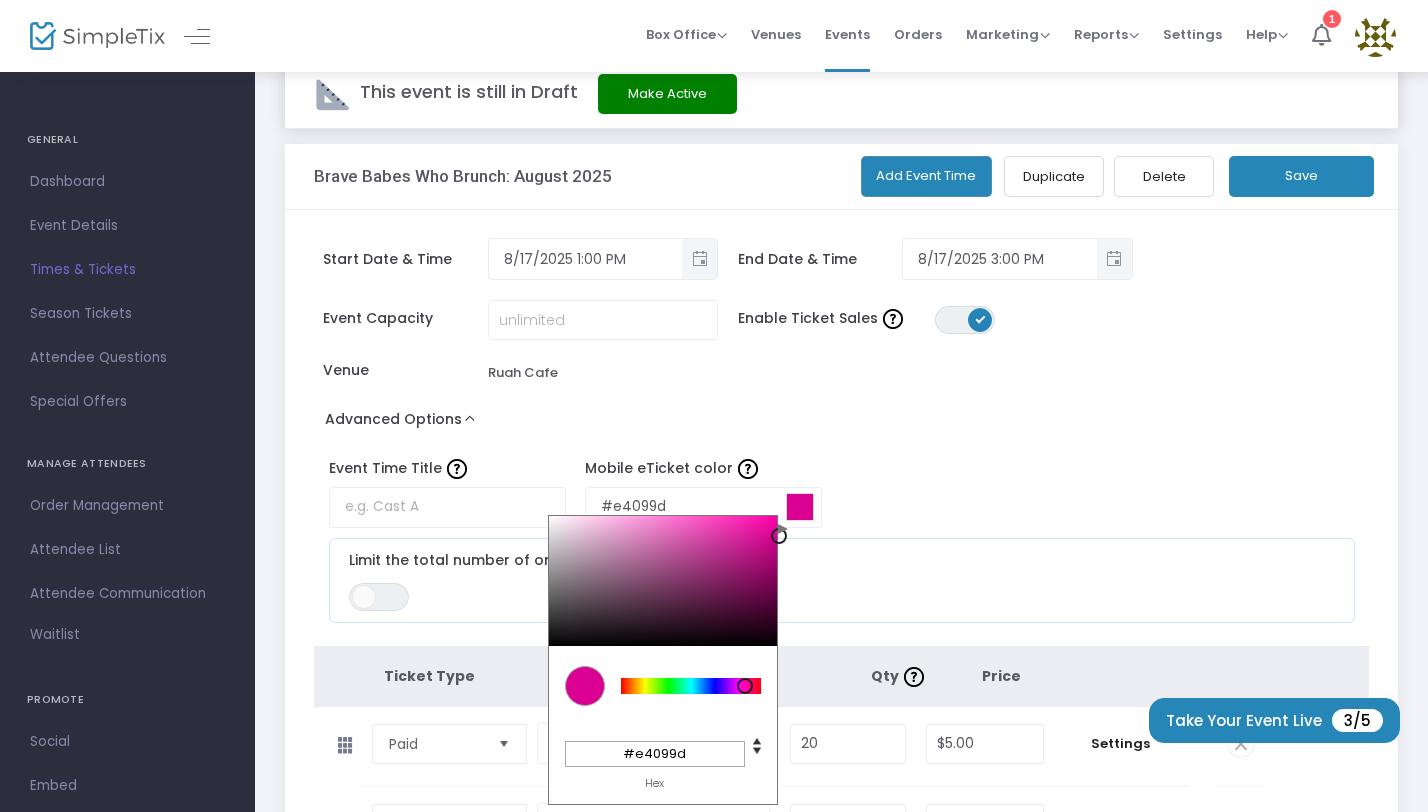 type on "#e40a9d" 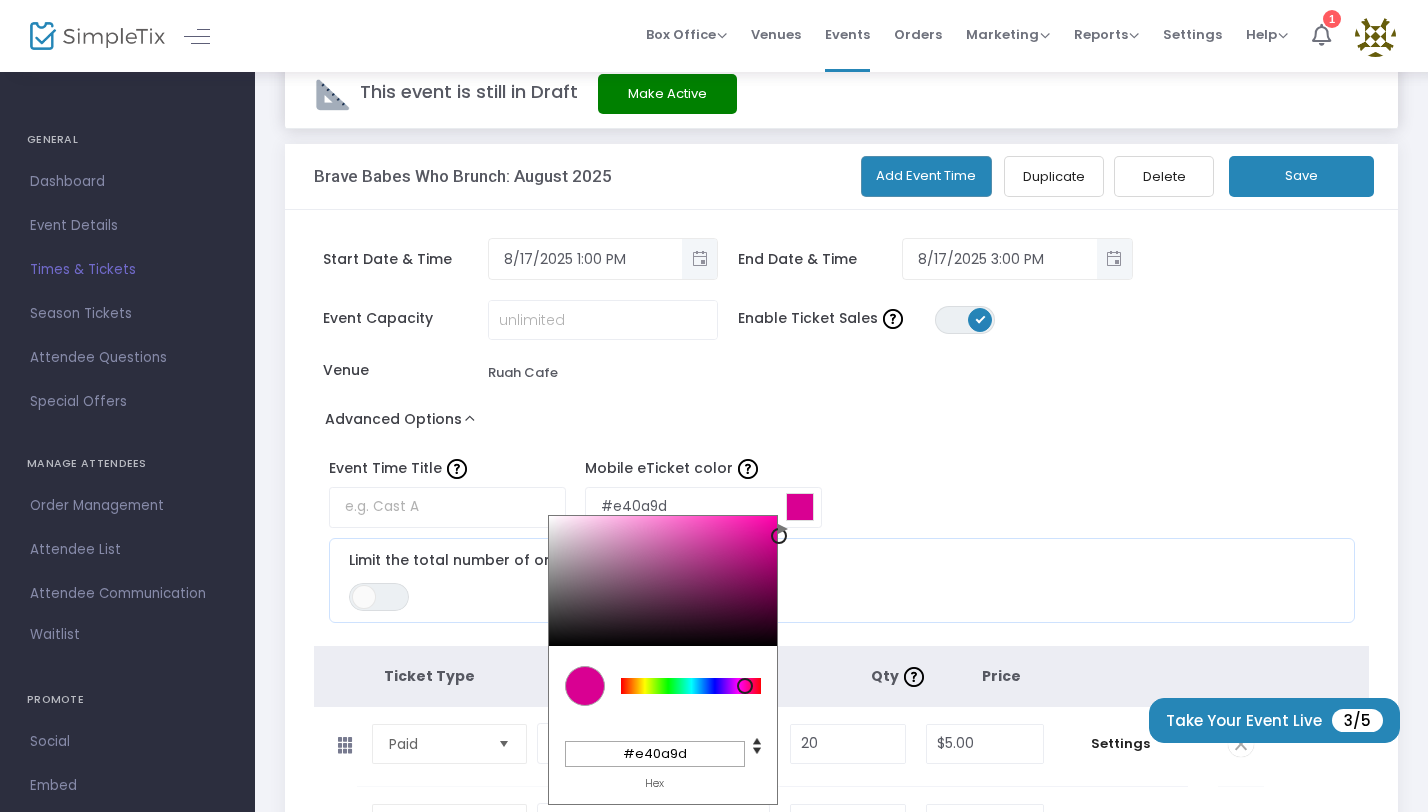 type on "#e60b9f" 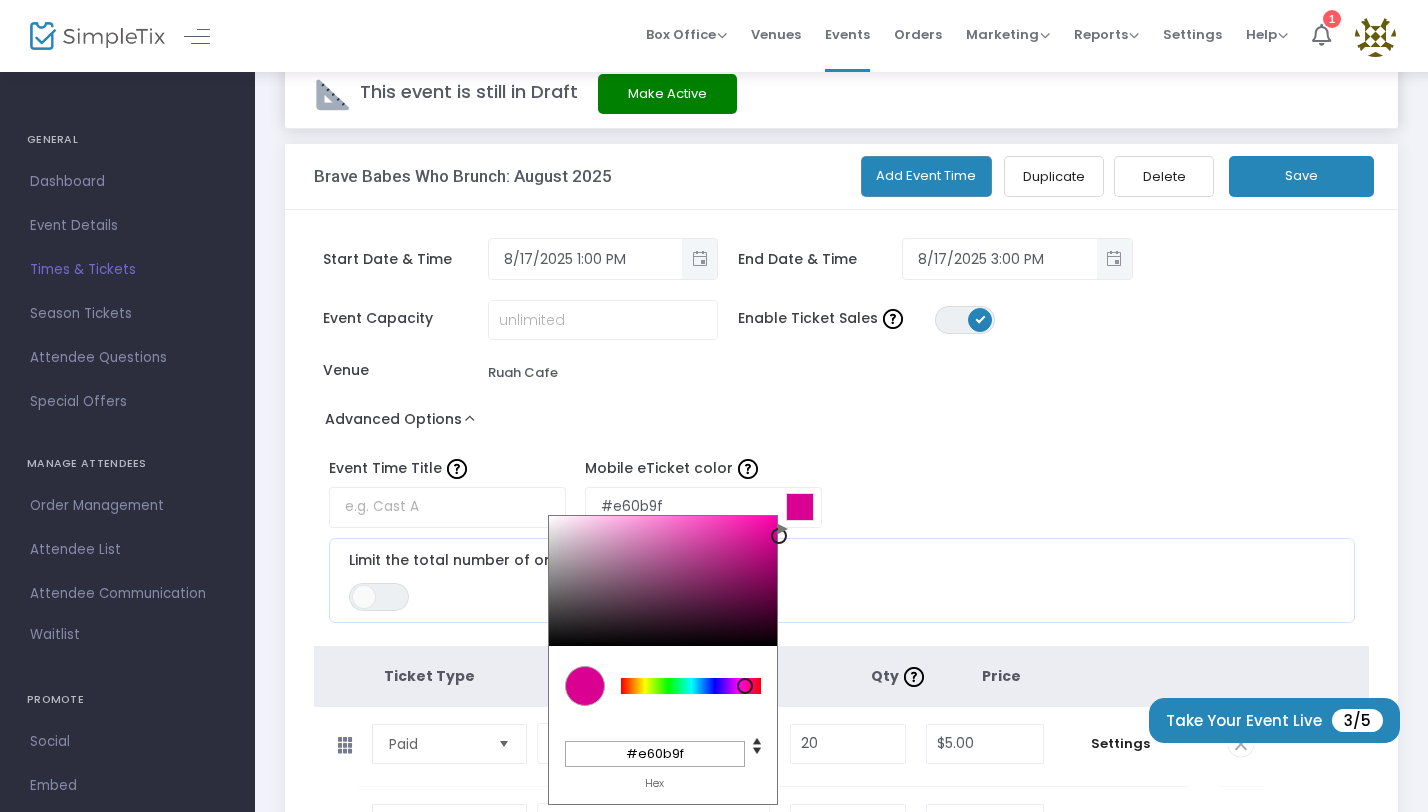 type on "#e60da0" 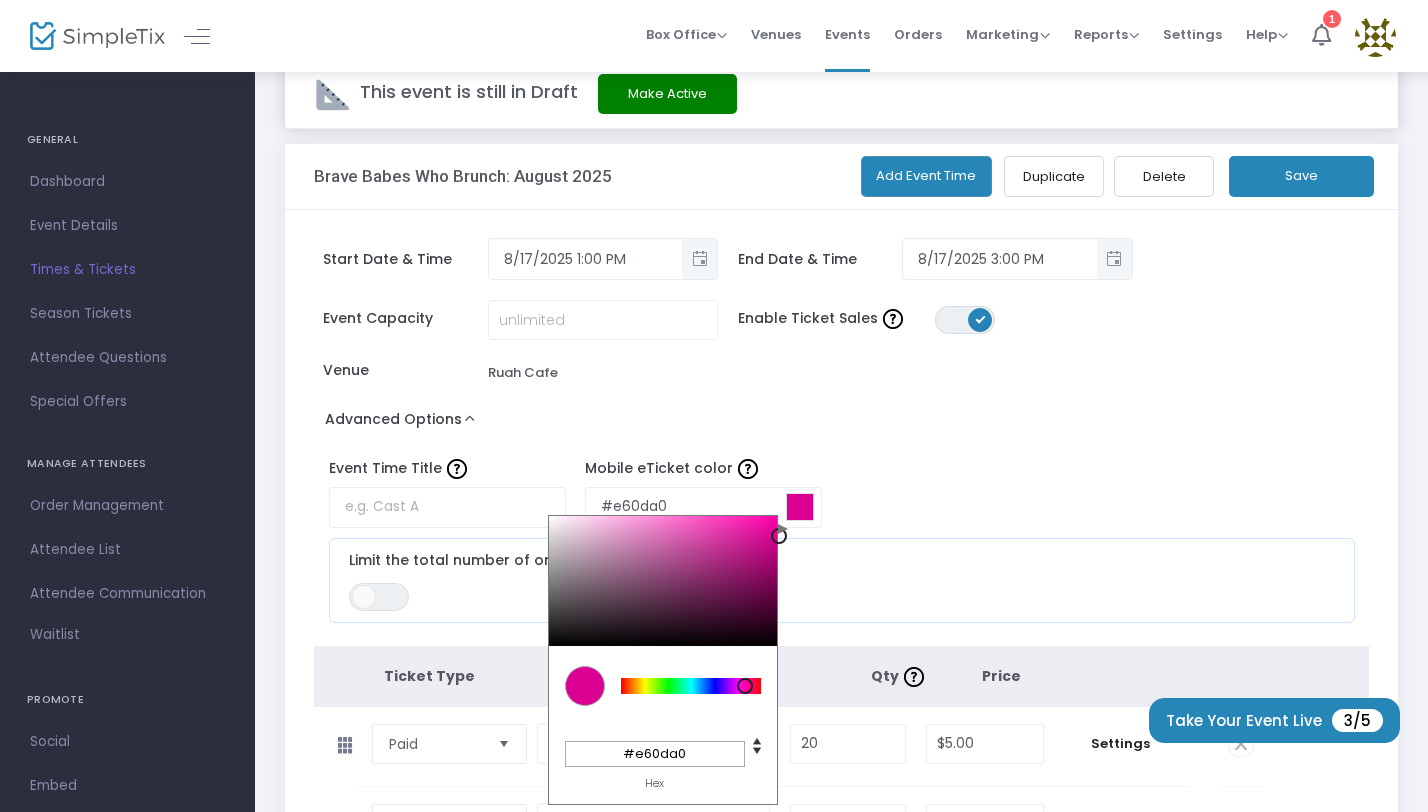 type on "#e60ea0" 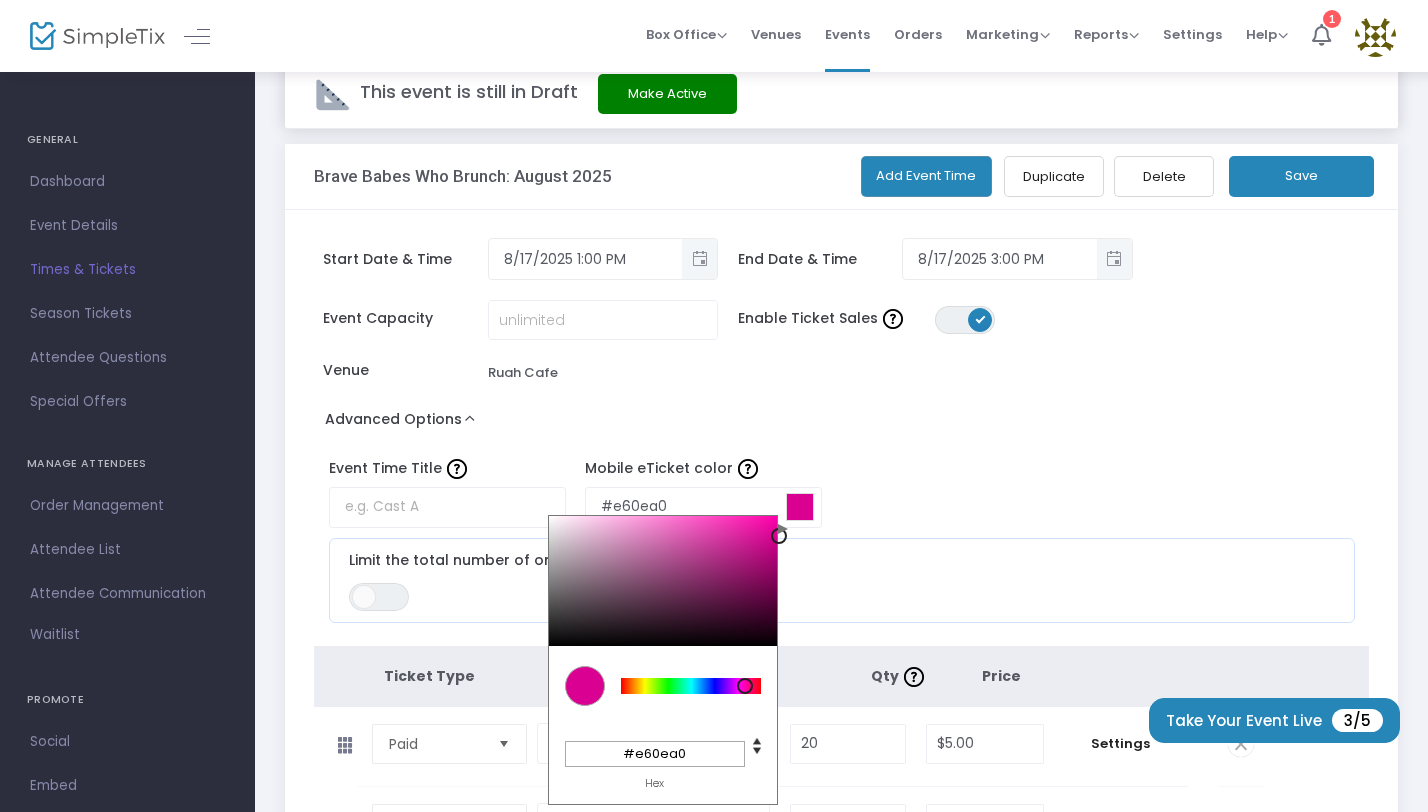 type on "#e60fa0" 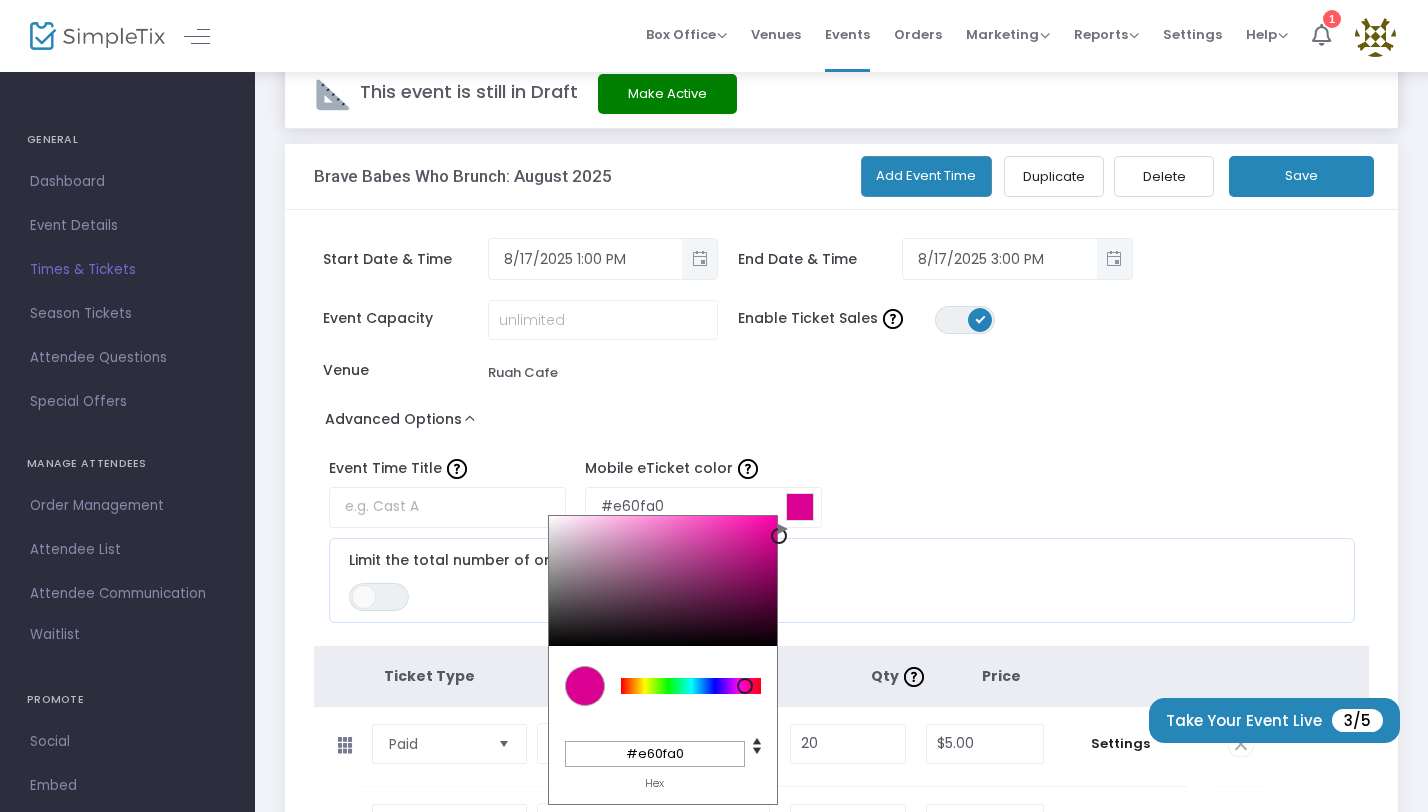 type on "#e610a1" 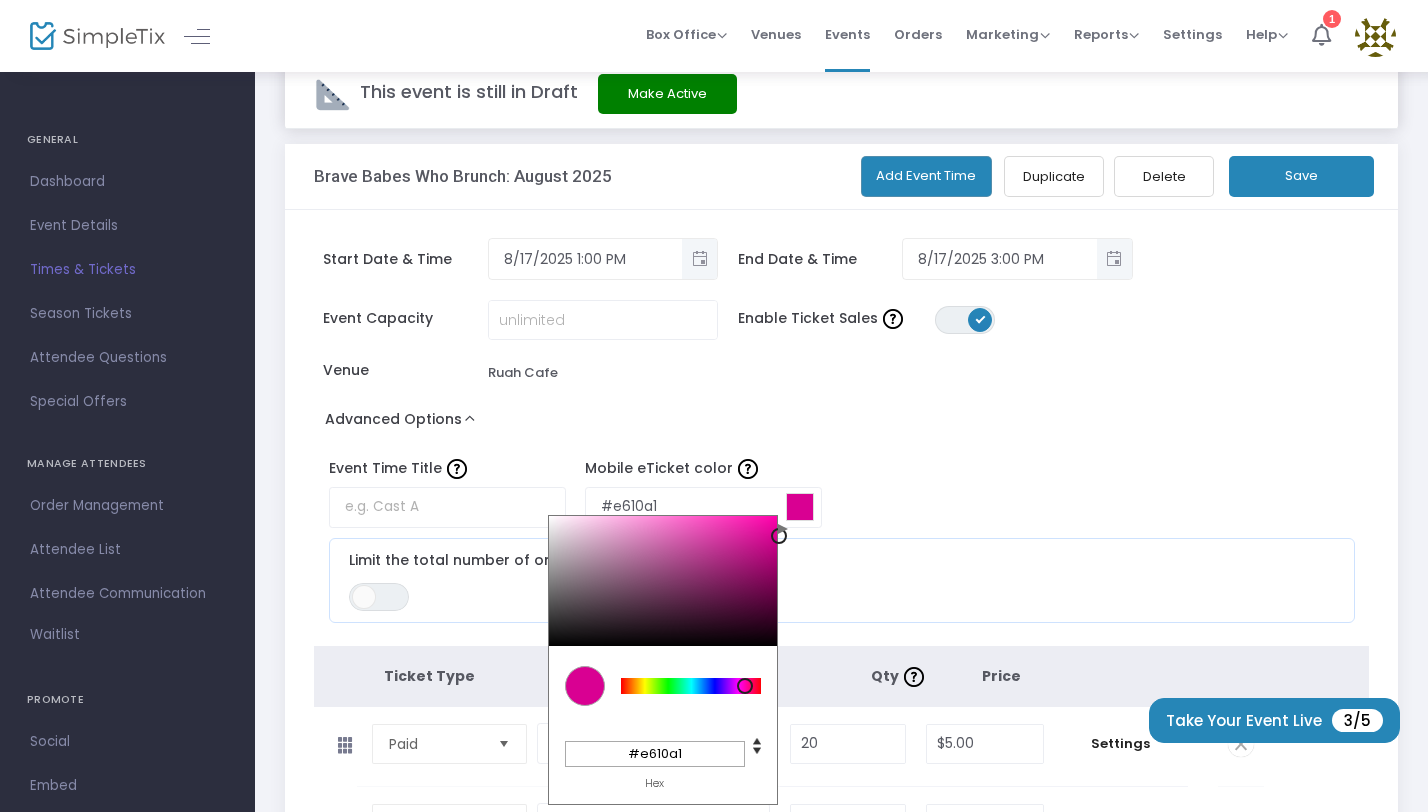 type on "#e611a1" 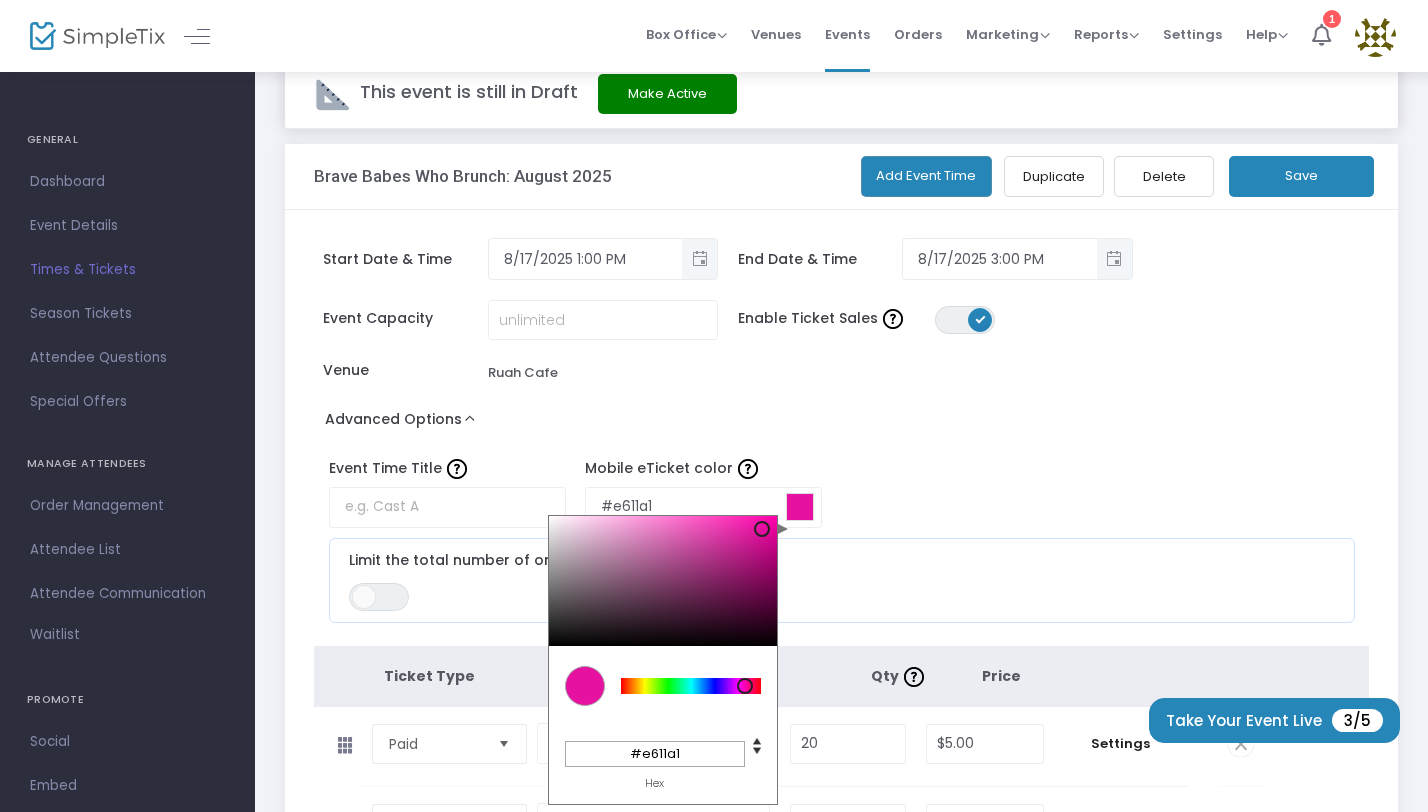 type on "#e612a1" 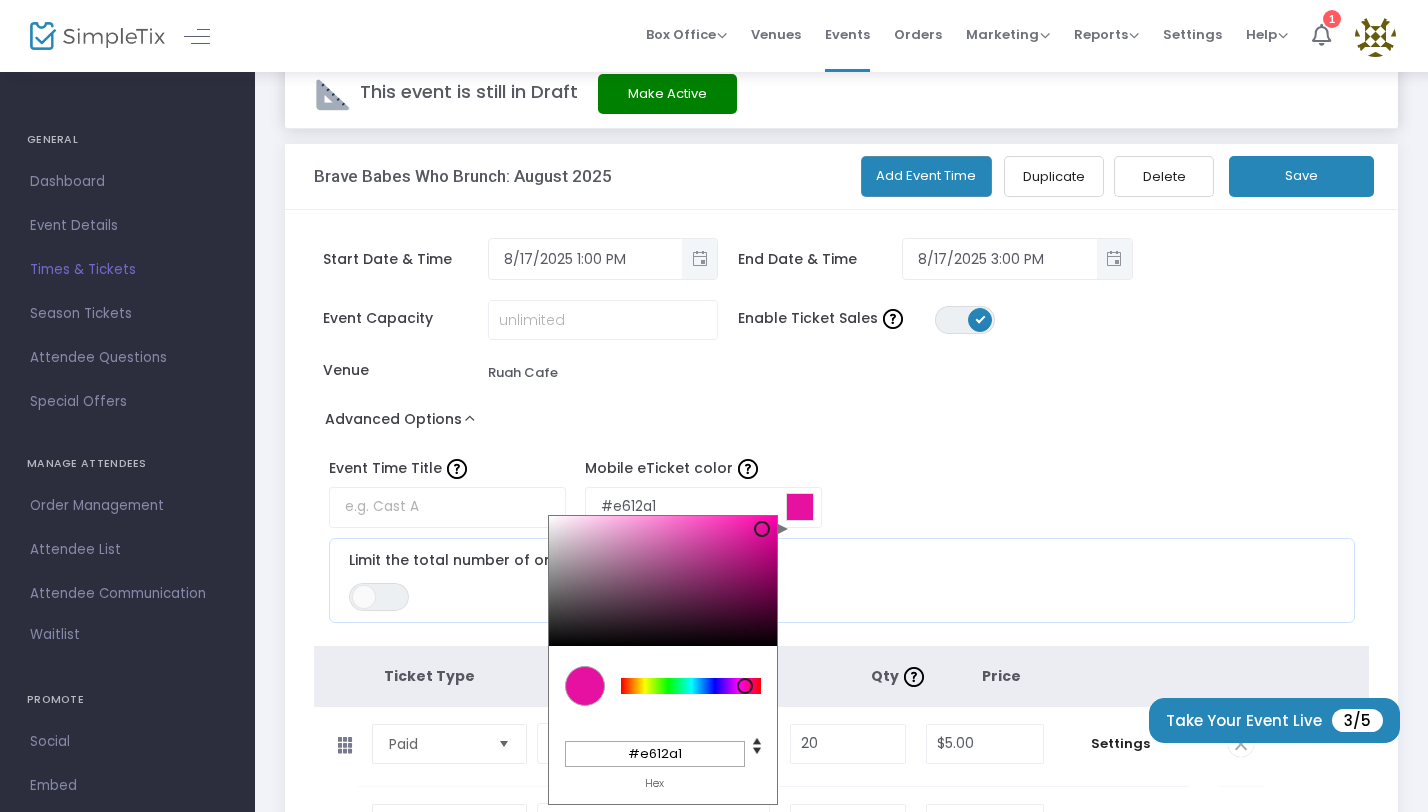 type on "#e613a2" 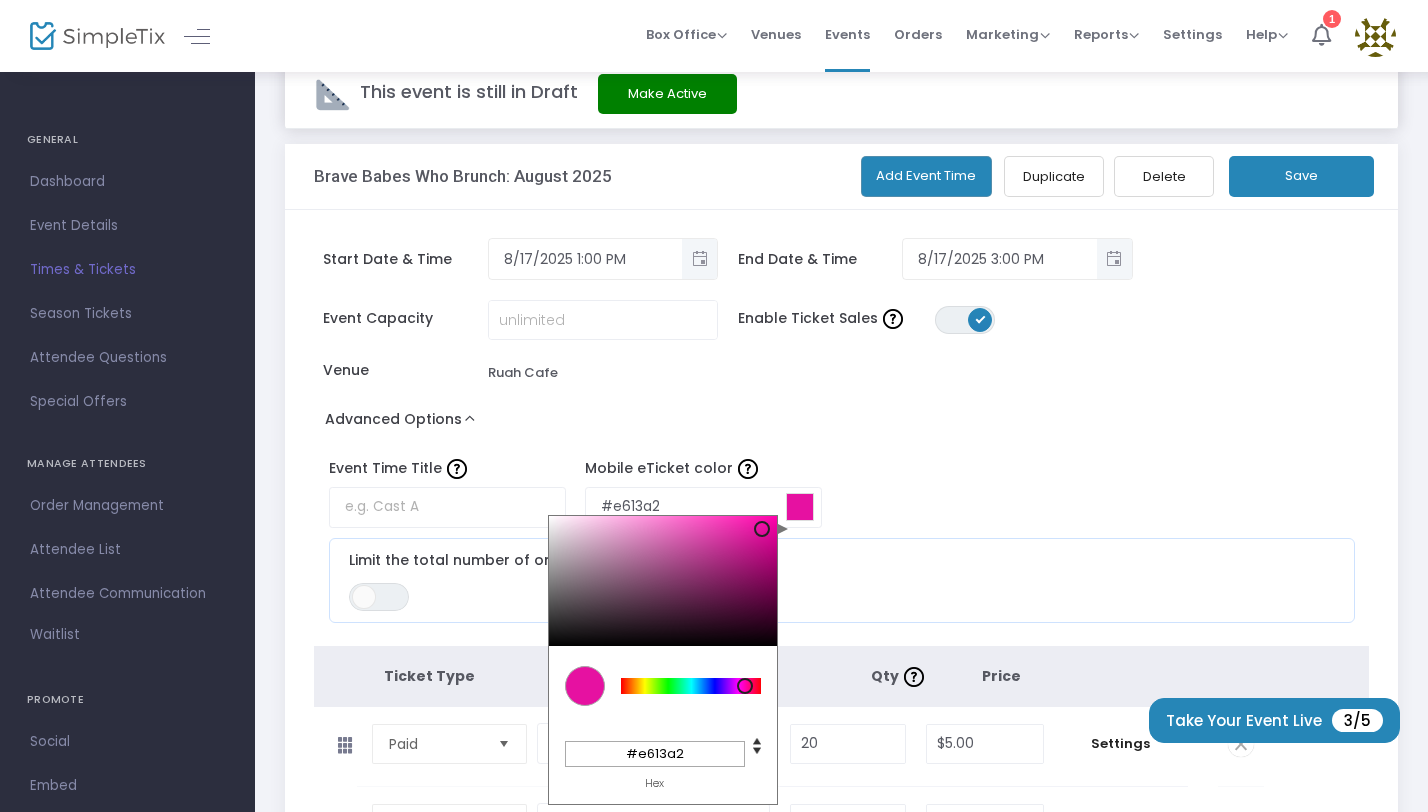 type on "#e614a2" 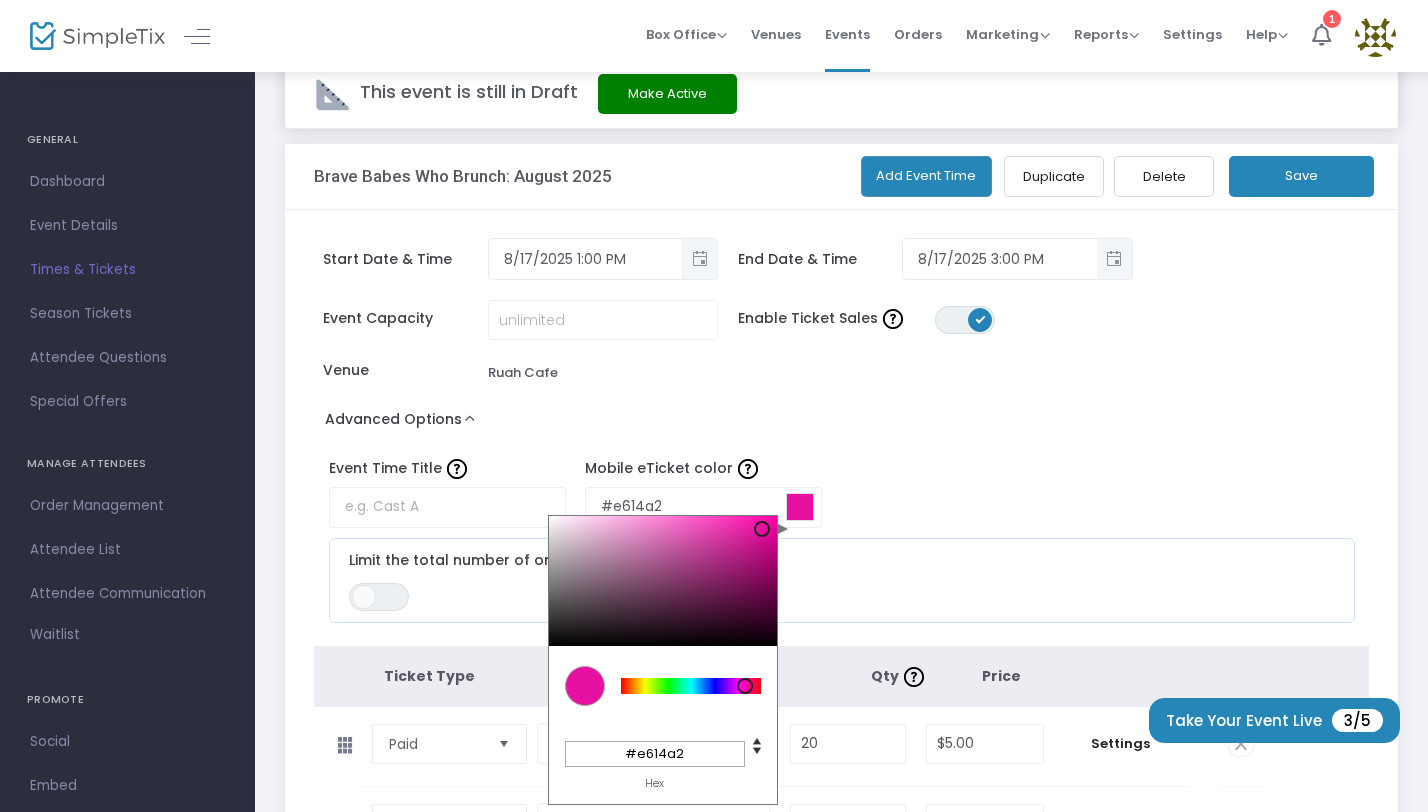 type on "#e616a3" 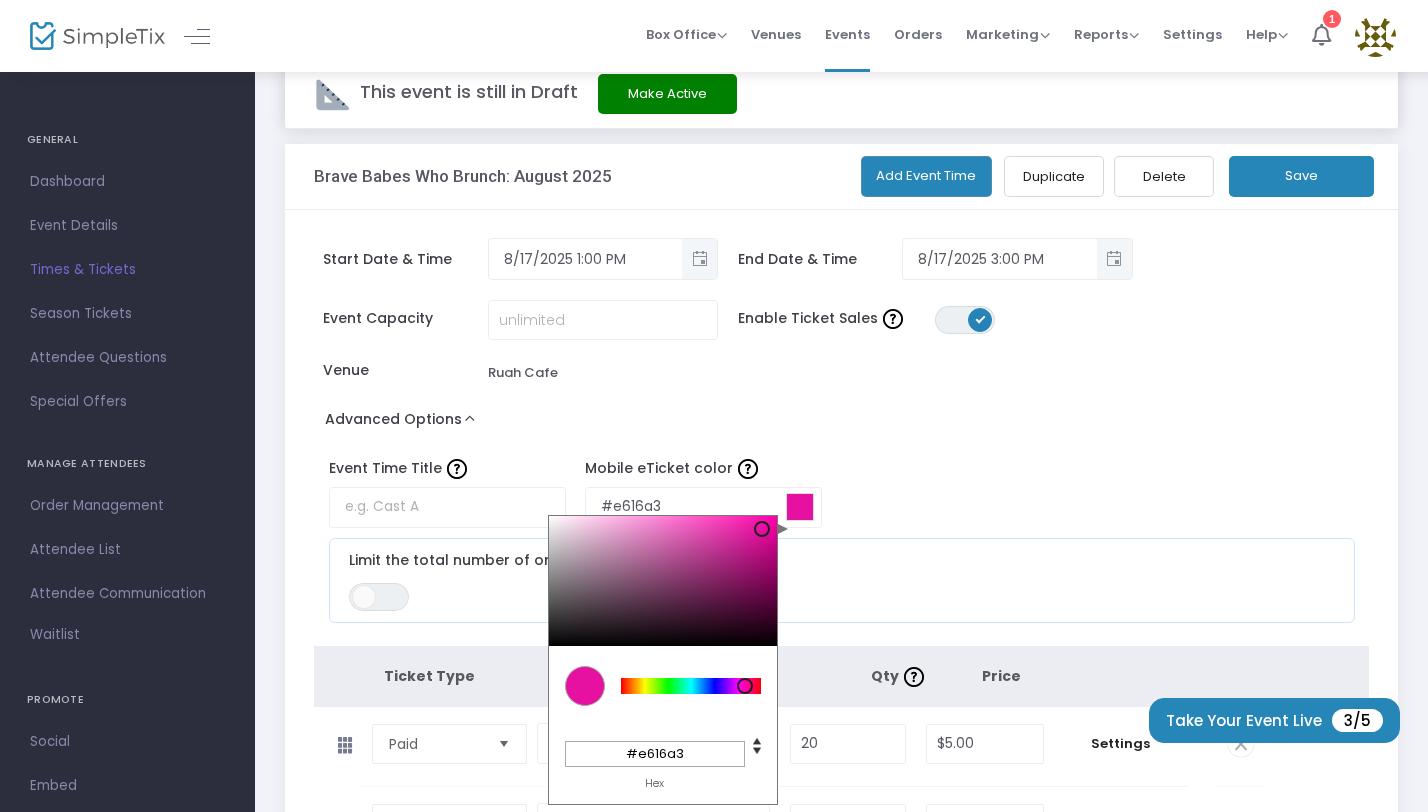 type on "#e617a3" 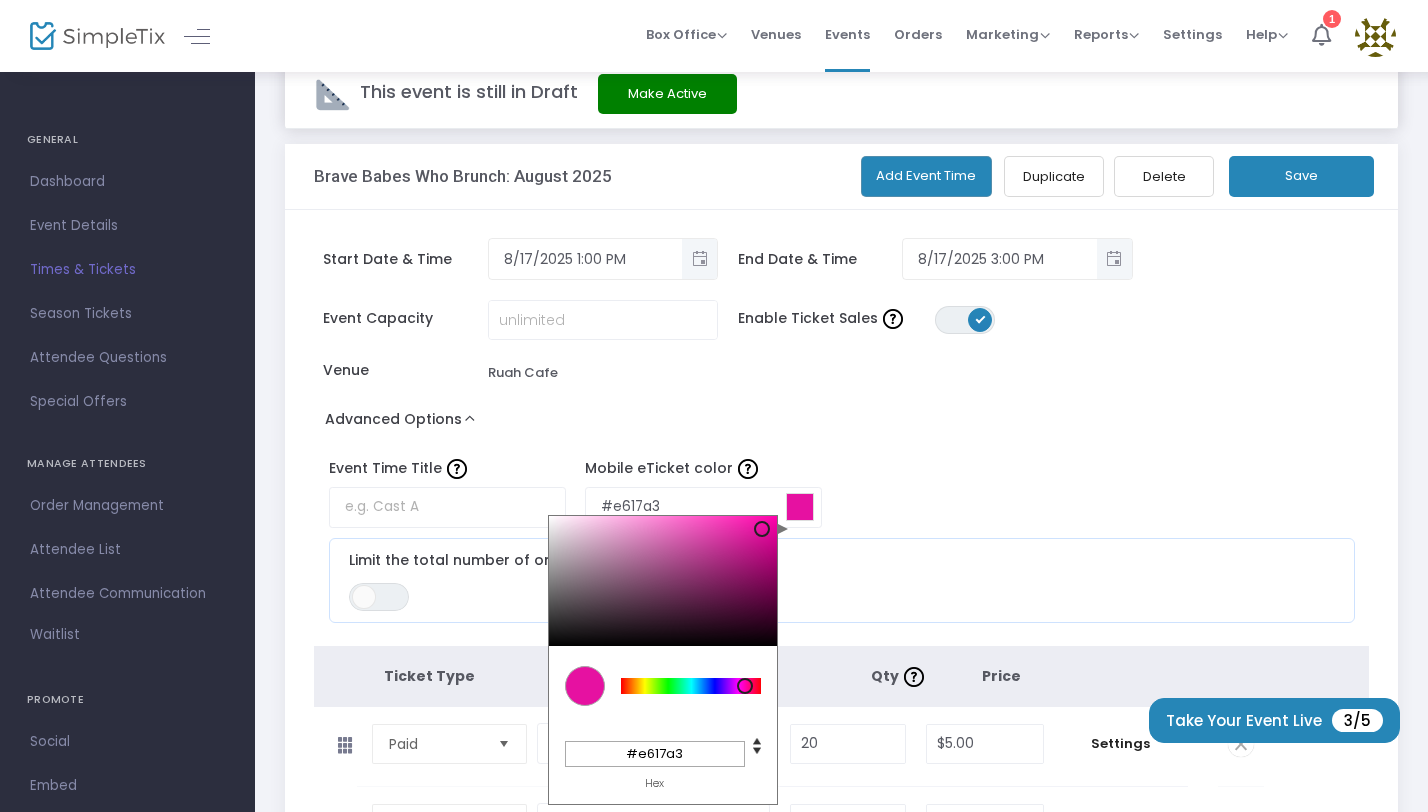 type on "#e618a3" 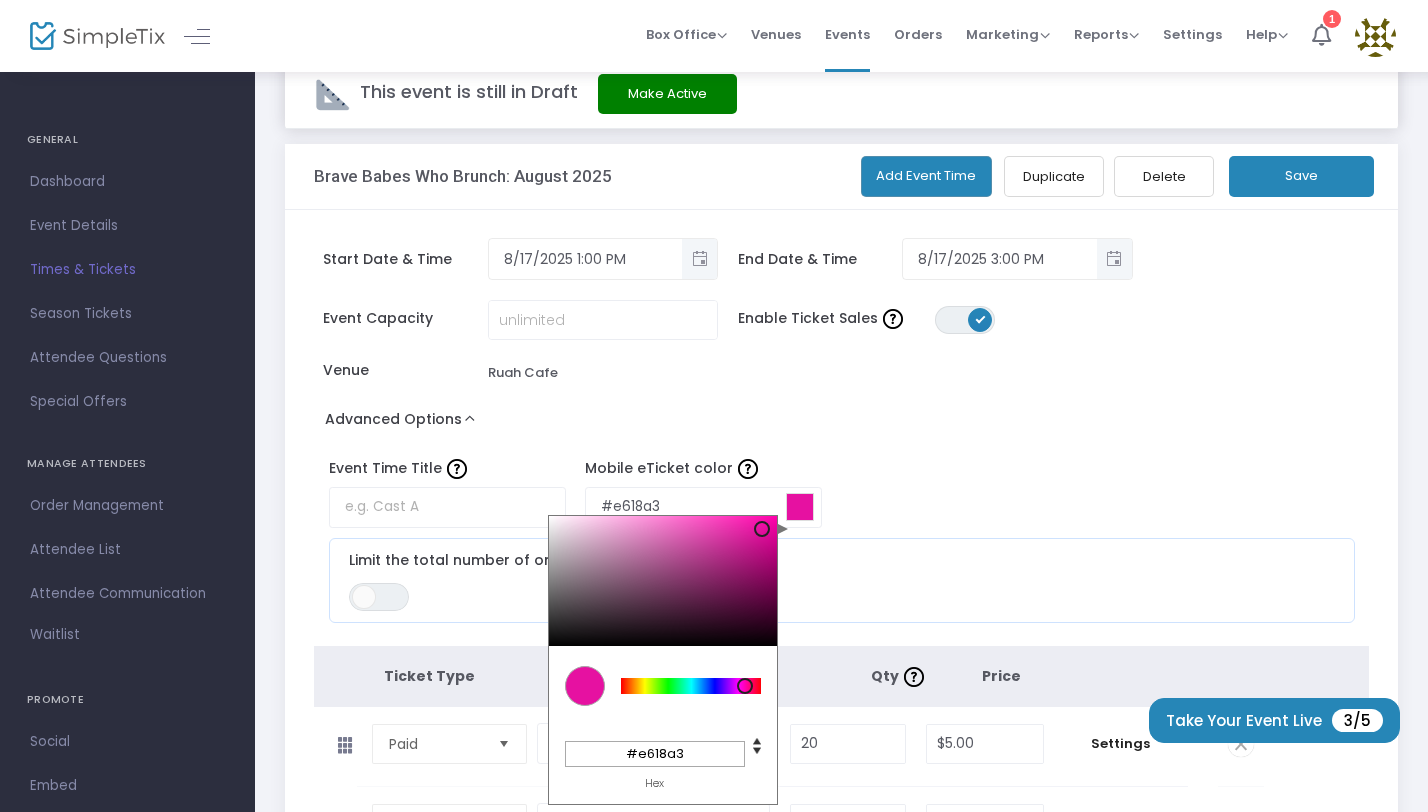 type on "#e619a4" 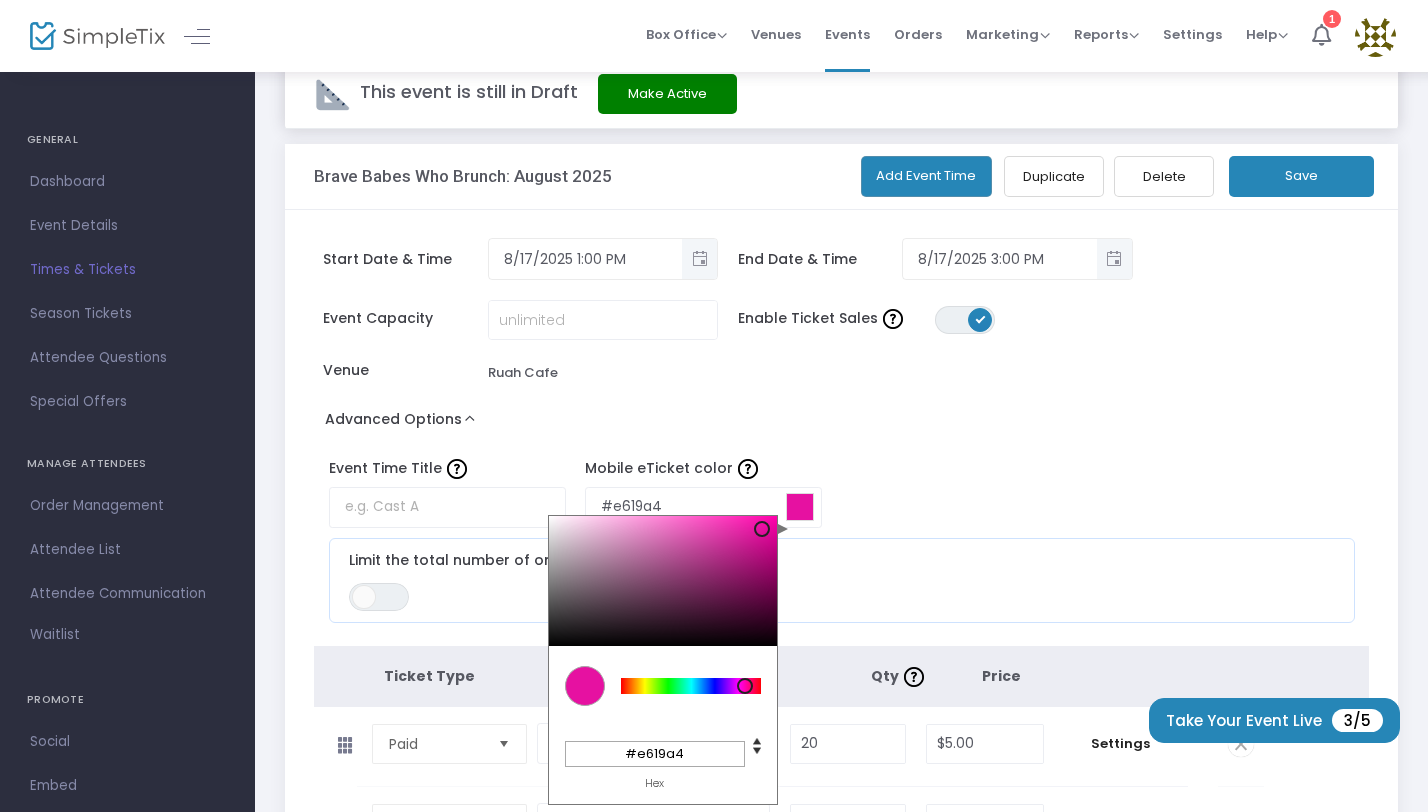 type on "#e61aa4" 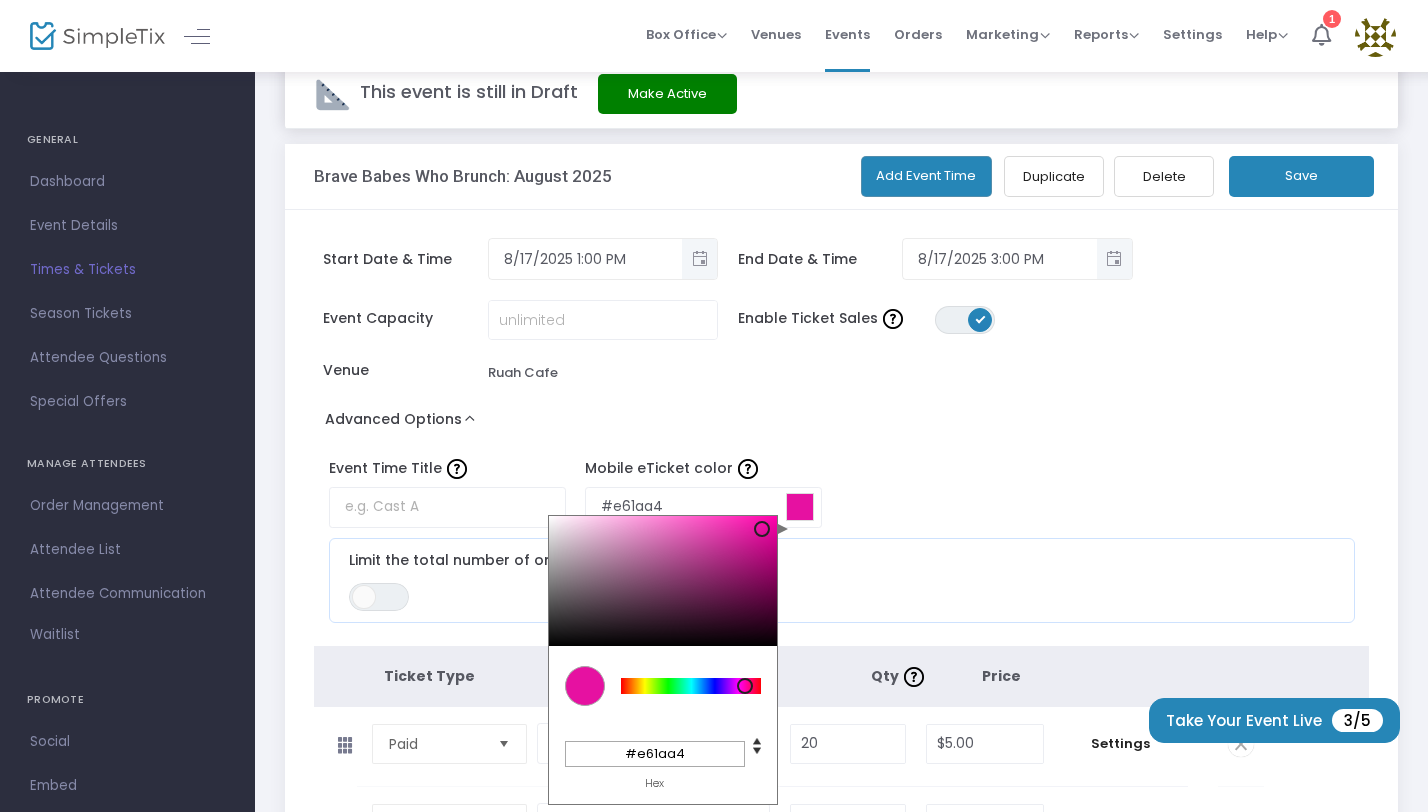 type on "#e61ca5" 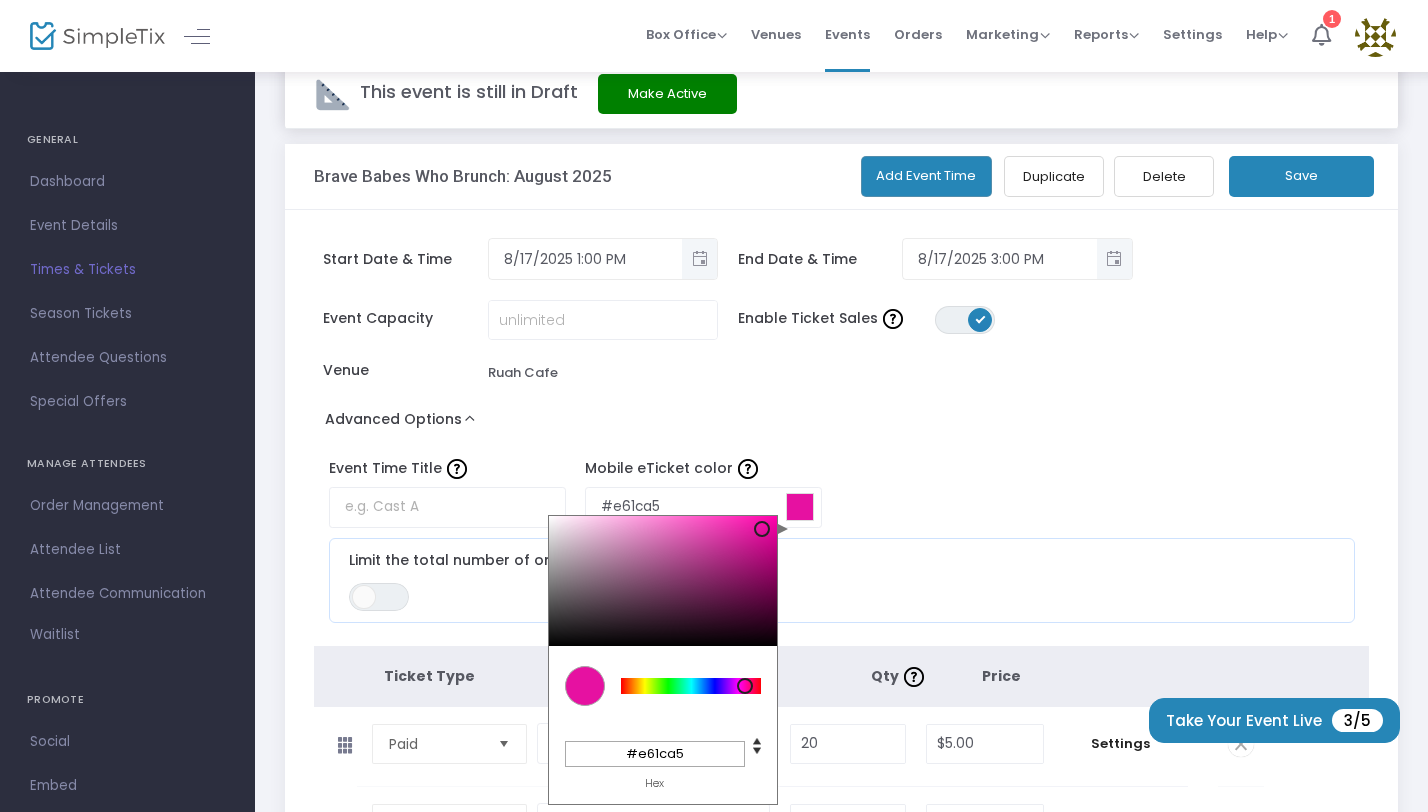type on "#e61ea5" 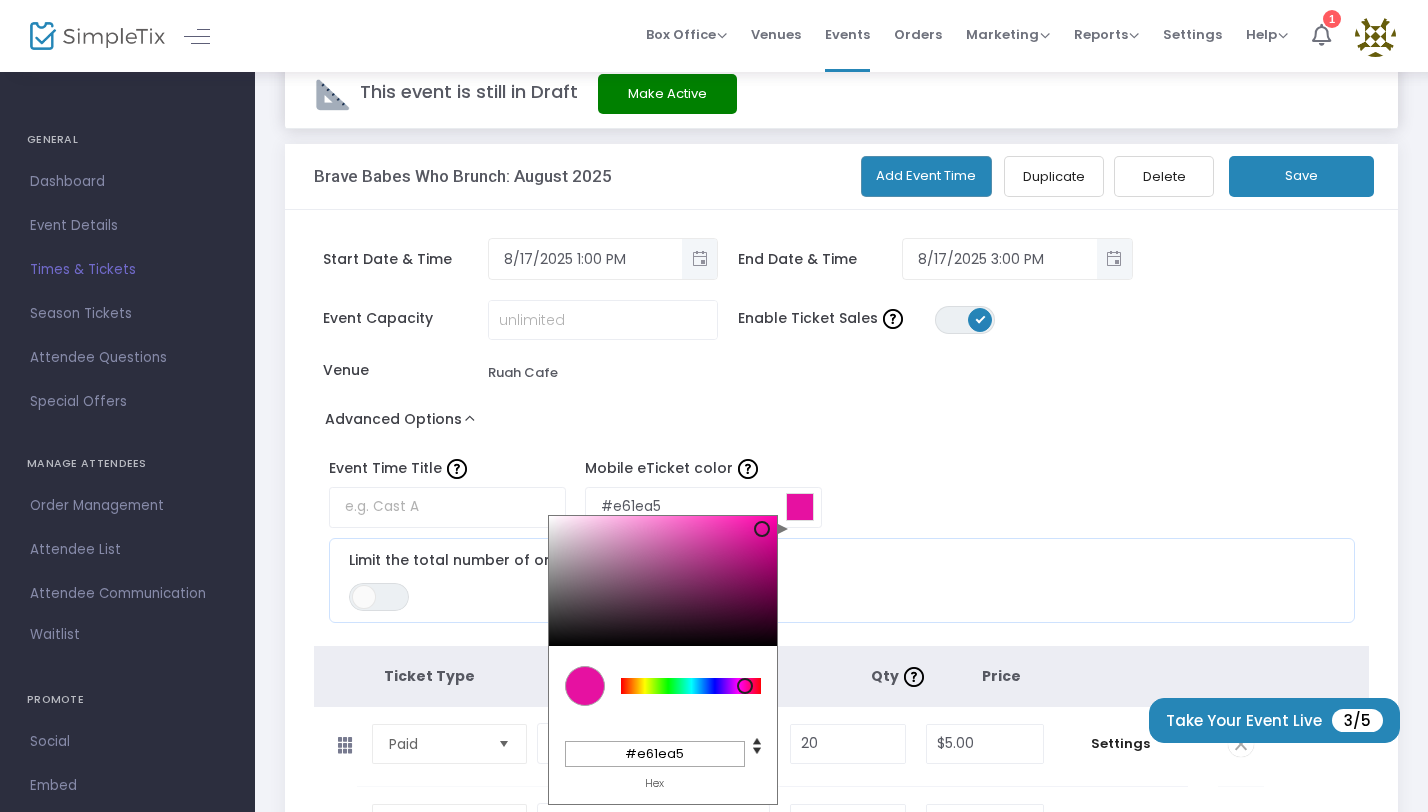 type on "#e61fa6" 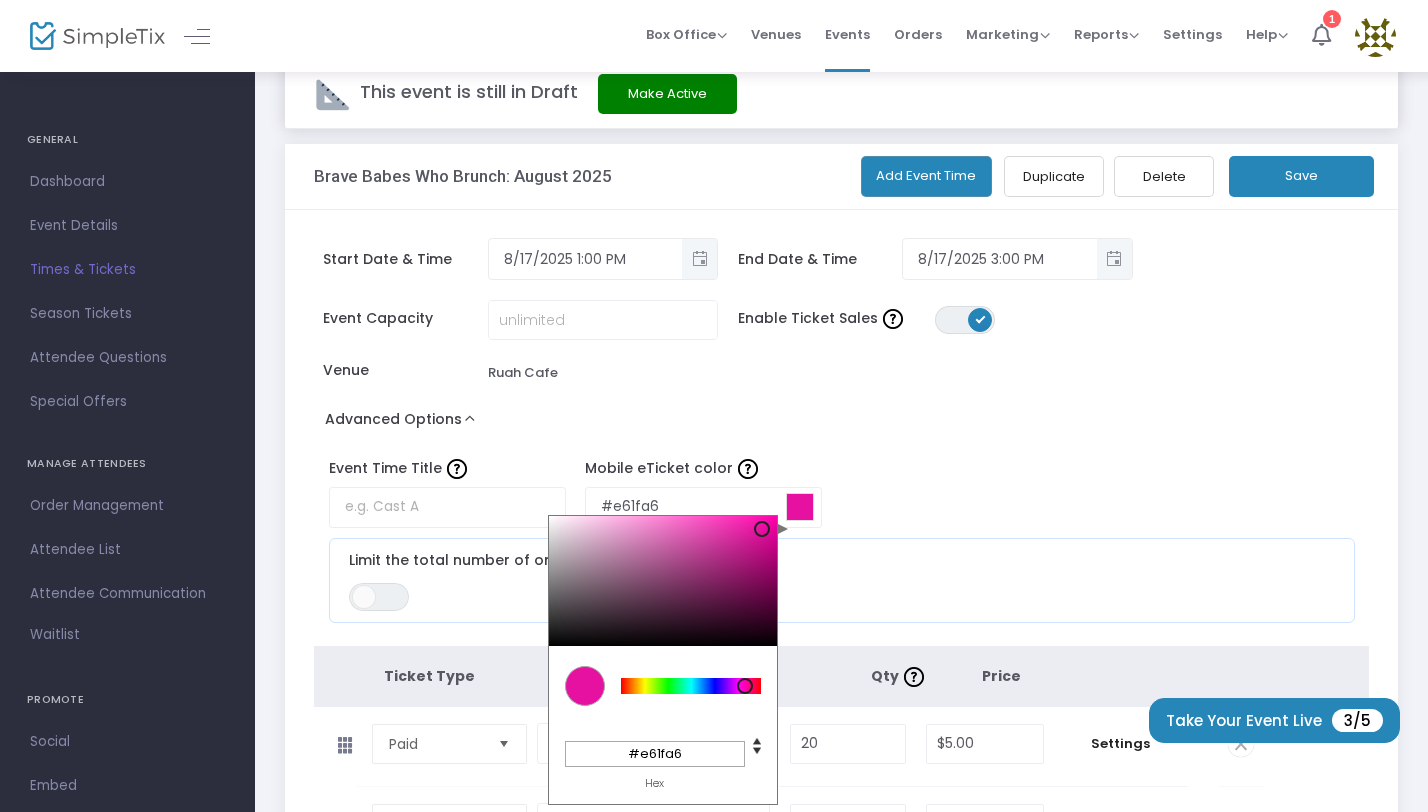 type on "#e820a7" 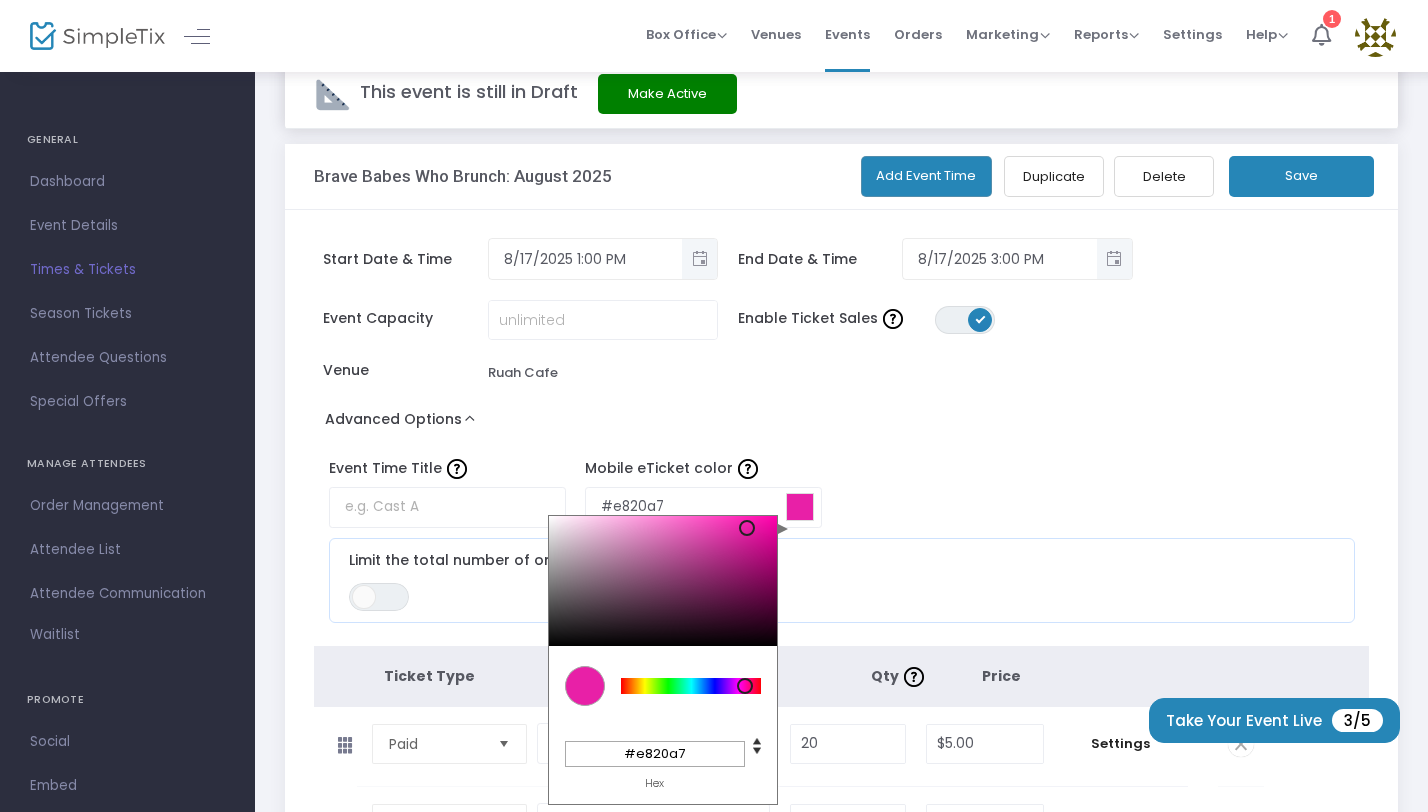 type on "#e821a8" 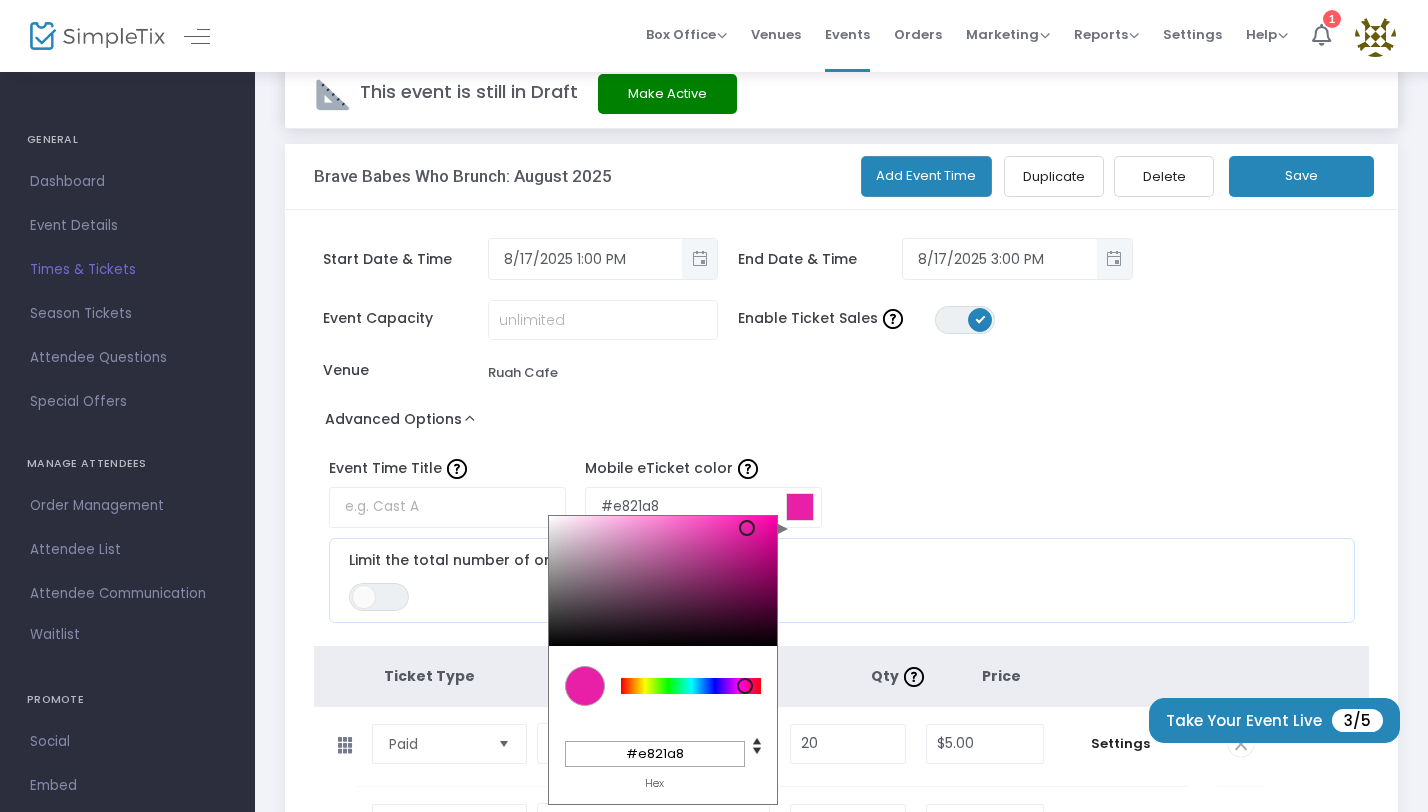 type on "#e822a8" 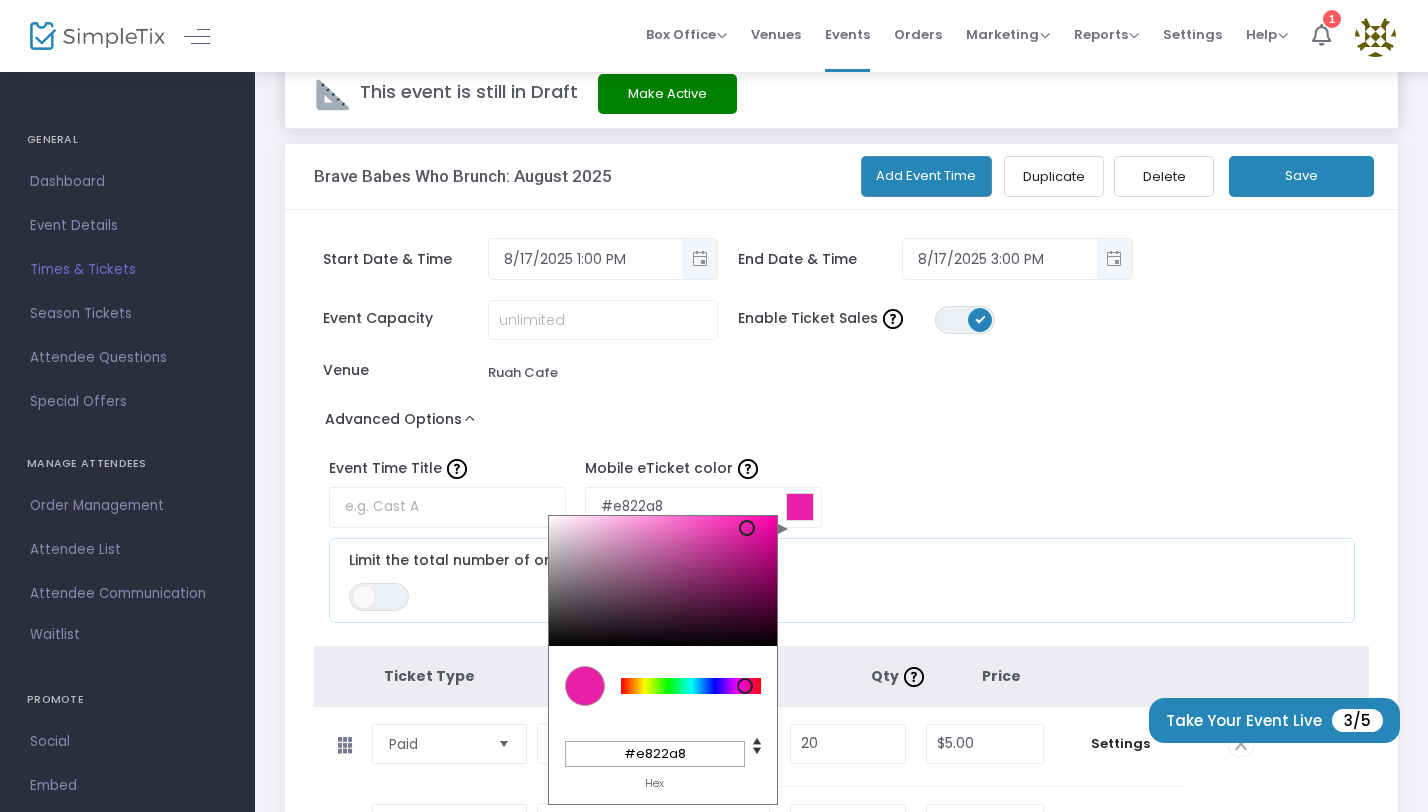 type on "#e823a8" 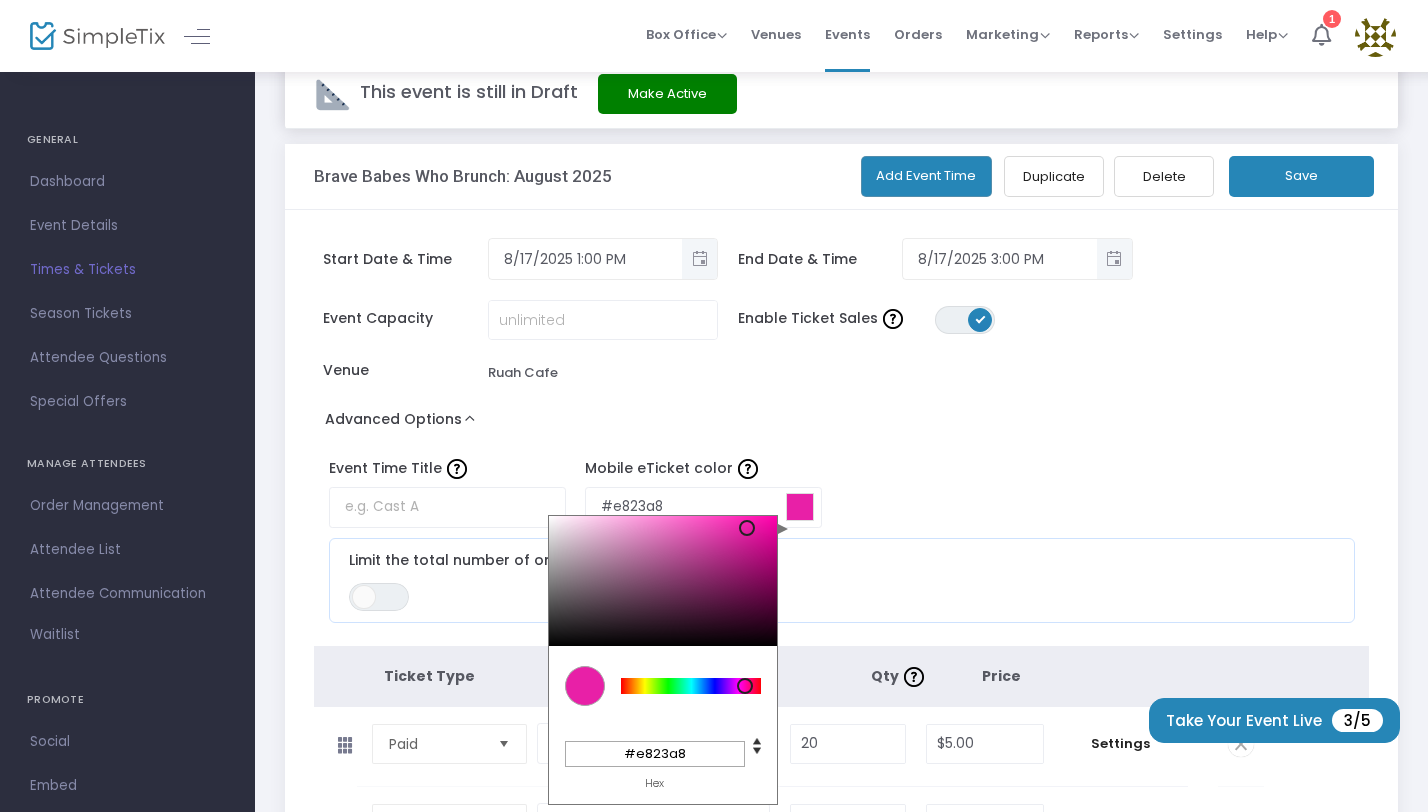 type on "#e623a7" 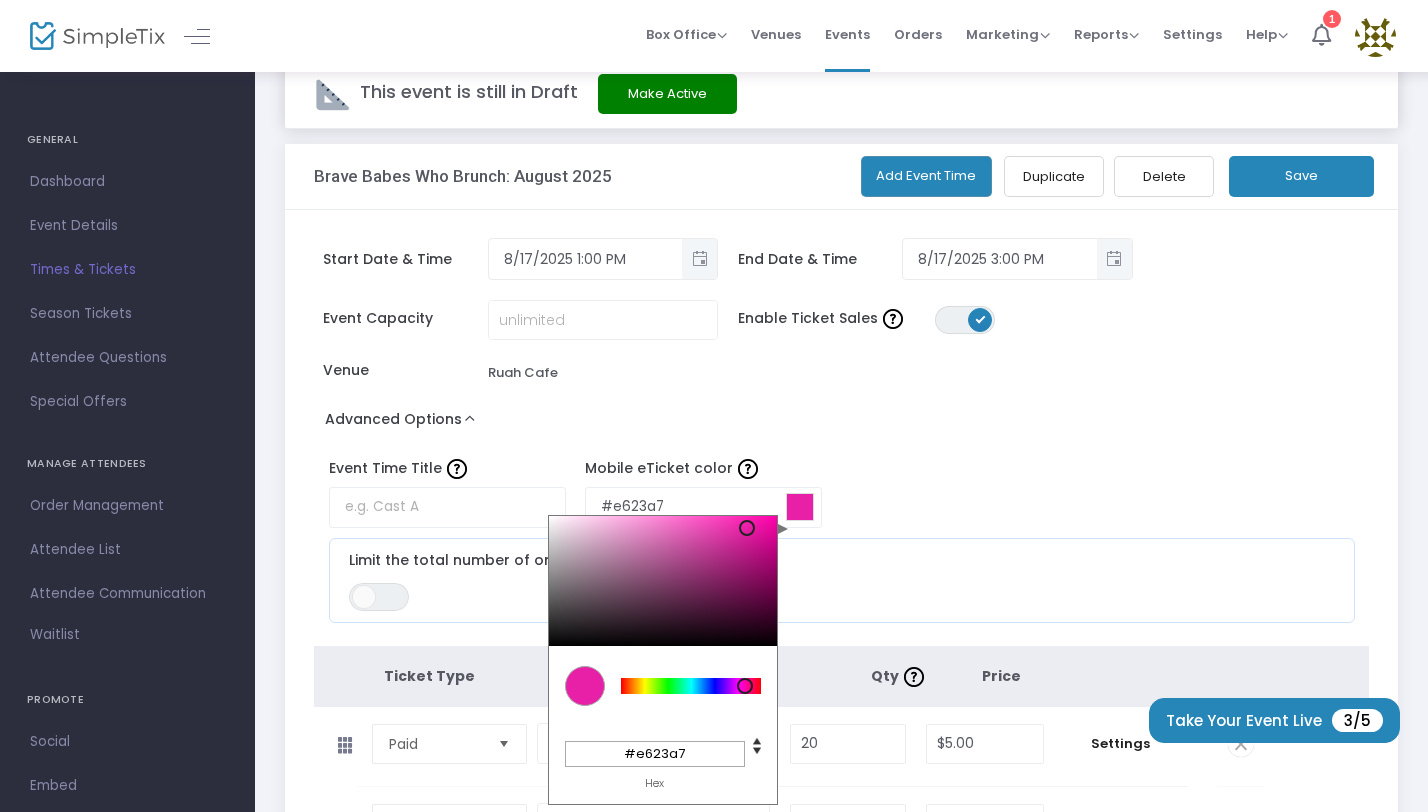 type on "#e624a7" 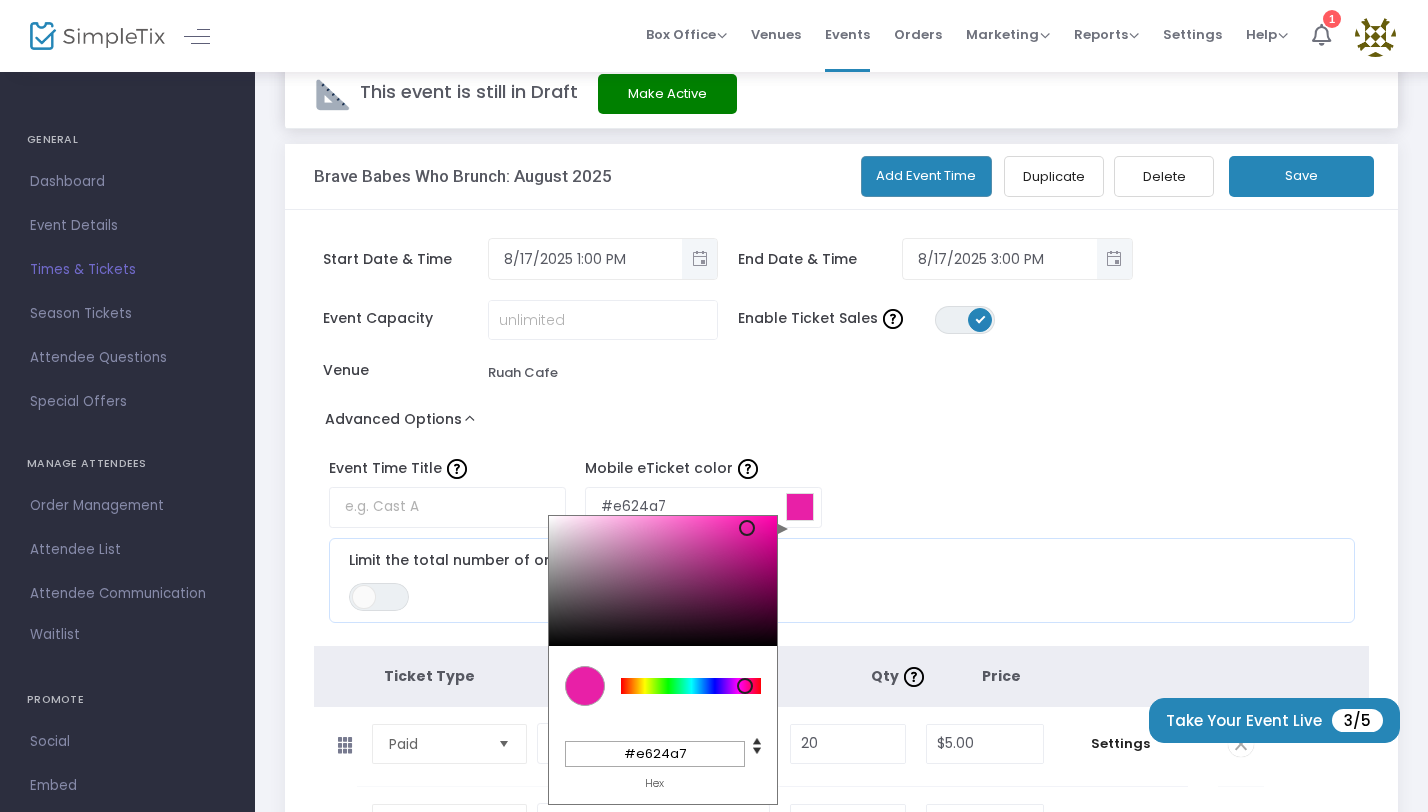 type on "#e625a8" 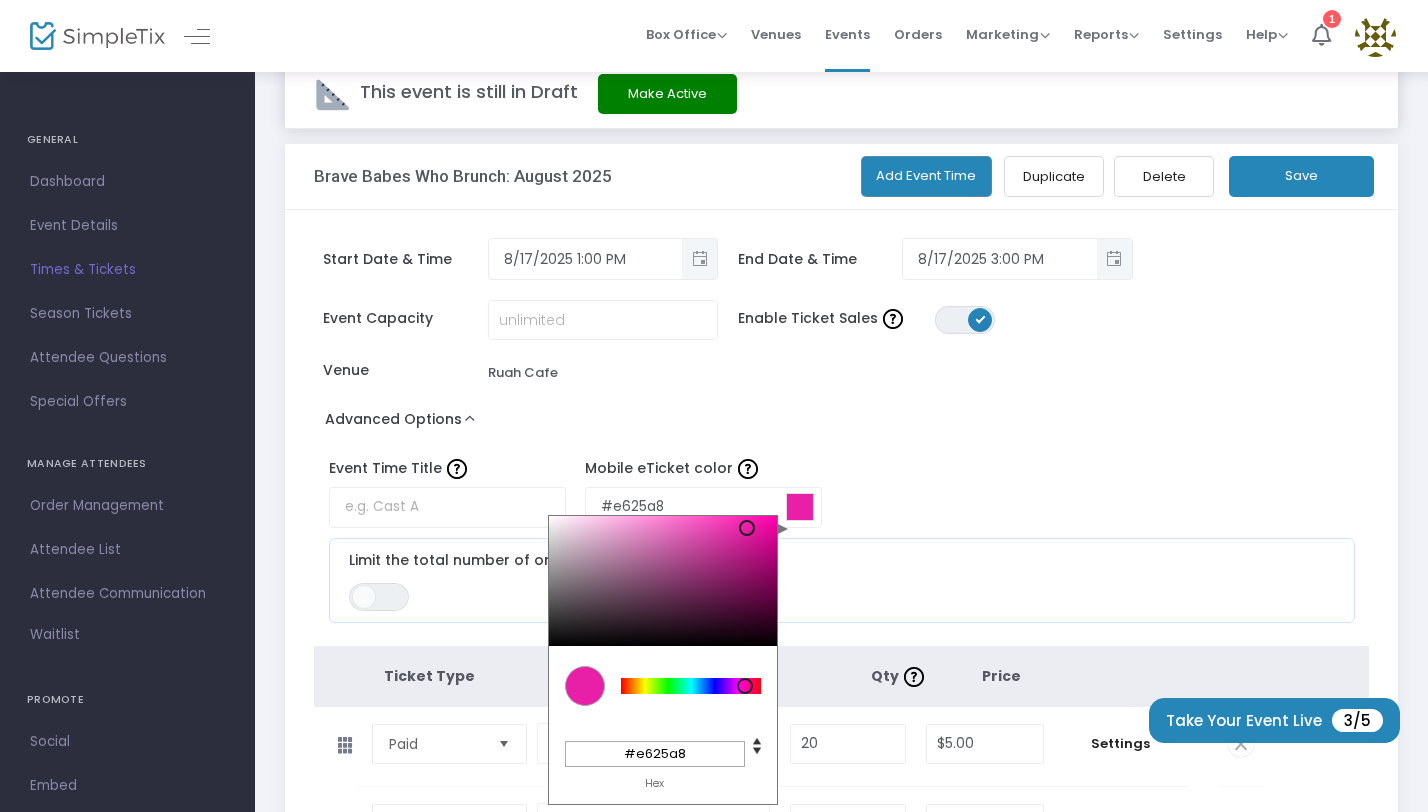type on "#e627a8" 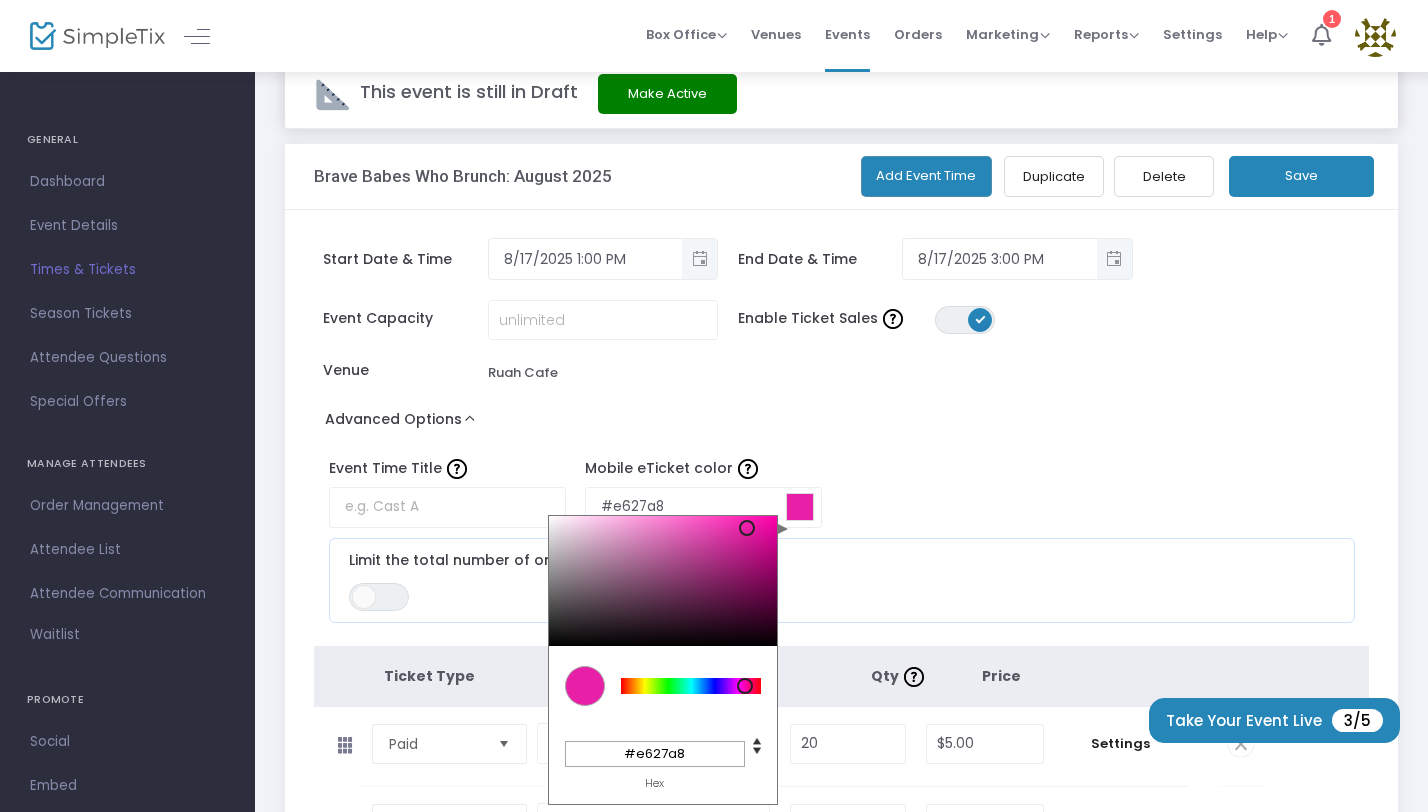 type on "#e628a9" 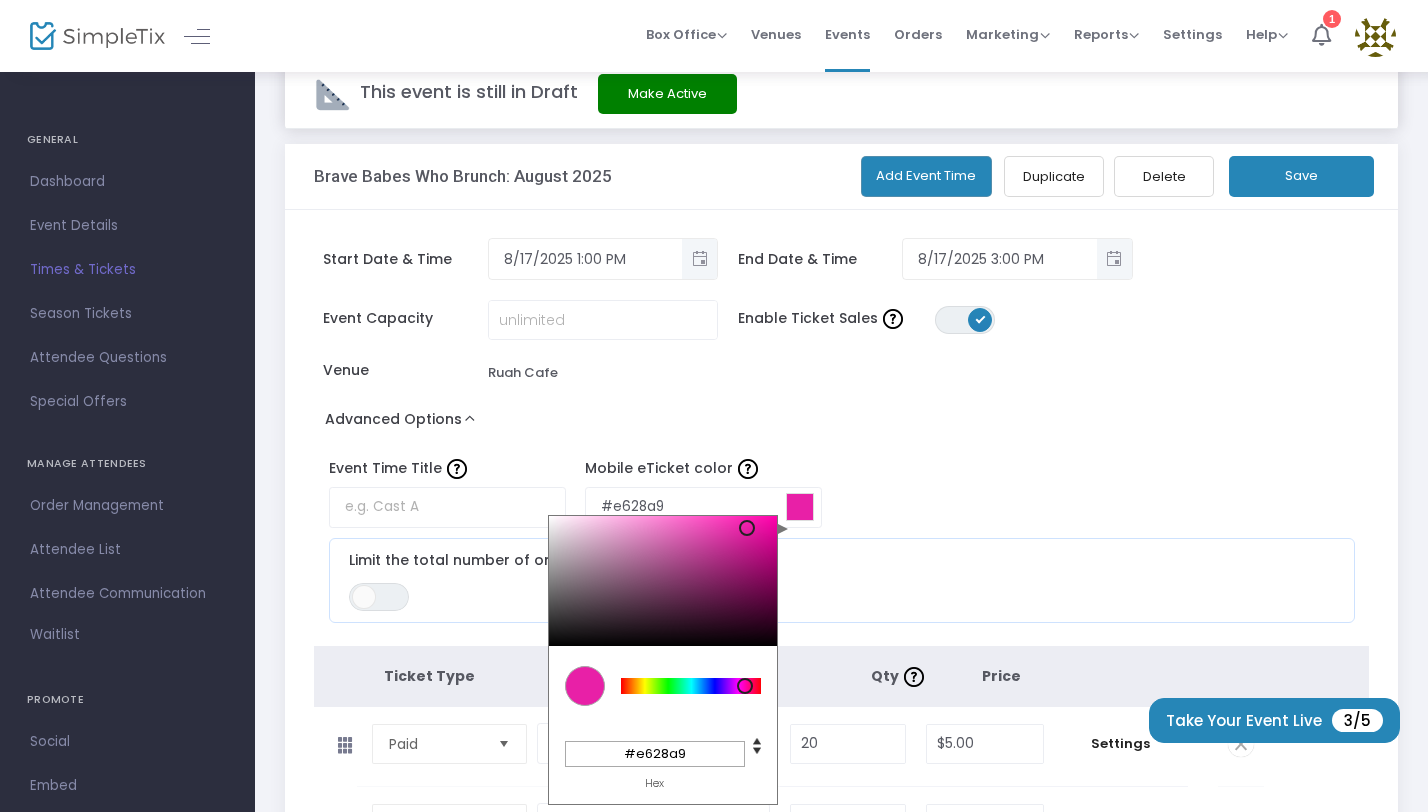 type on "#e82bab" 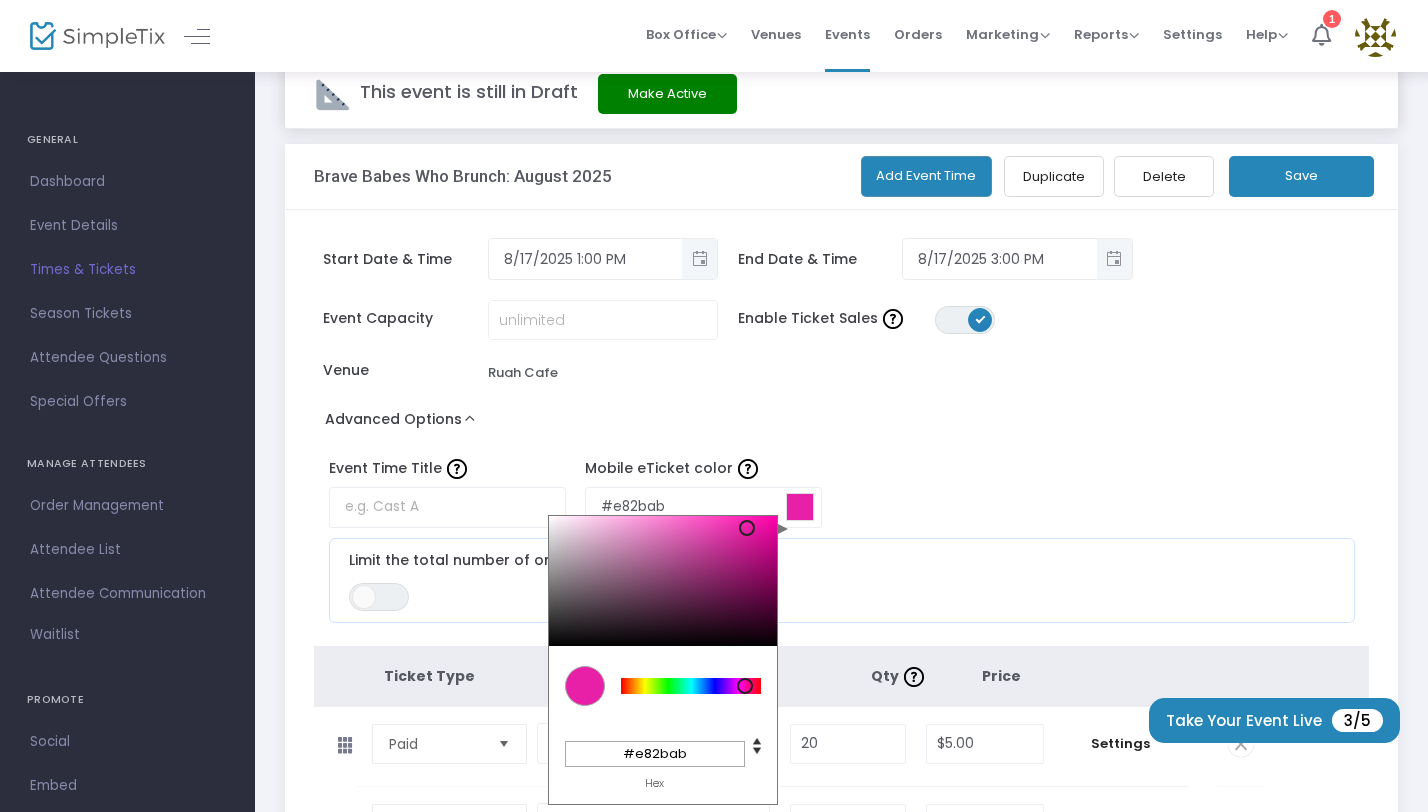 type on "#e82dab" 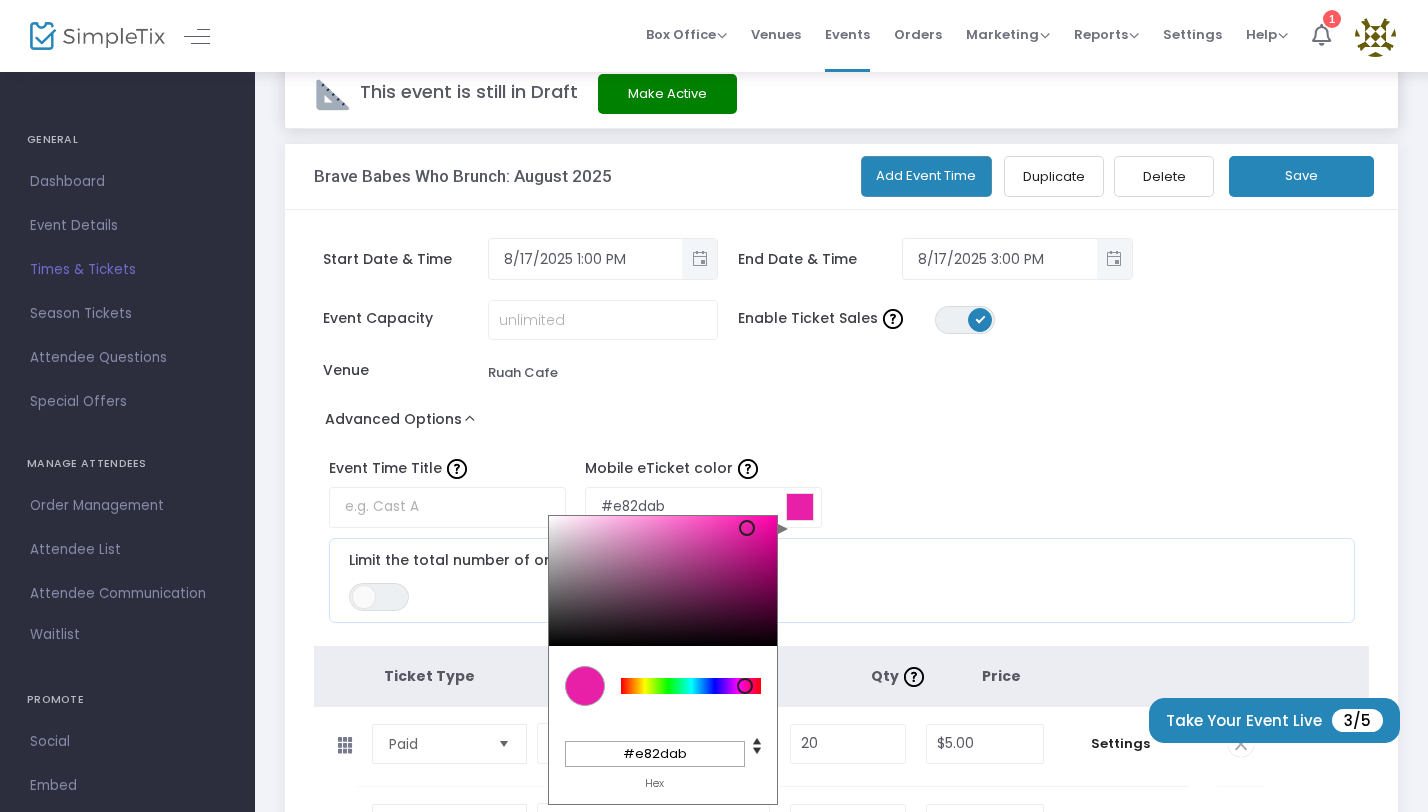 type on "#ea2ead" 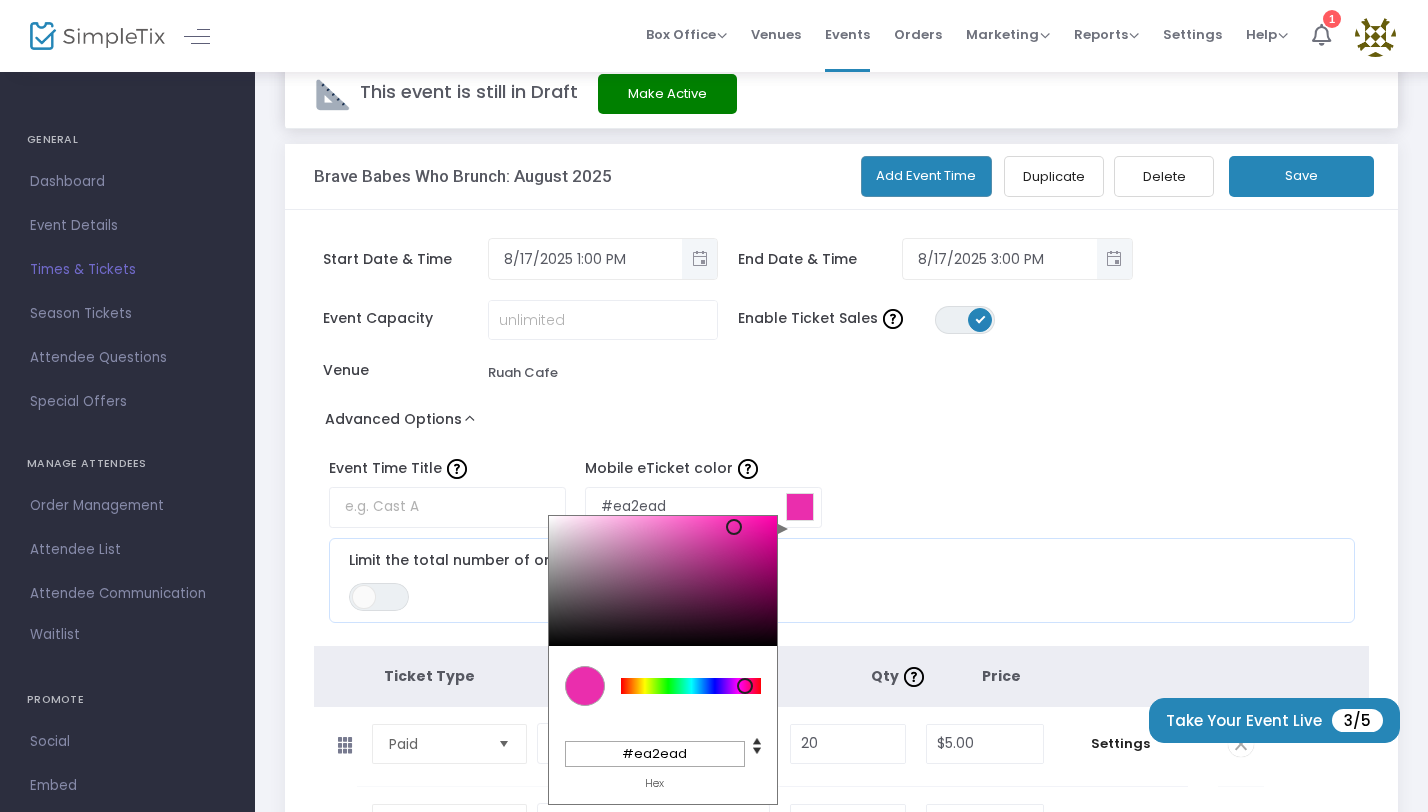 type on "#ec30af" 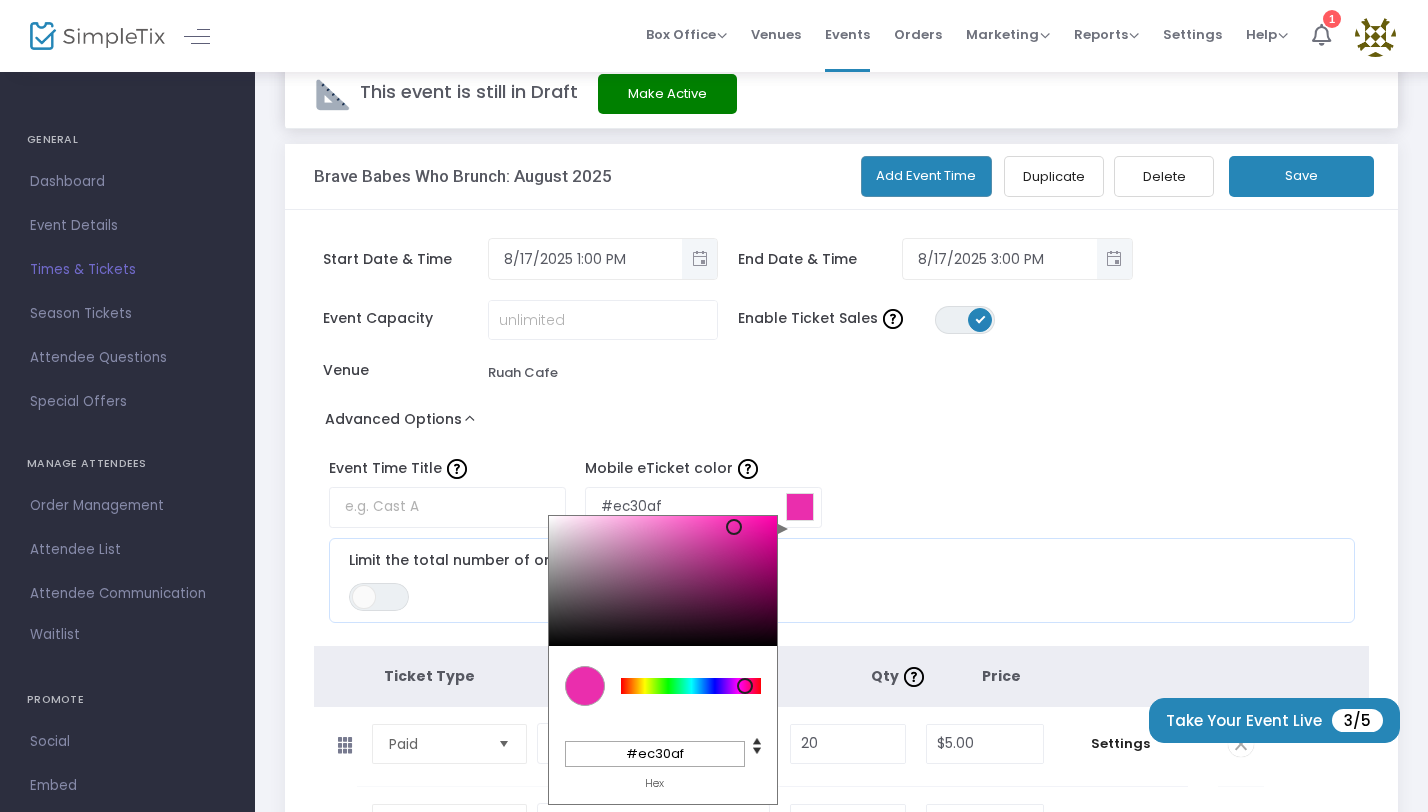 type on "#ec31b0" 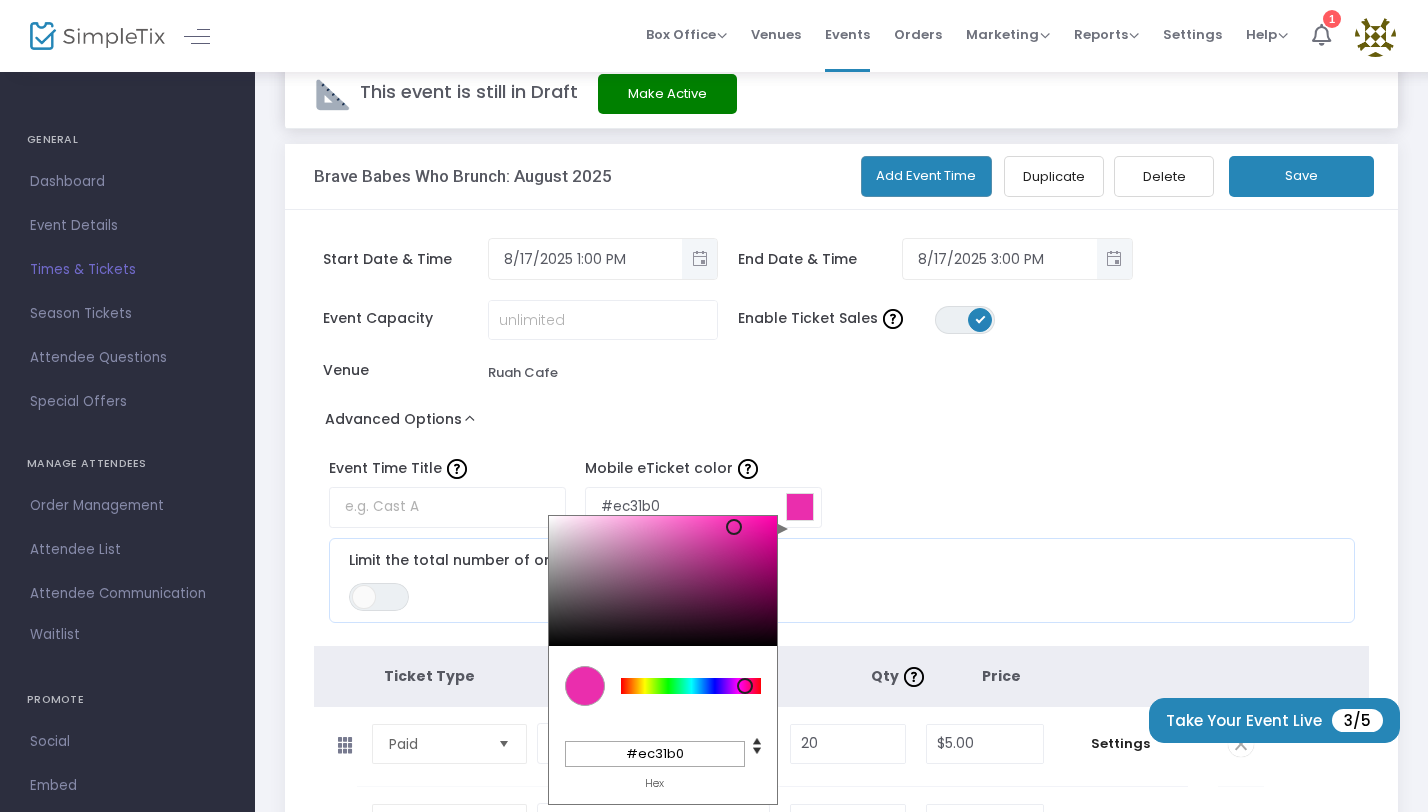 type on "#ec33b0" 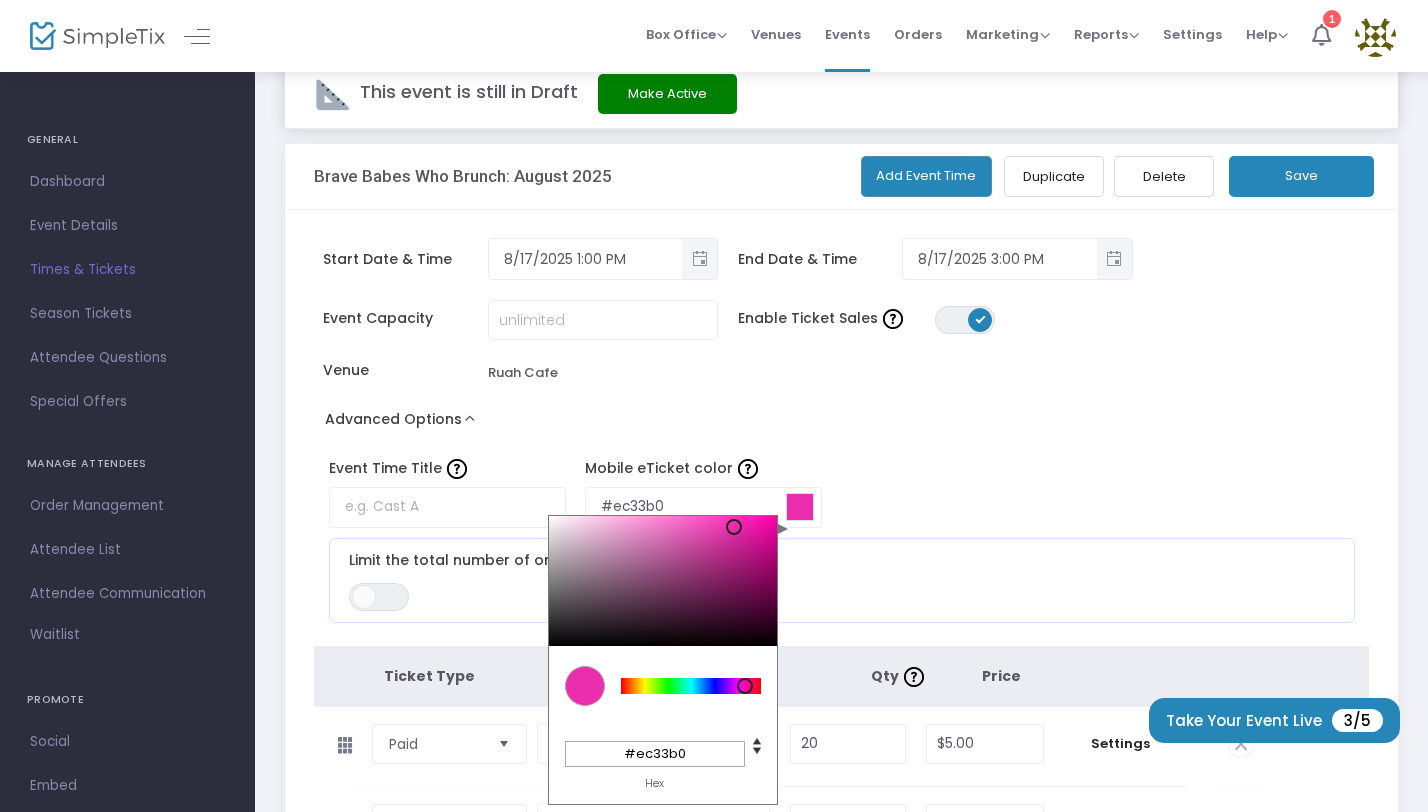 type on "#ec34b0" 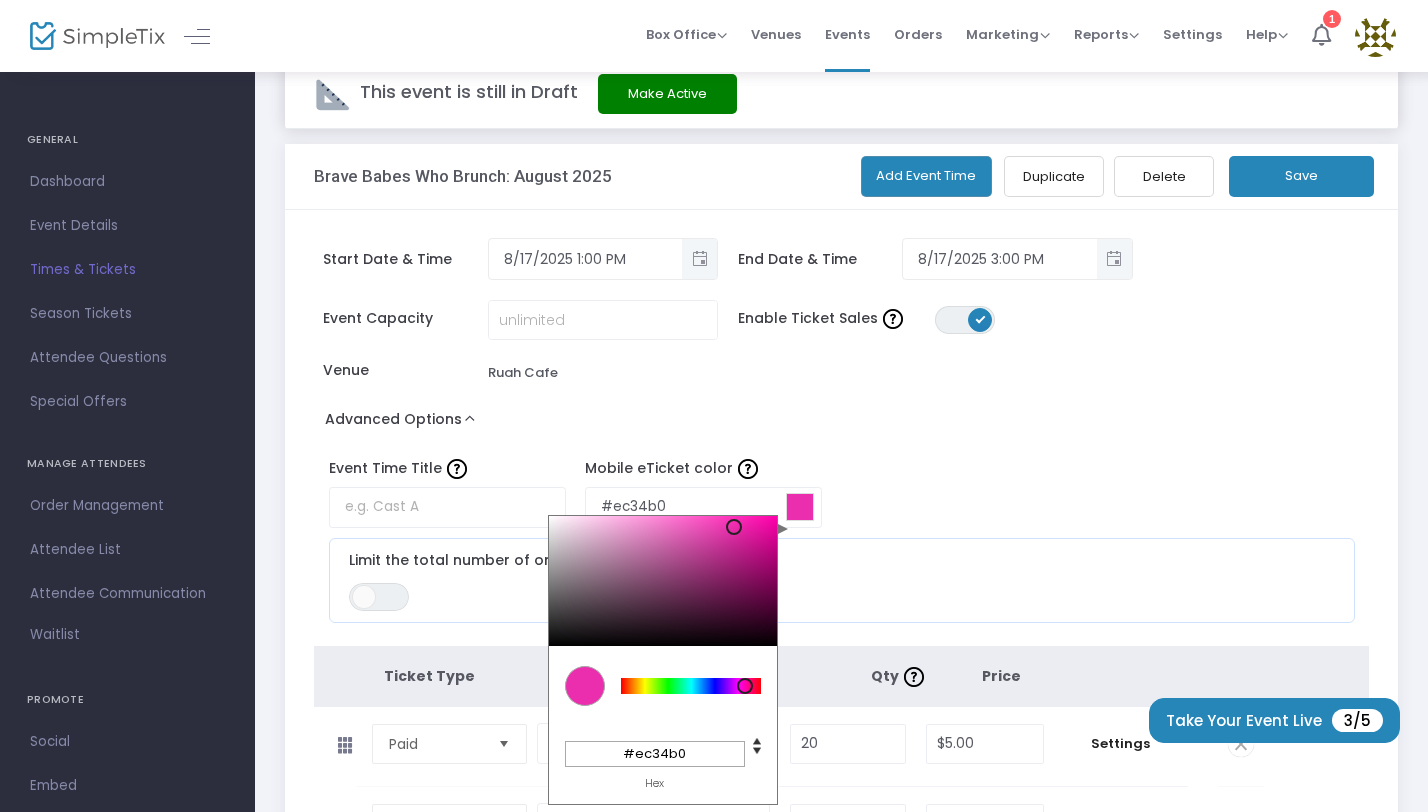 type on "#ec35b1" 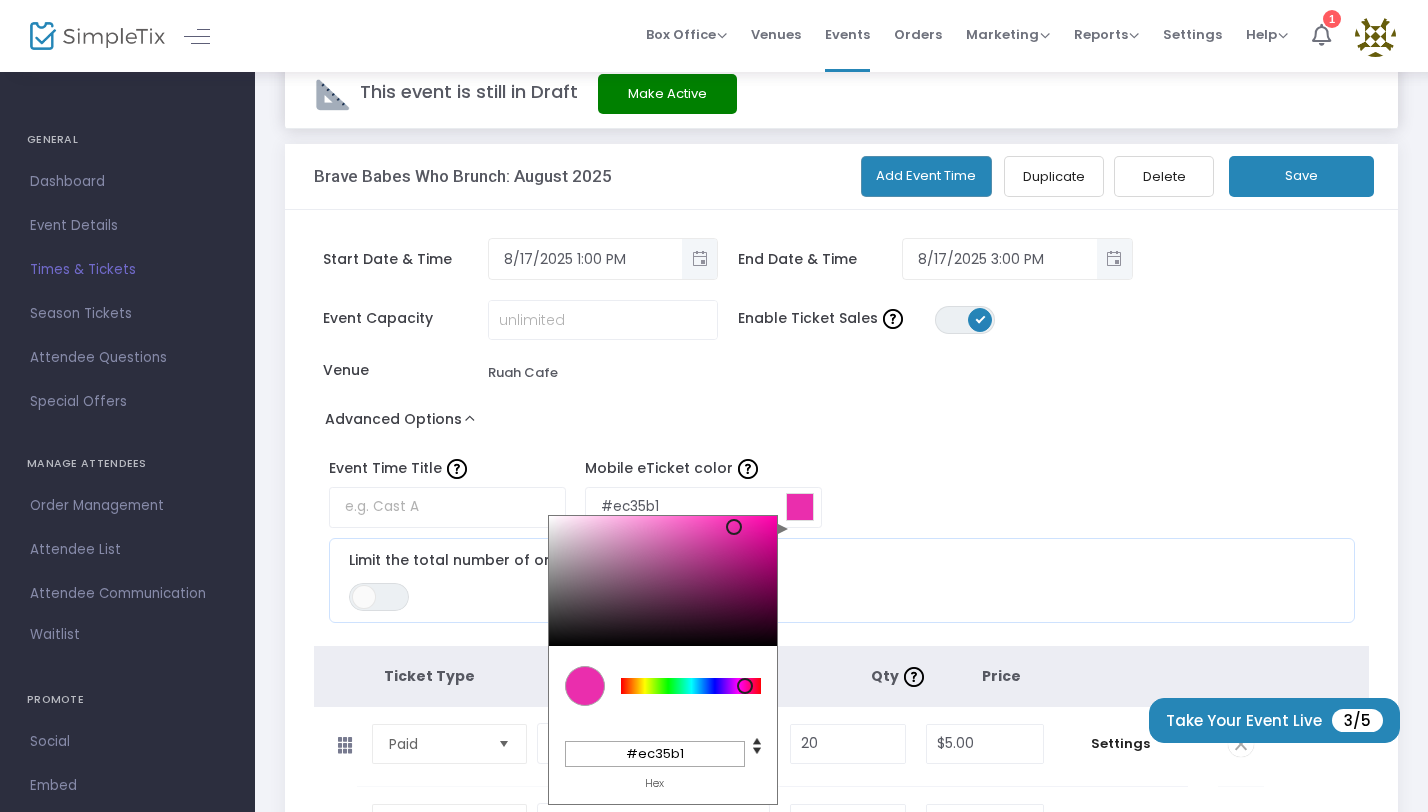 type on "#ec36b1" 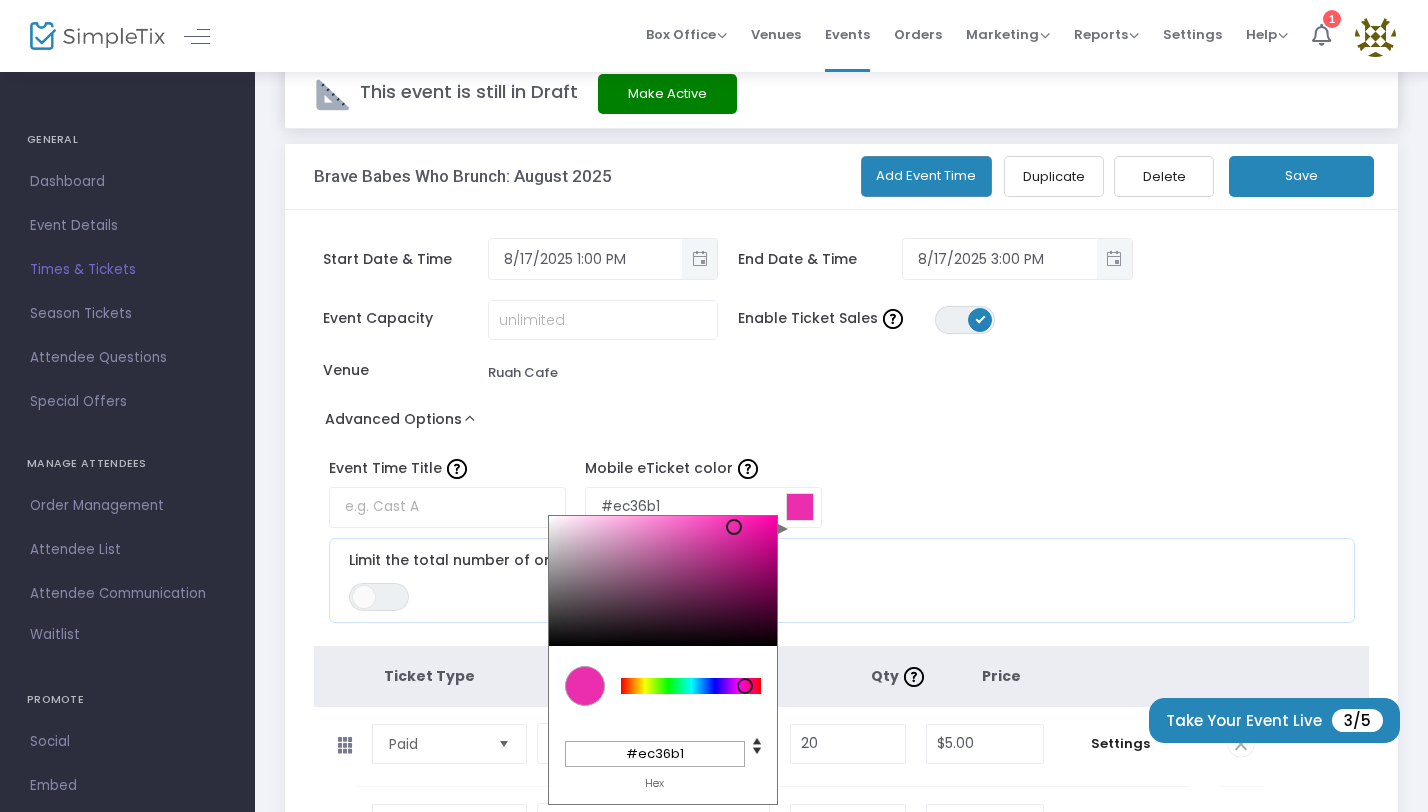 type on "#ec37b1" 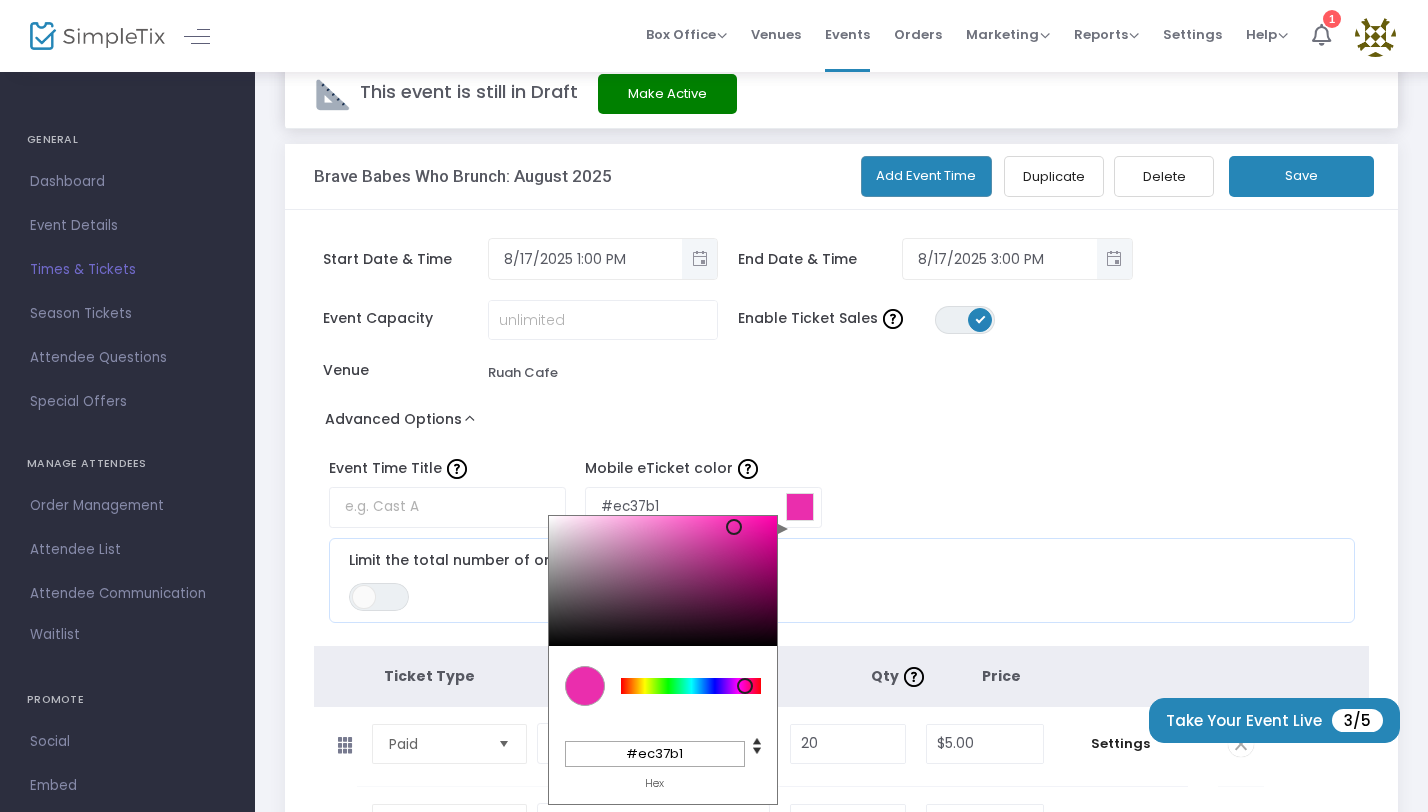 type on "#ee38b3" 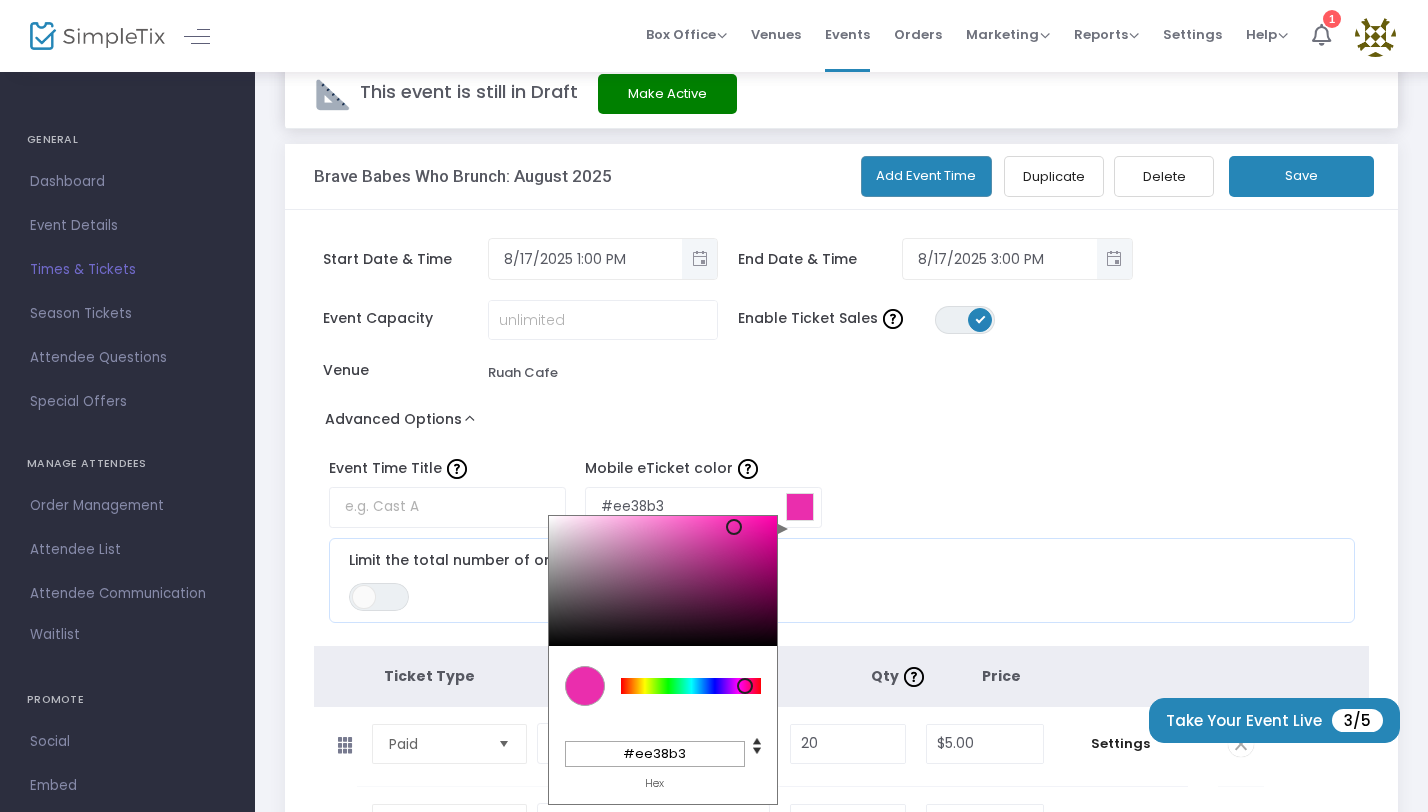 type on "#ee39b3" 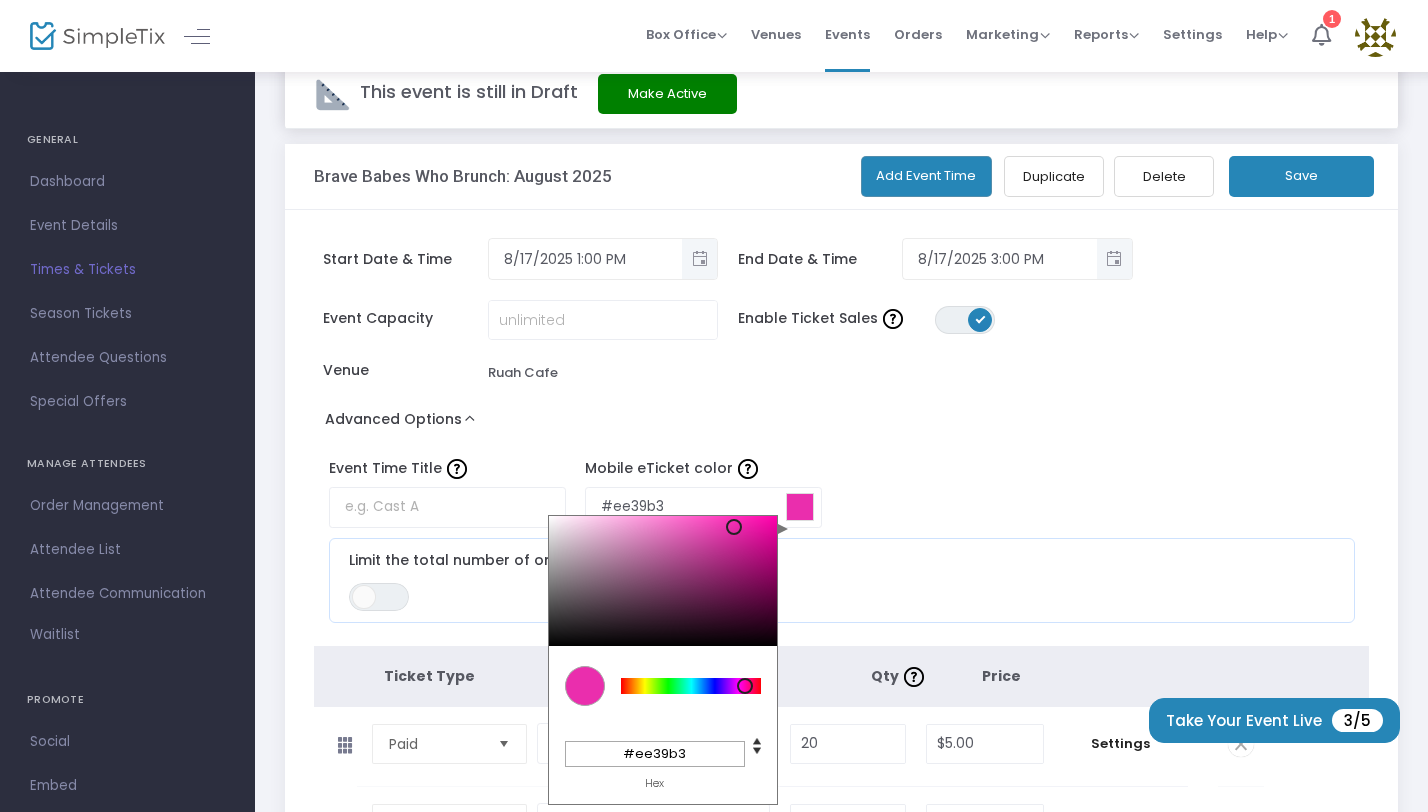 type on "#ee3ab4" 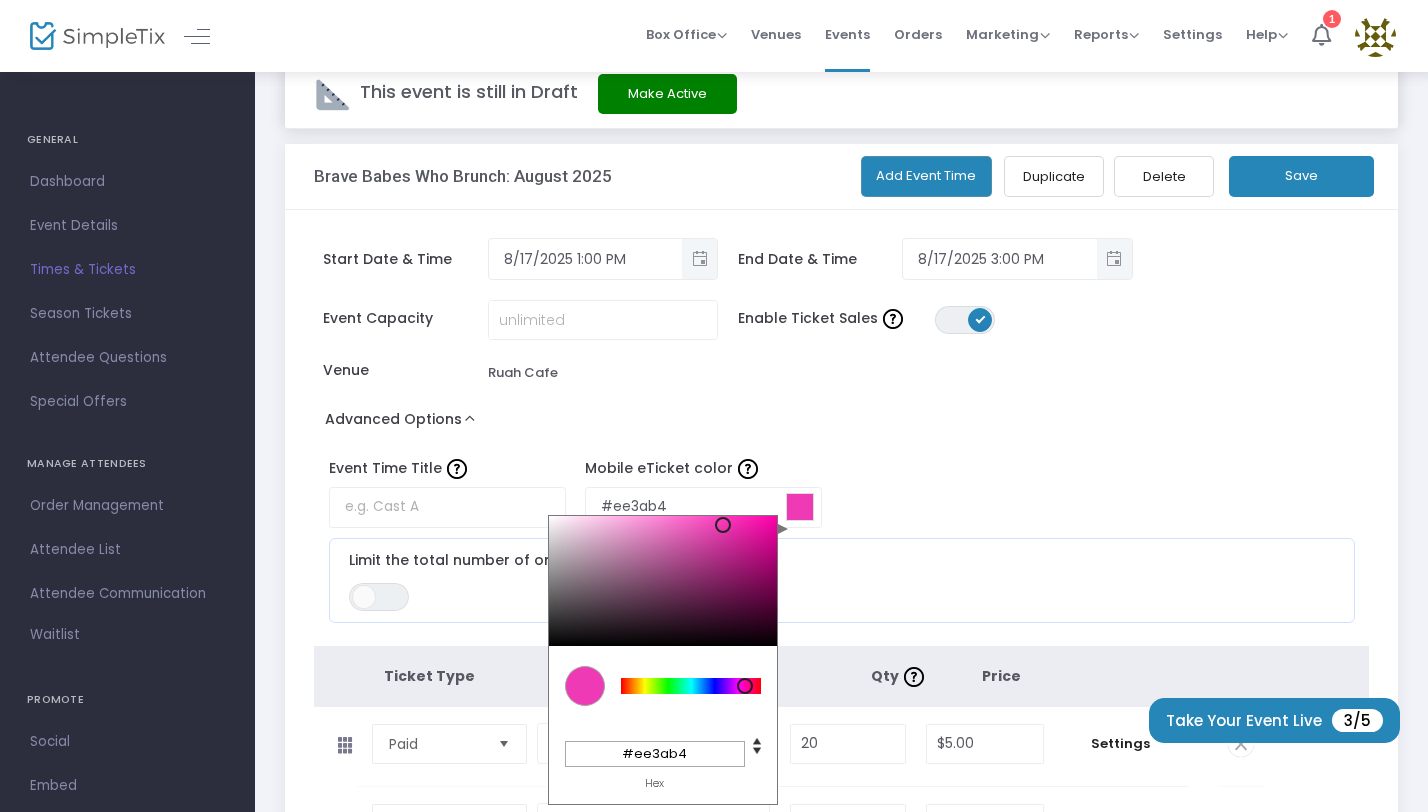 type on "#ee3bb4" 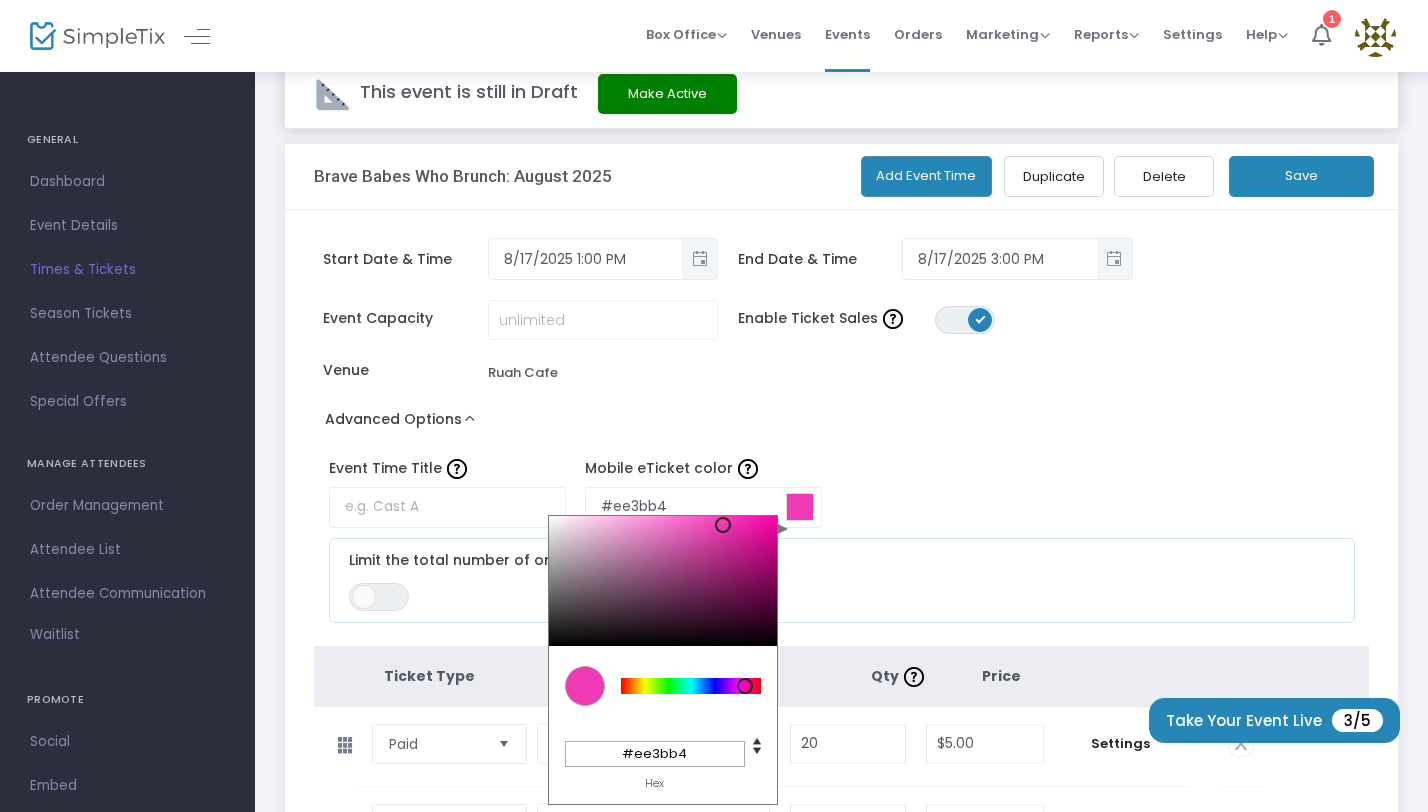 type on "#f03cb6" 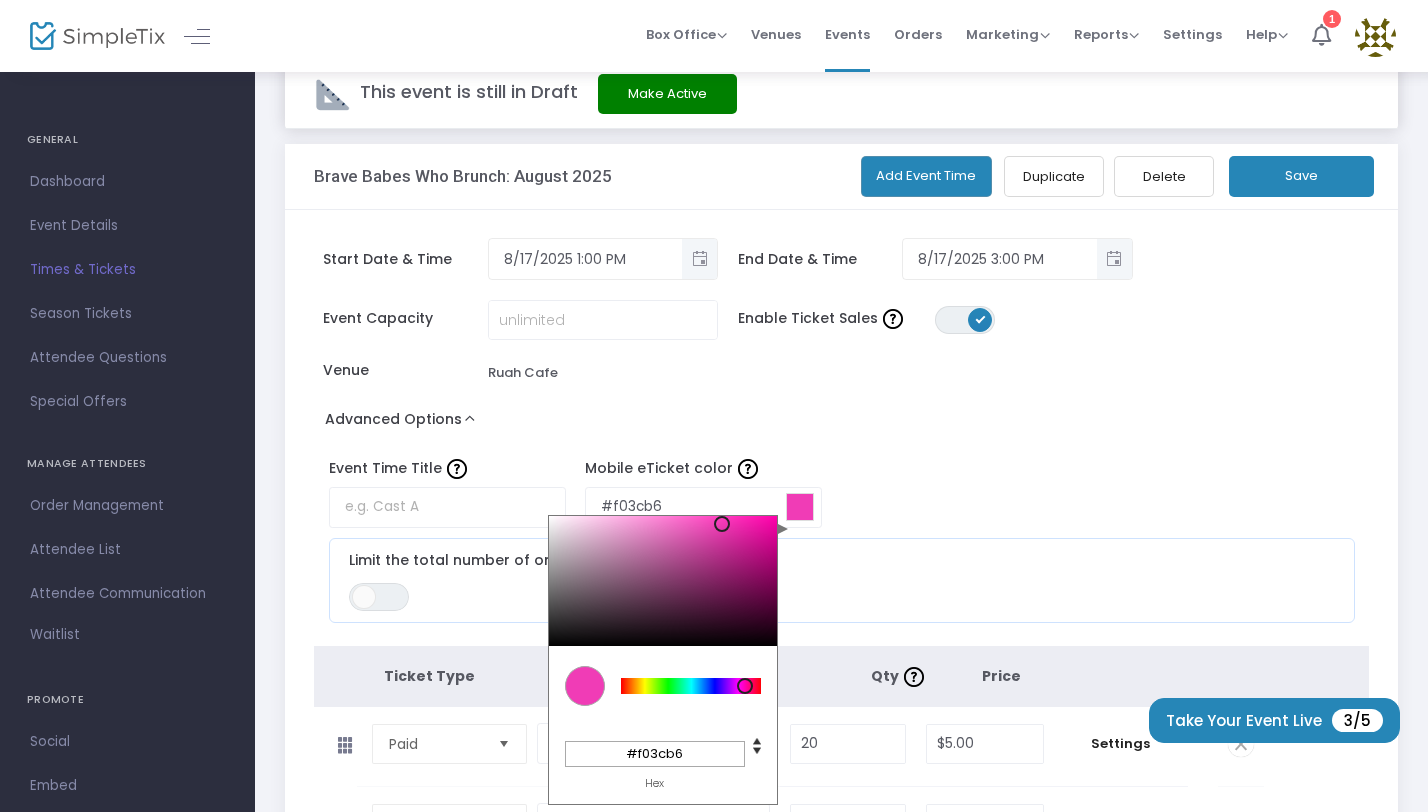 type on "#f03db6" 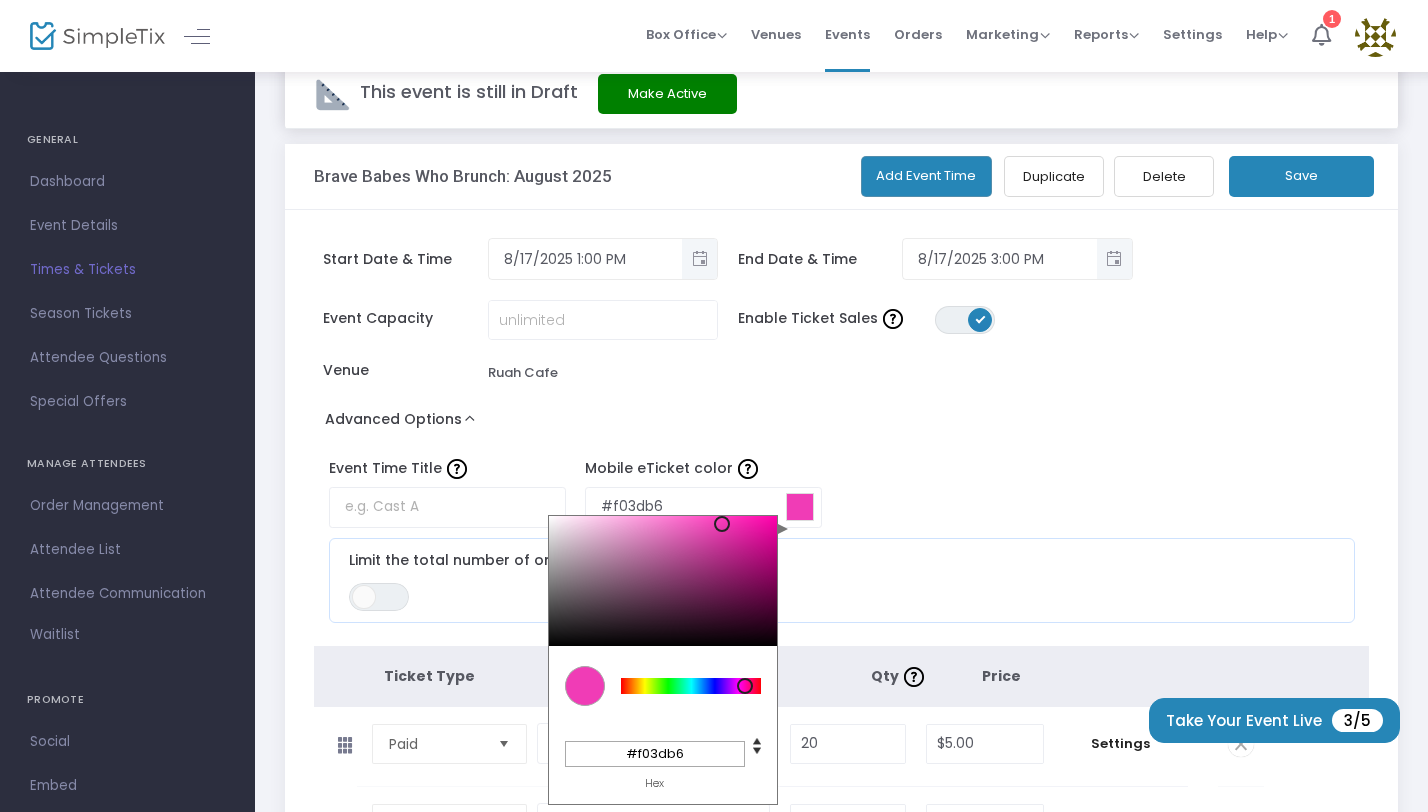 type on "#f03eb6" 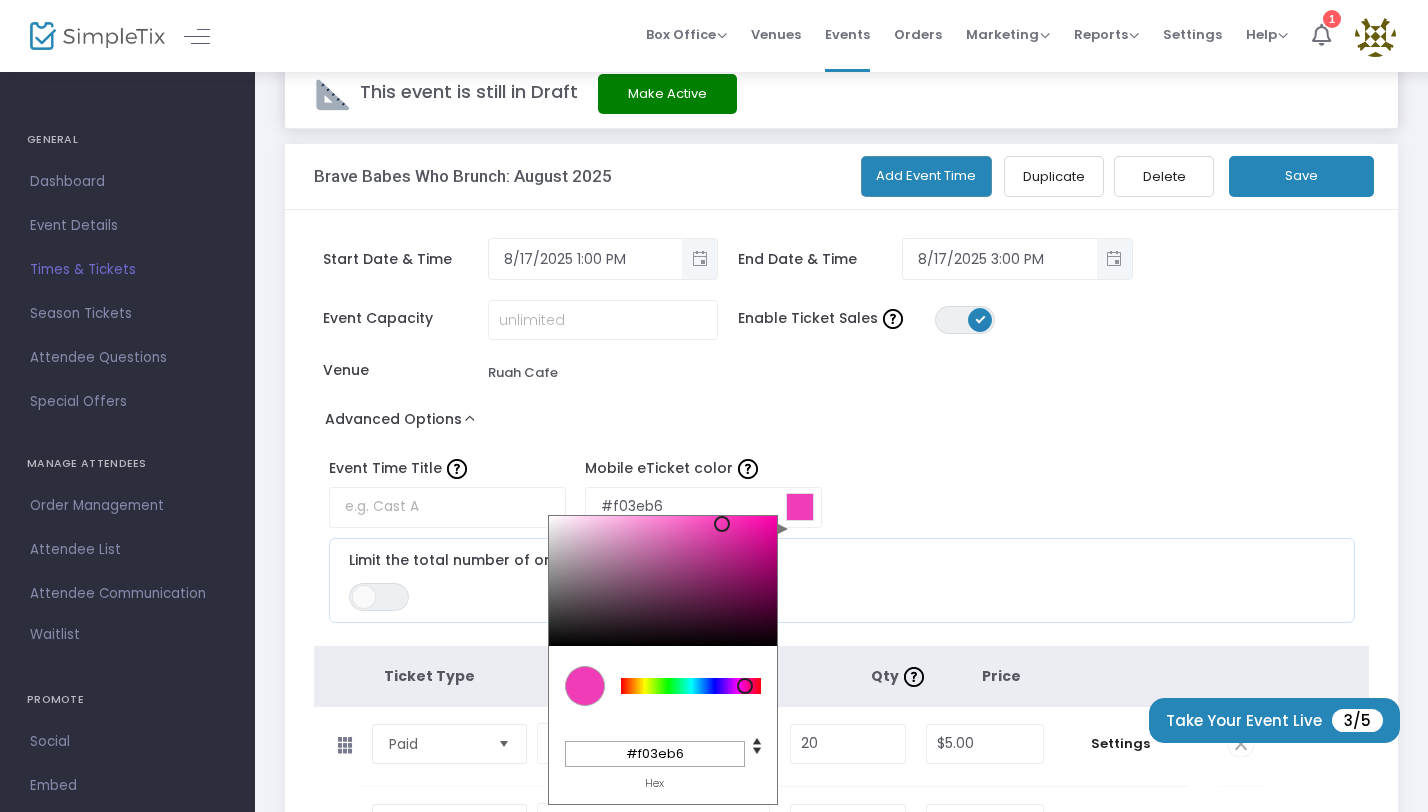 type on "#f03fb7" 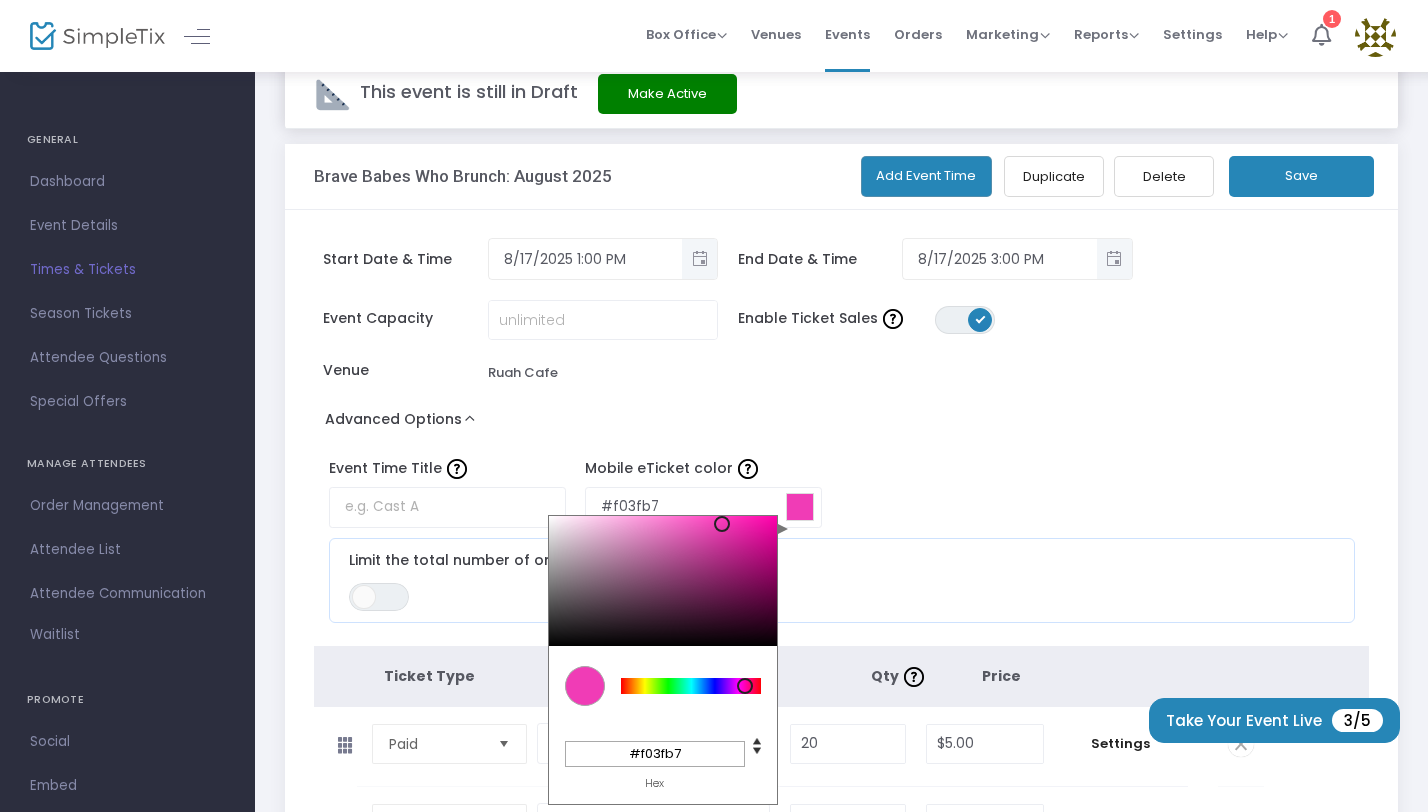 type on "#f040b7" 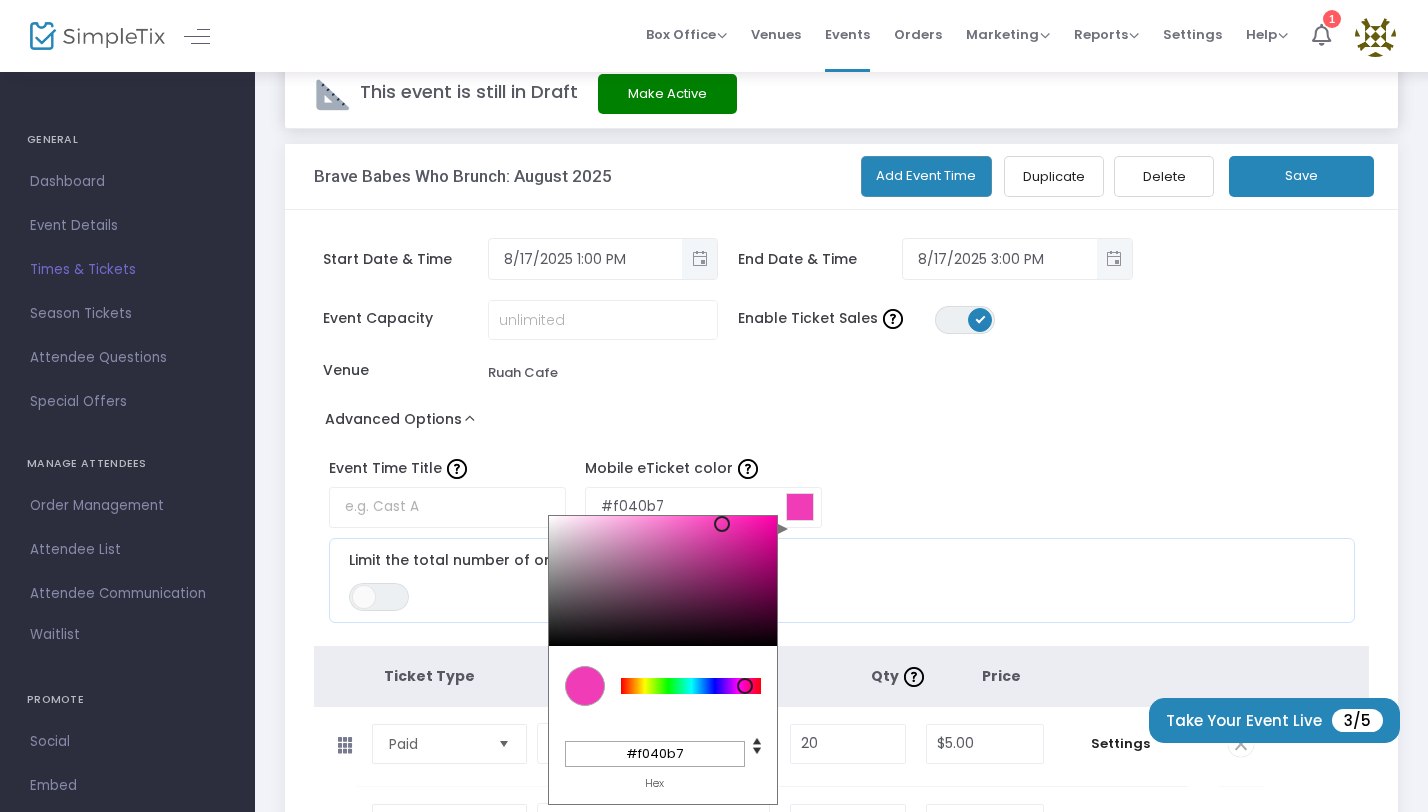 type on "#f042b8" 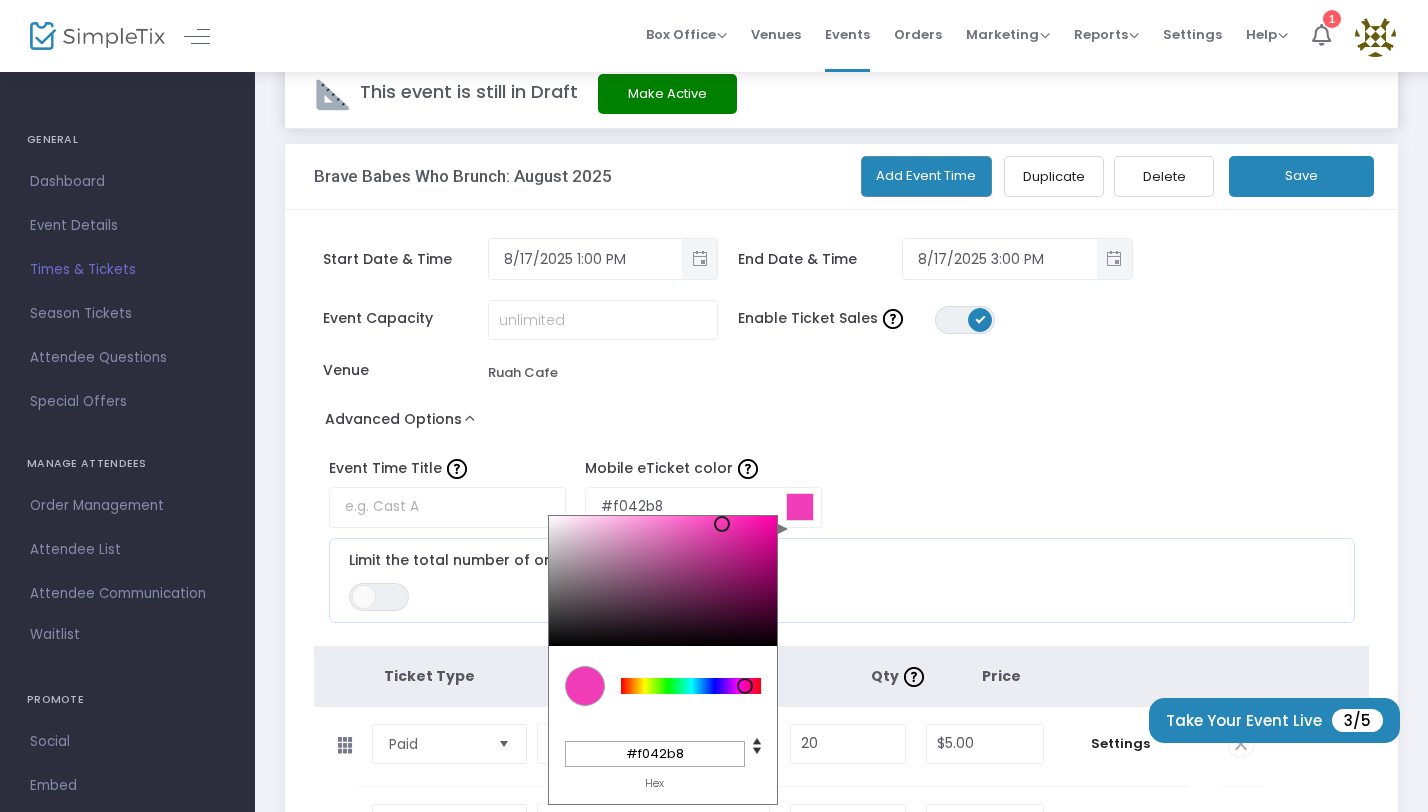 type on "#f043b8" 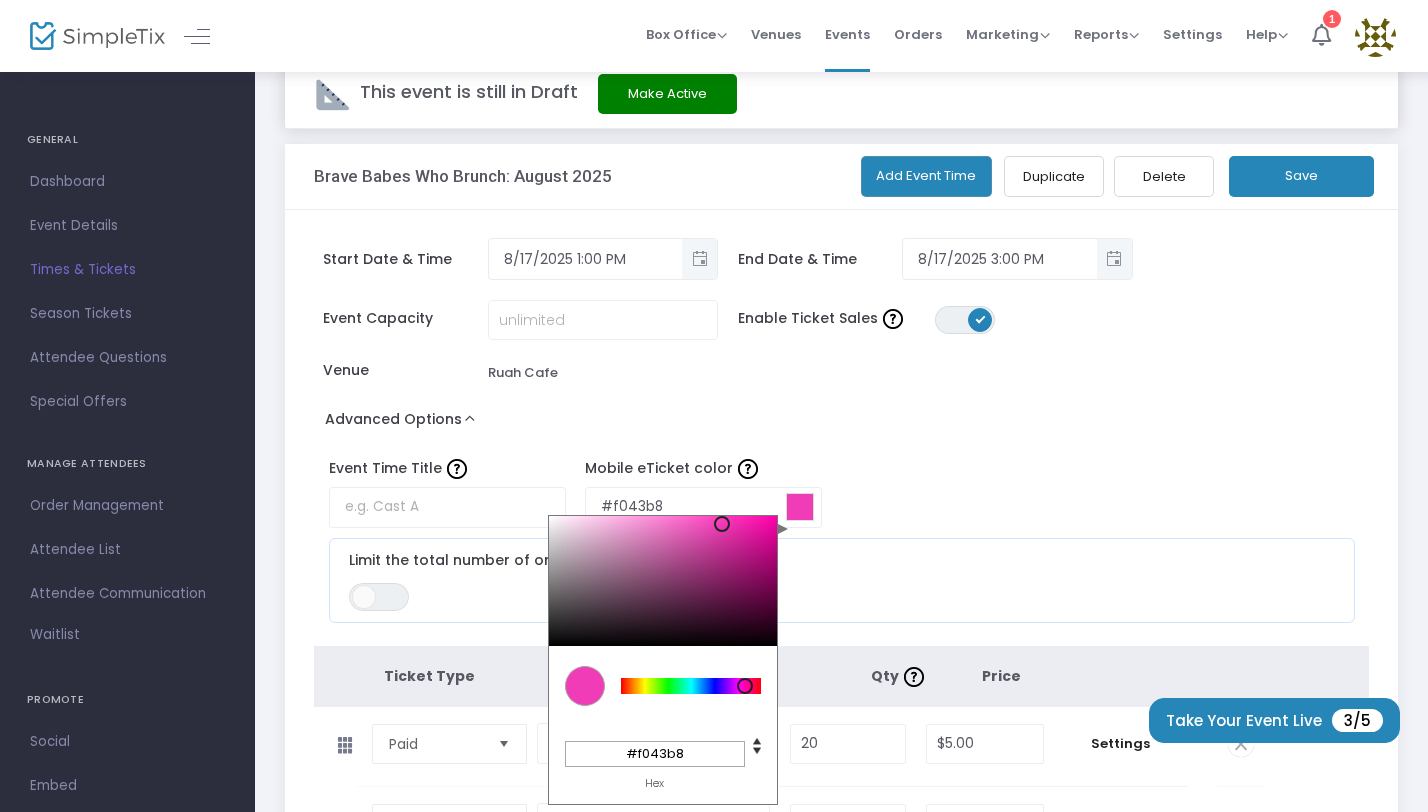 type on "#f044b8" 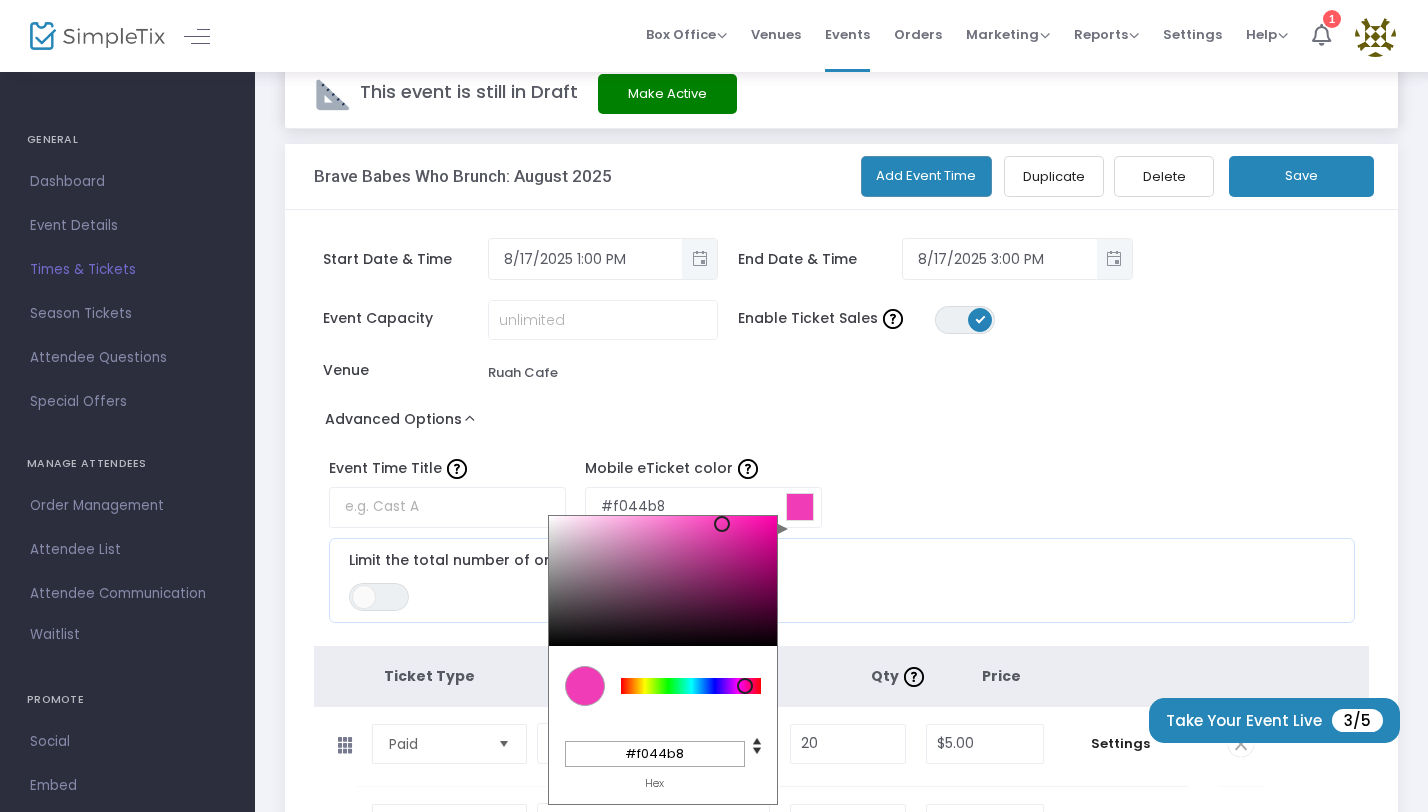 type on "#f045b9" 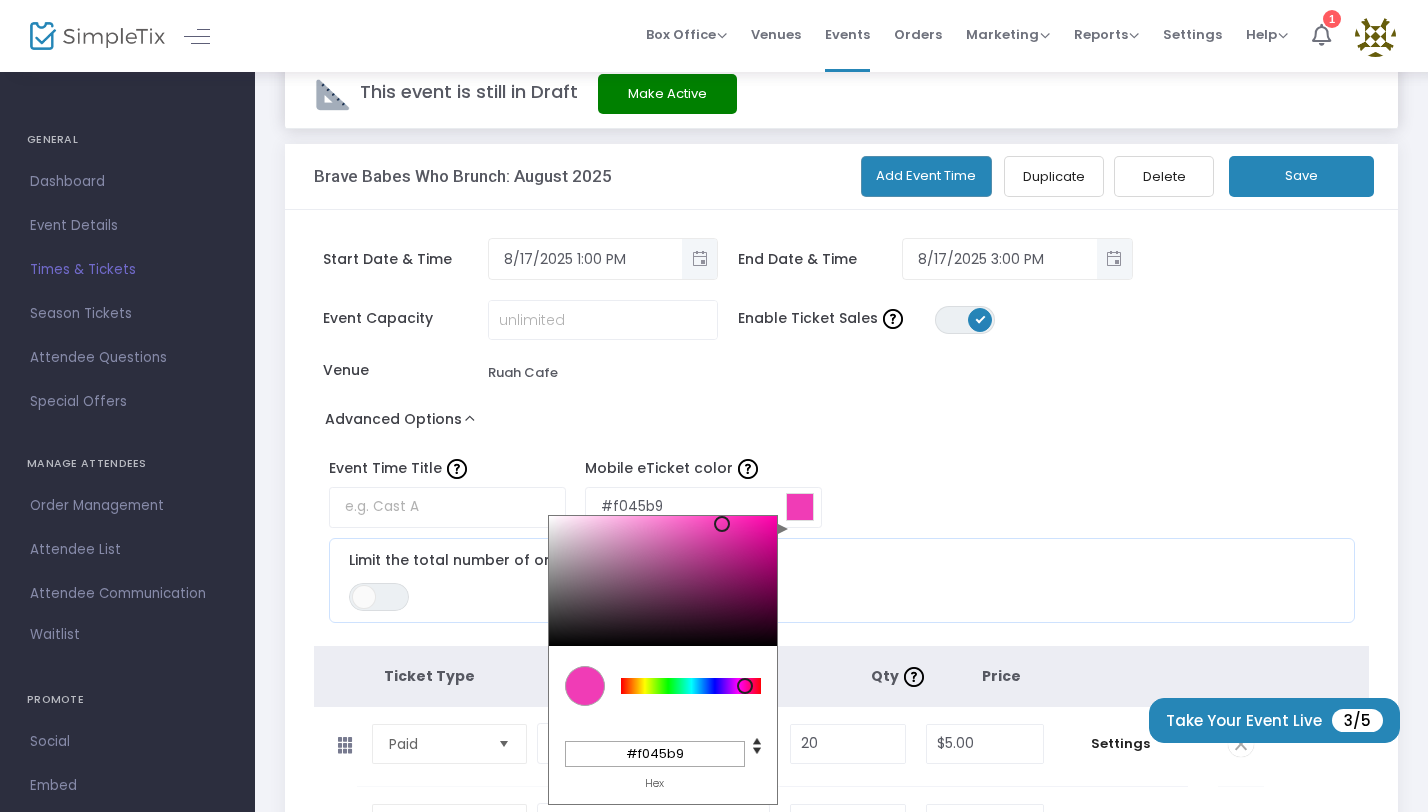 type on "#f046b9" 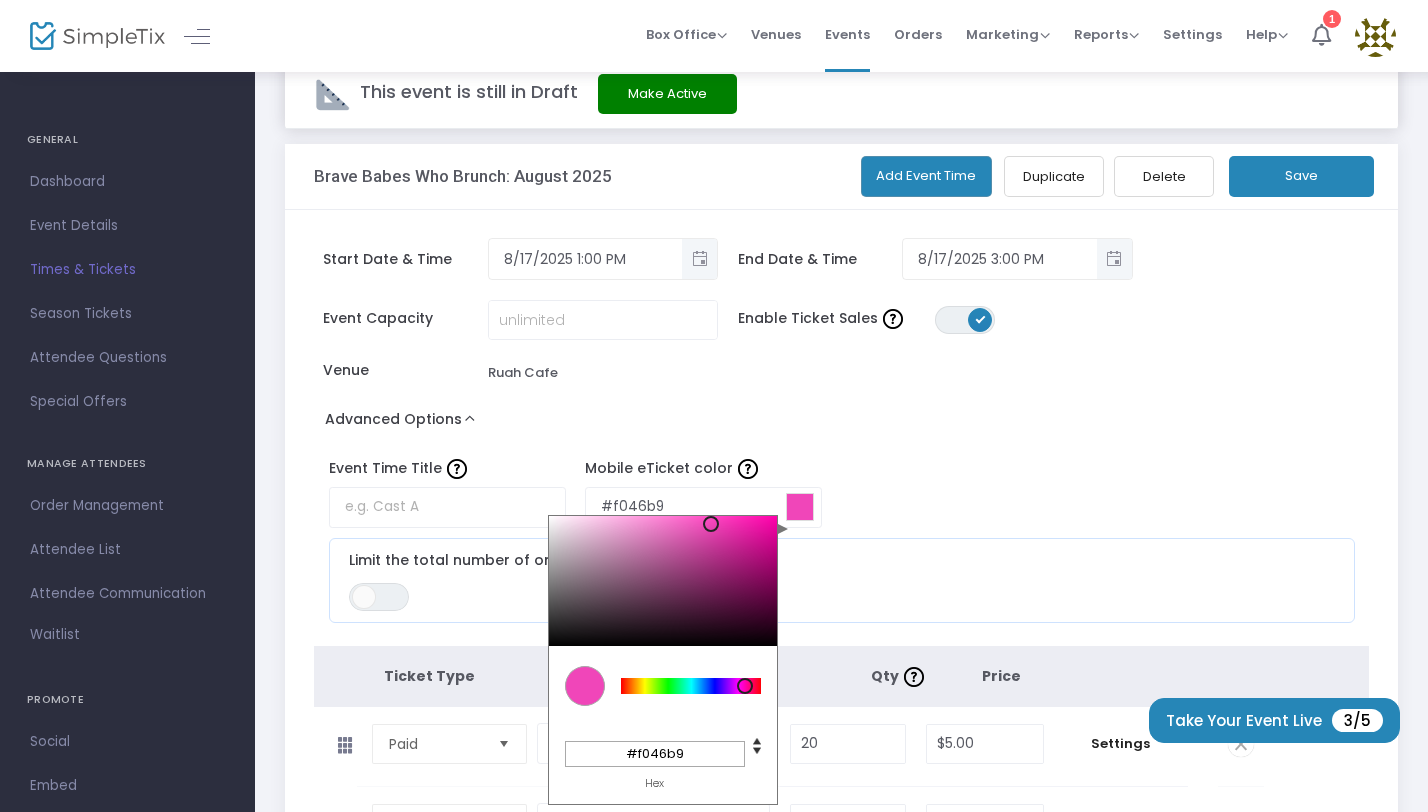 type on "#f047b9" 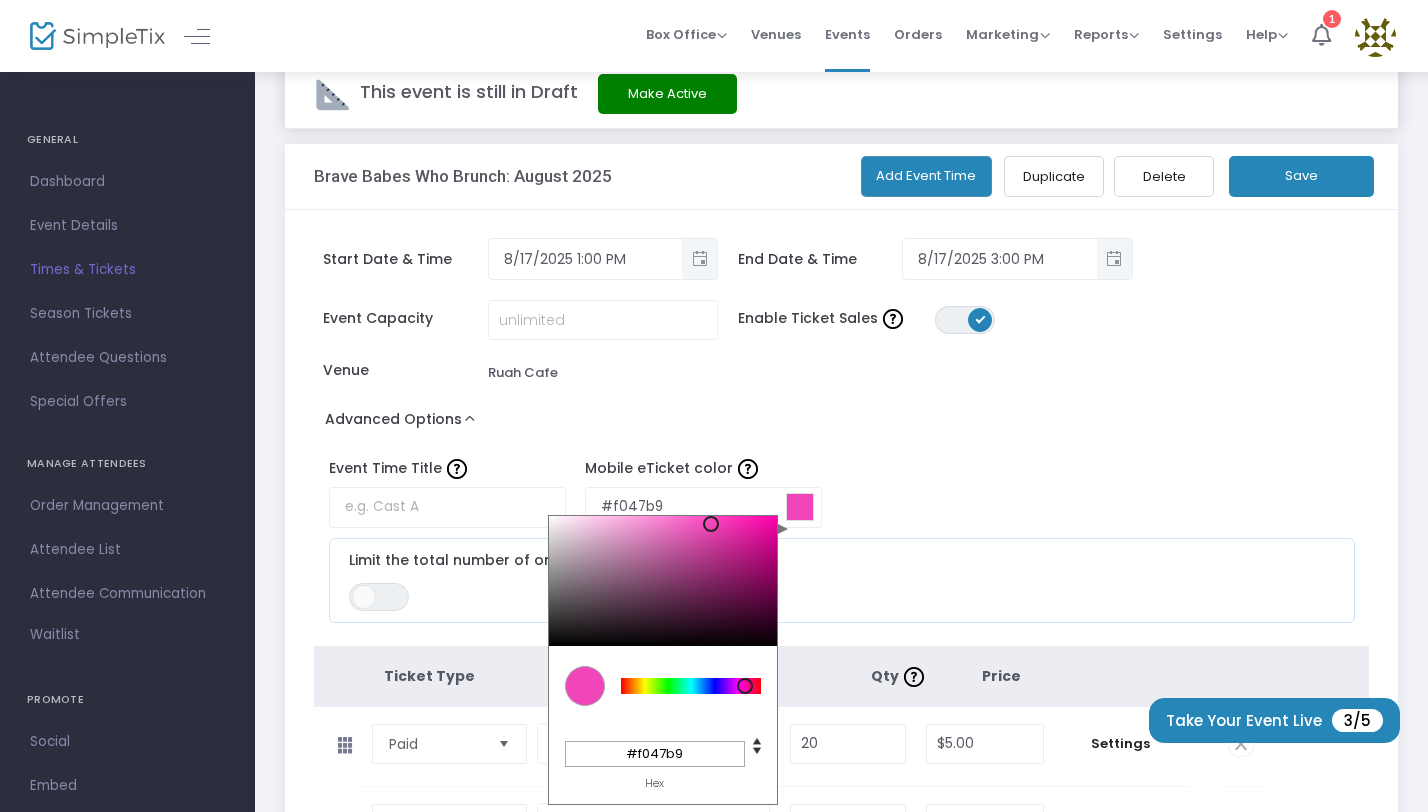 type on "#f048ba" 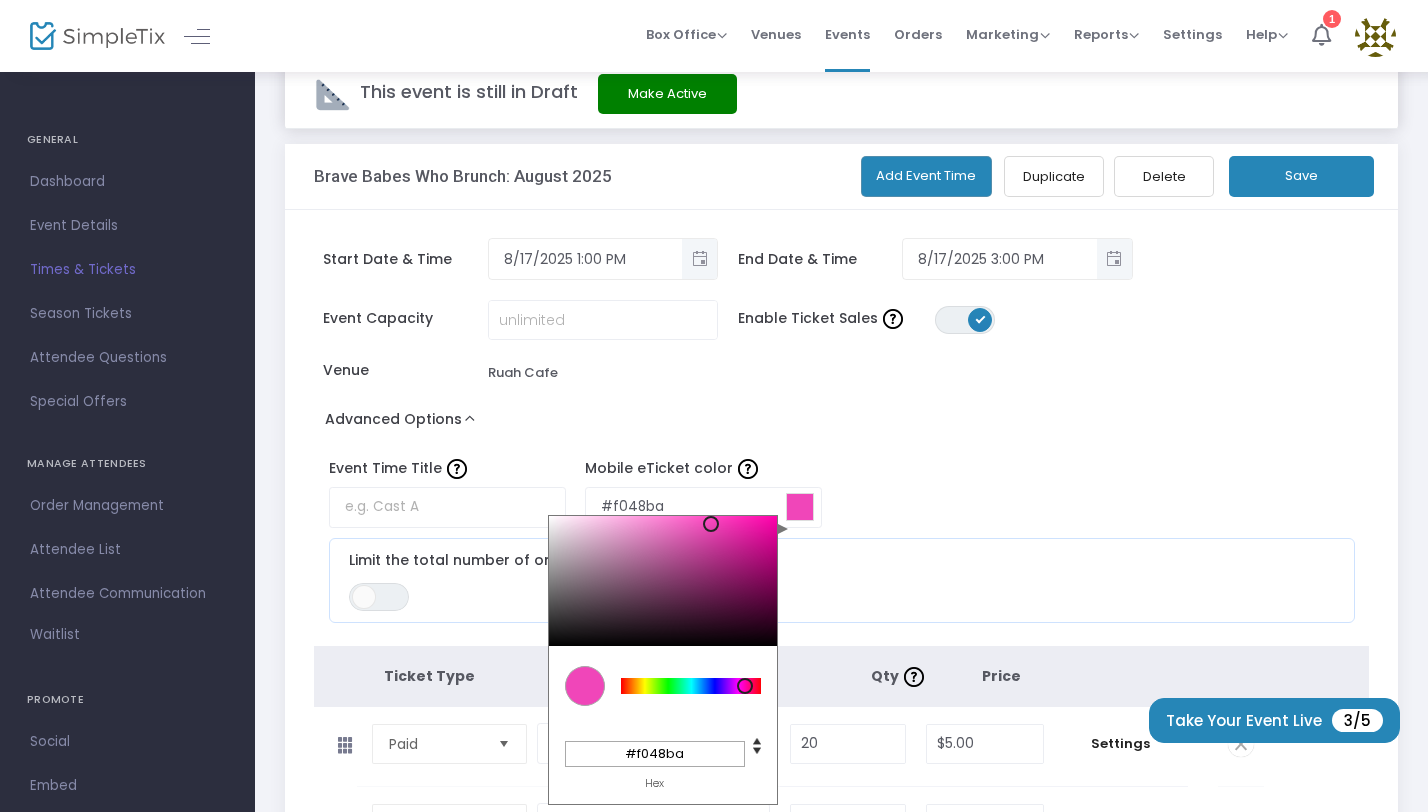 type on "#f049ba" 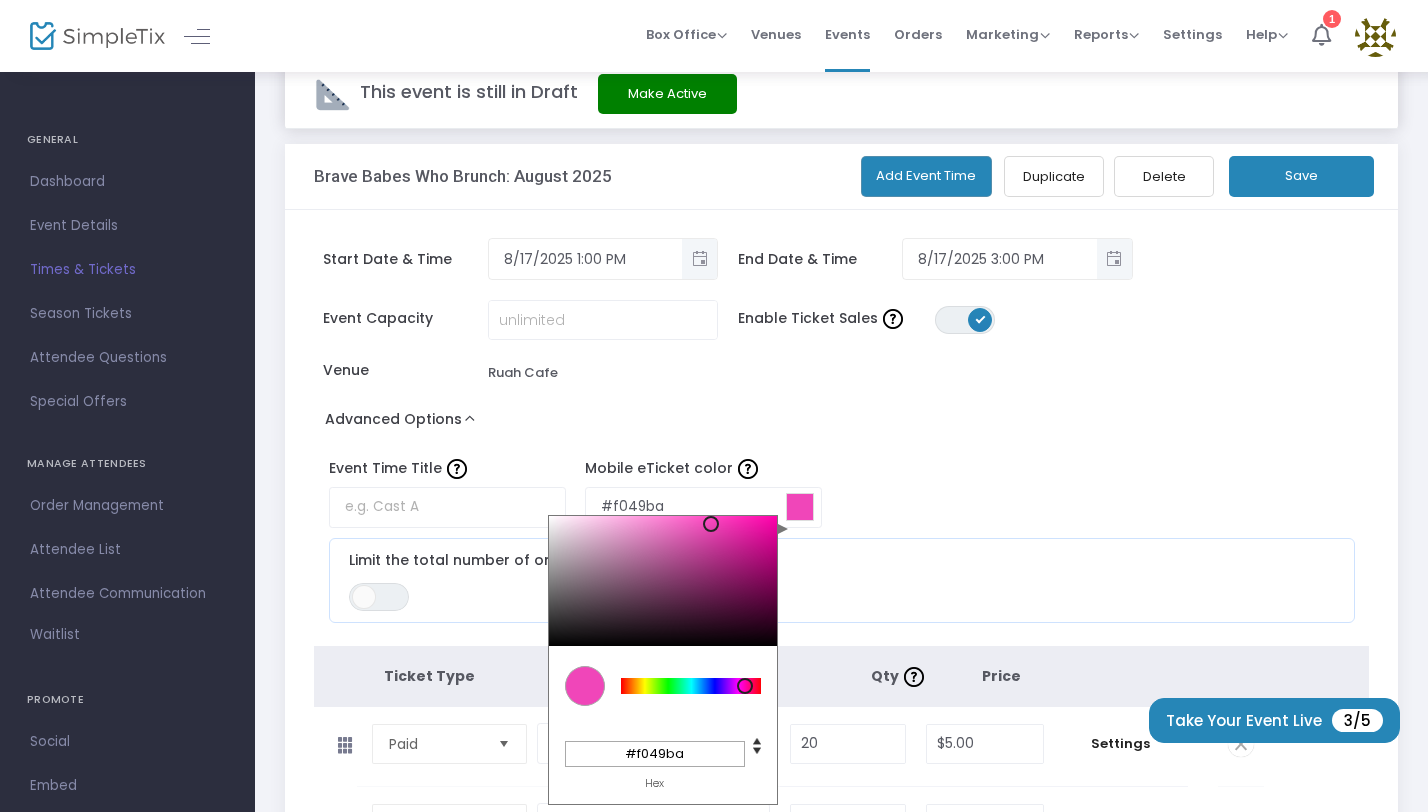 type on "#f24abb" 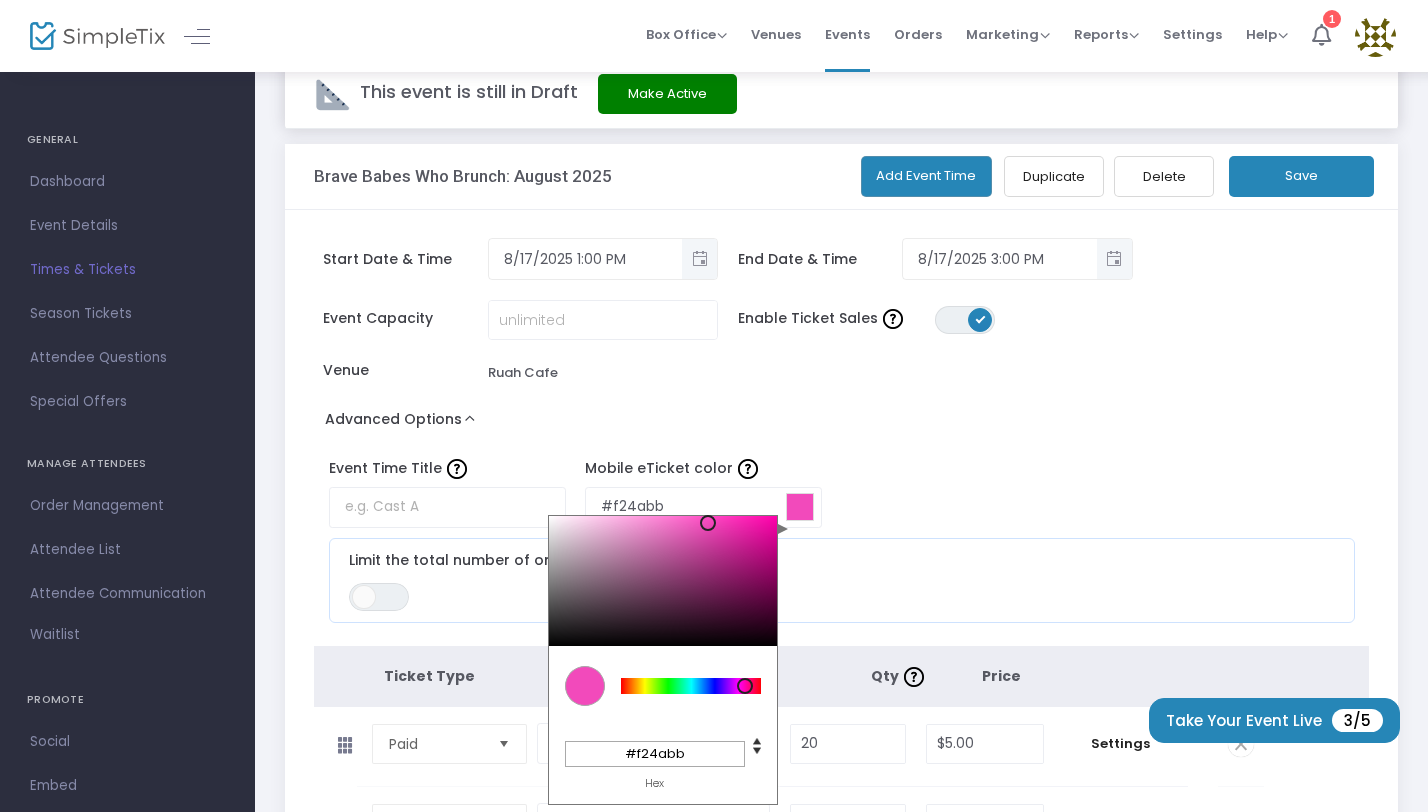 type on "#f24bbc" 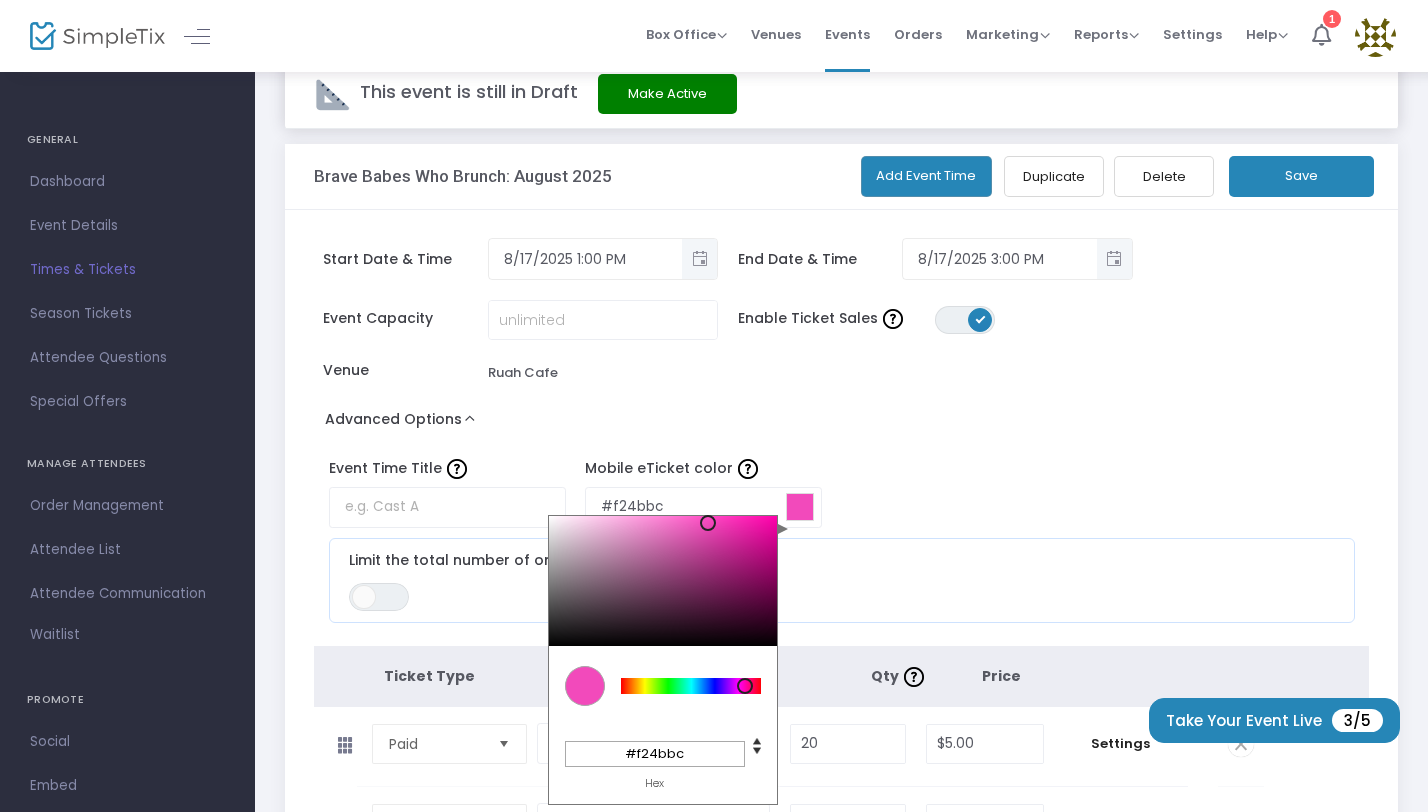 type on "#f04bba" 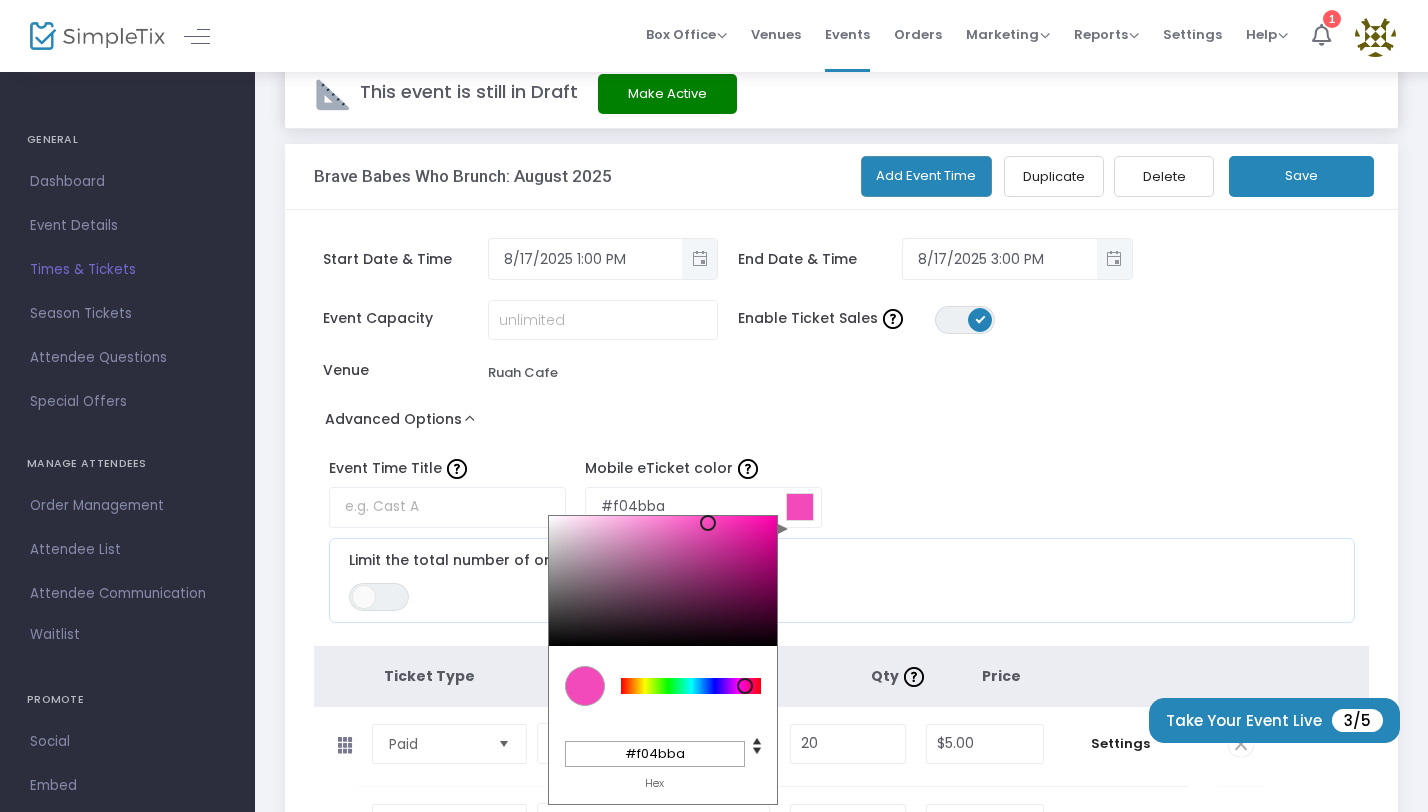 type on "#ee4bb9" 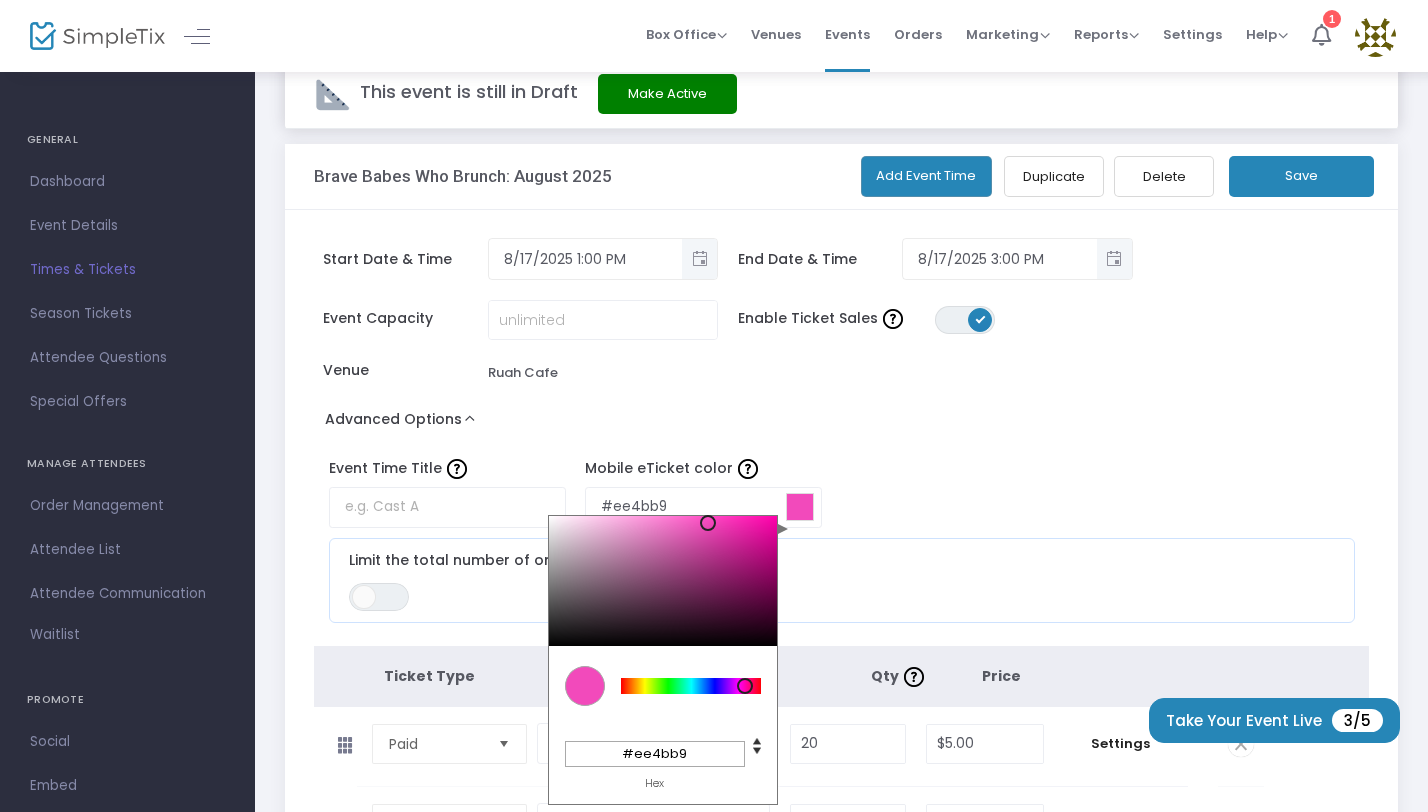 type on "#ec4bb8" 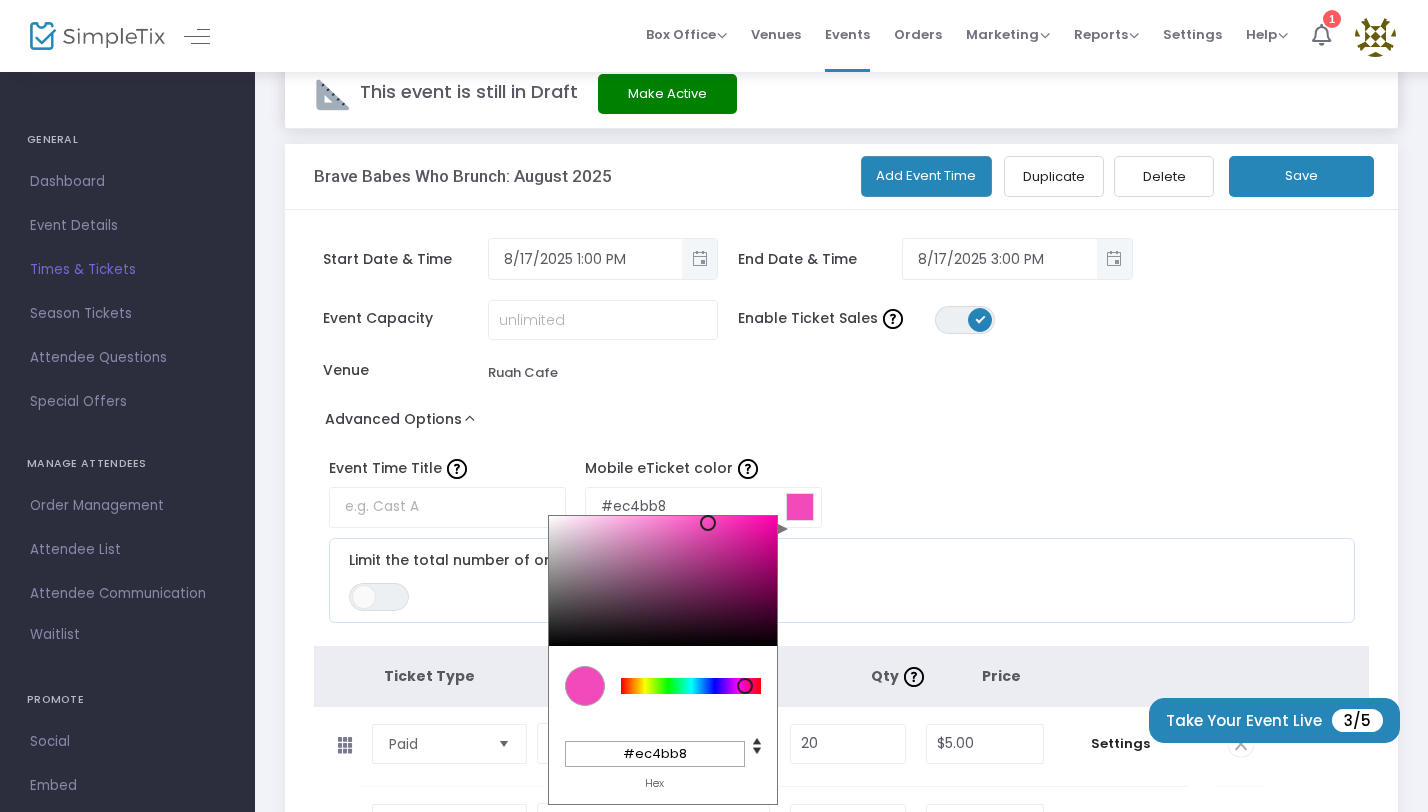 type on "#ec4cb8" 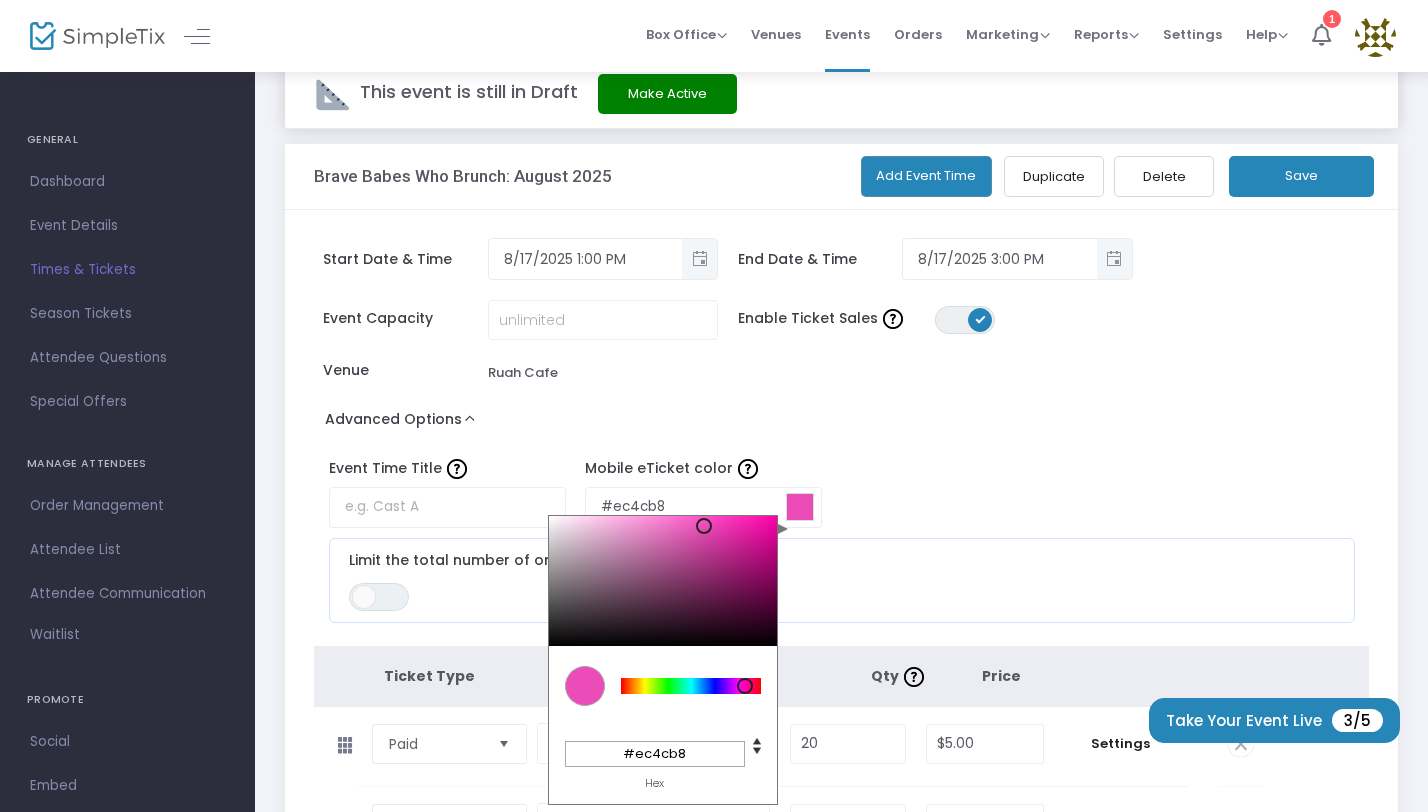 type on "#ea4cb7" 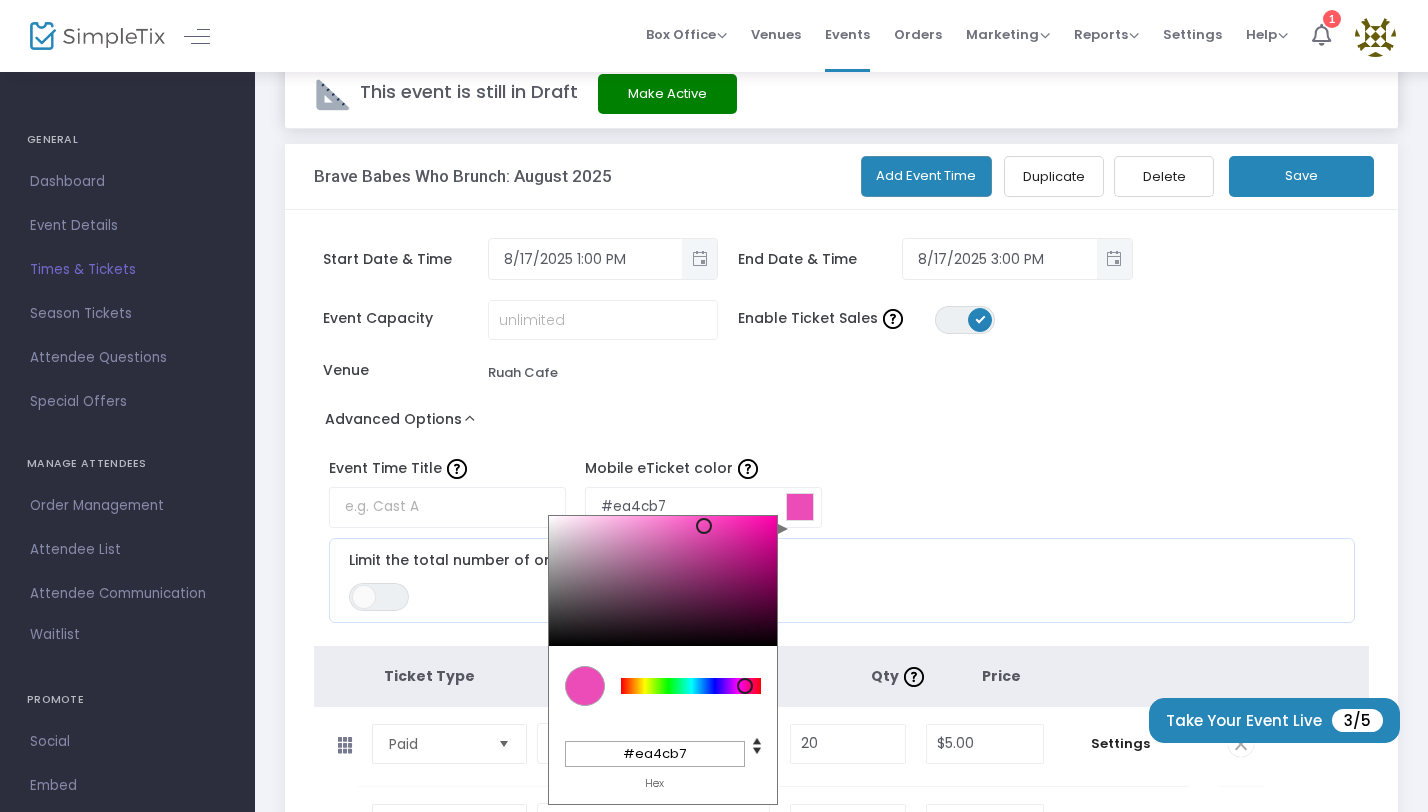 type on "#ea4db7" 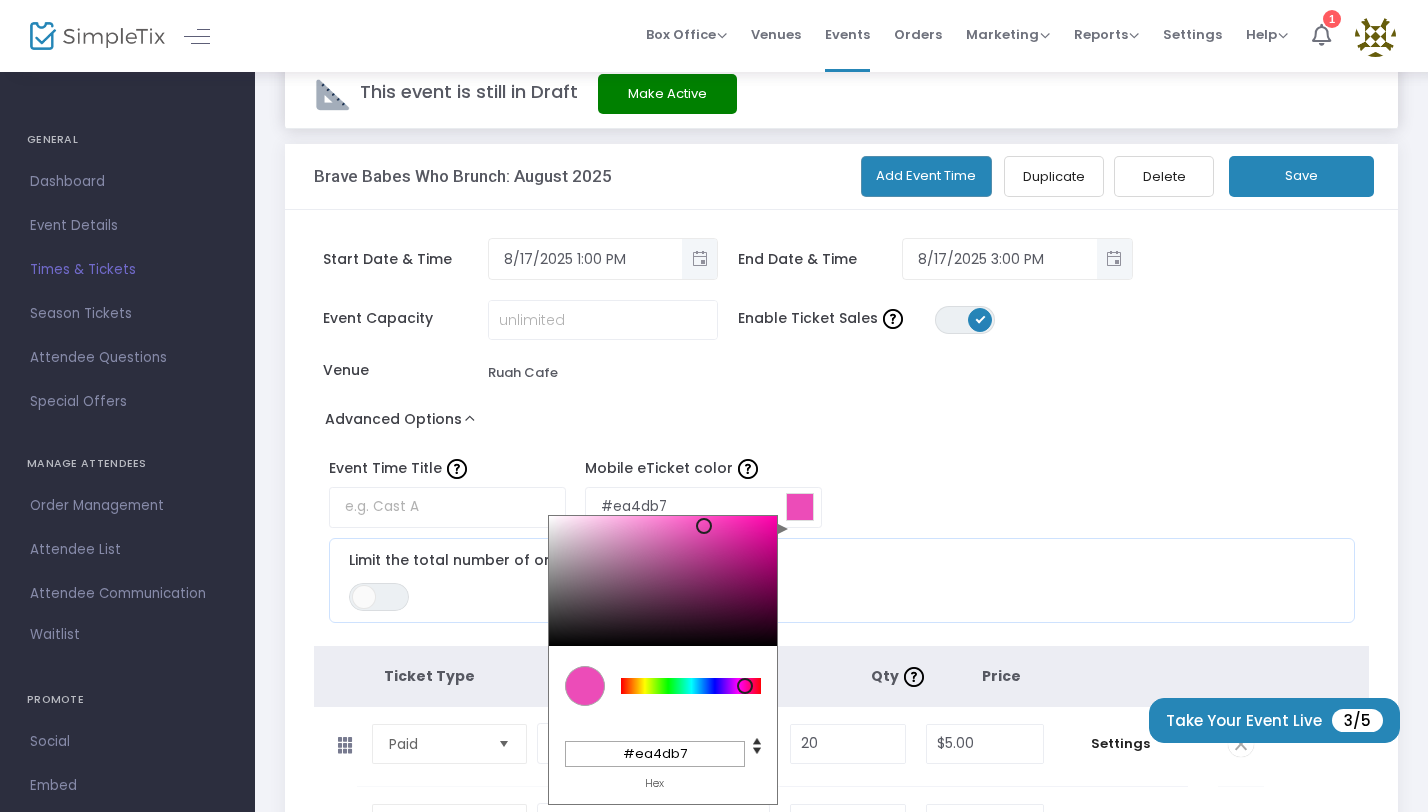type on "#e84cb6" 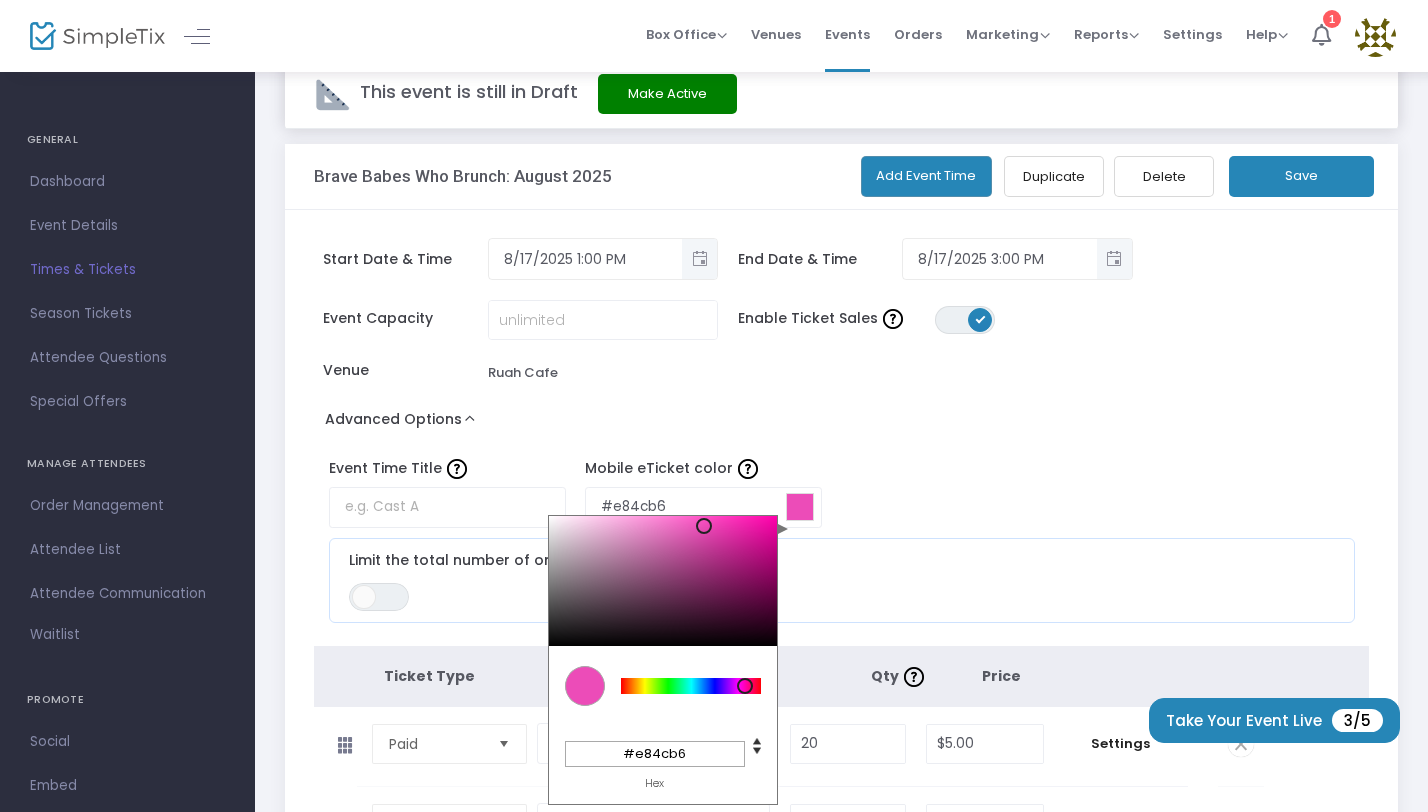 type on "#e84db6" 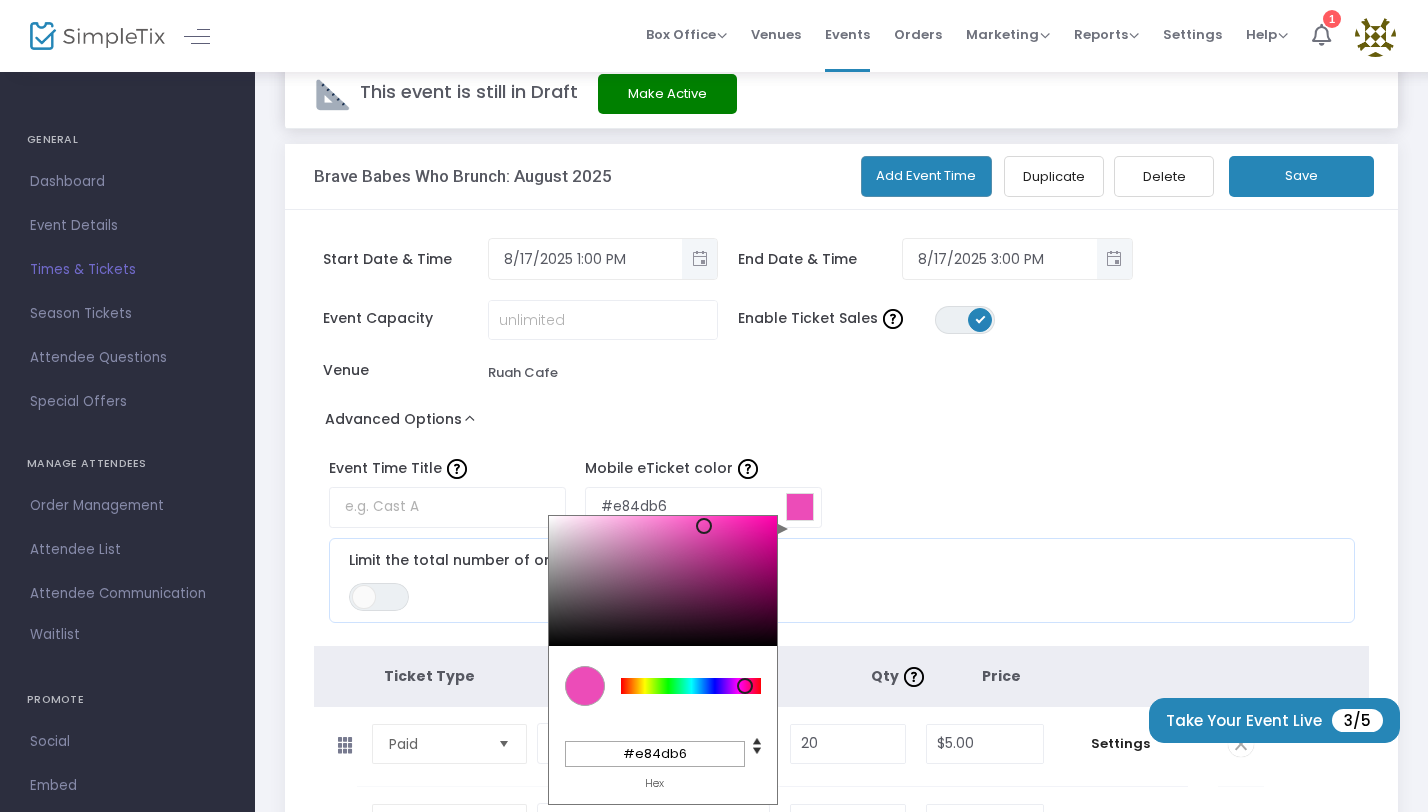type on "#e84eb6" 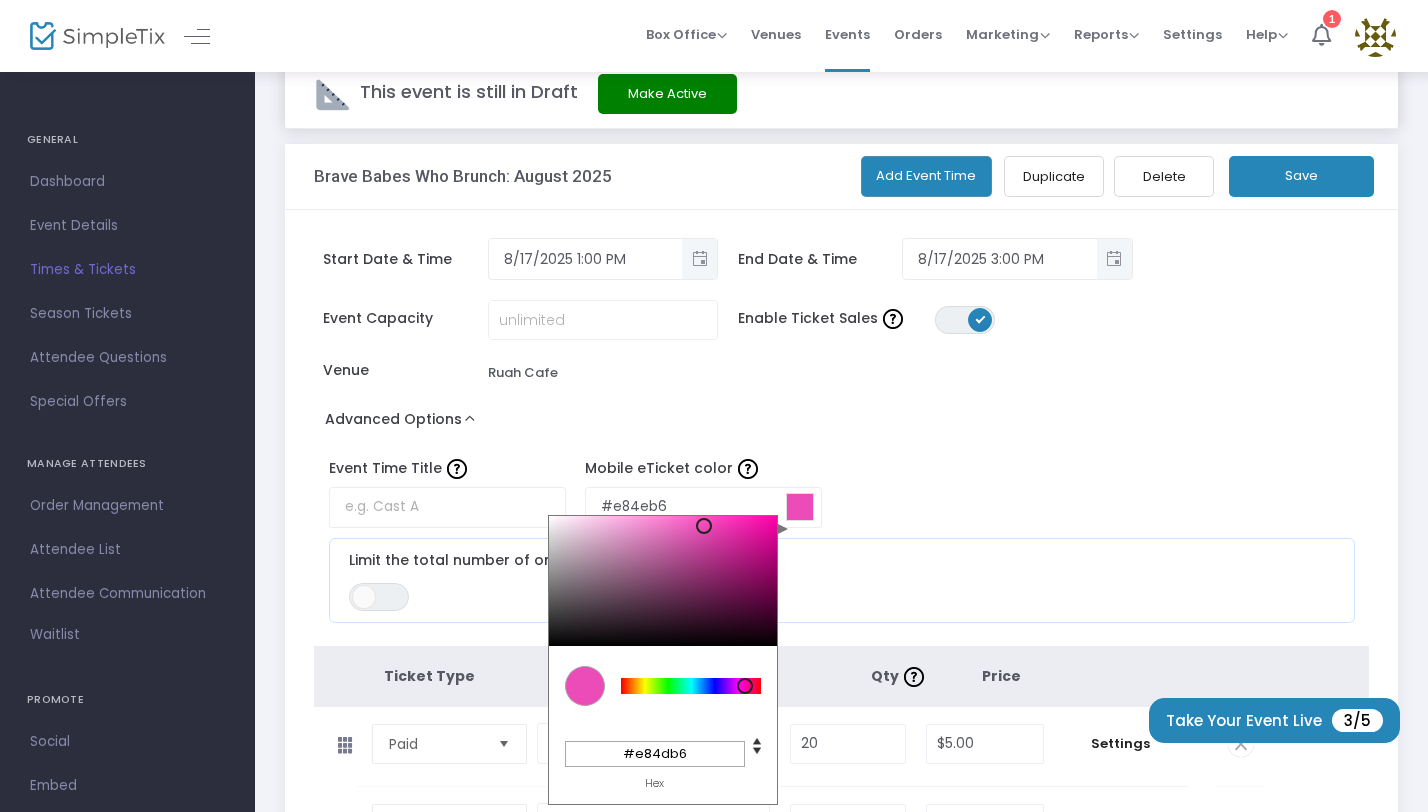type on "#e84eb6" 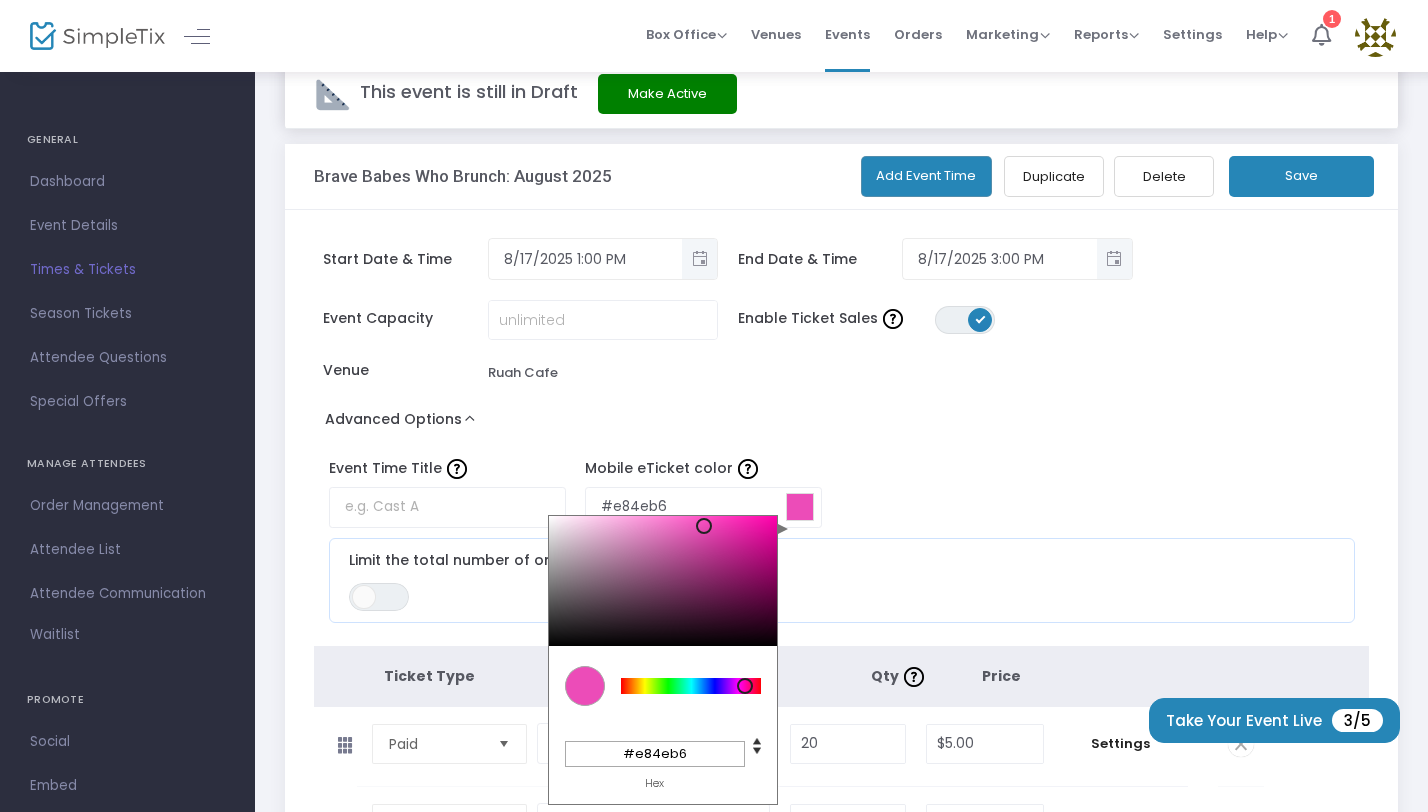 type on "#e84fb7" 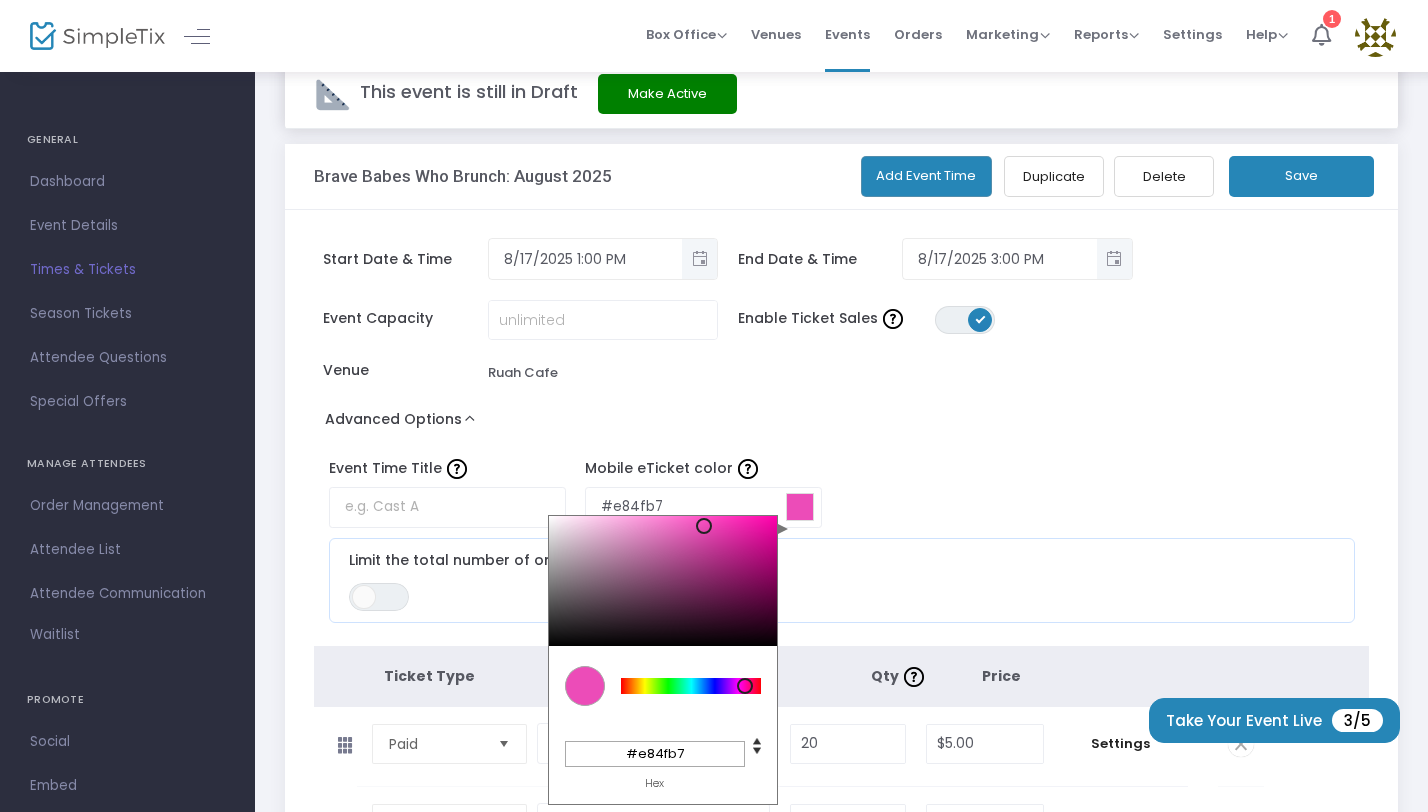 type on "#e850b7" 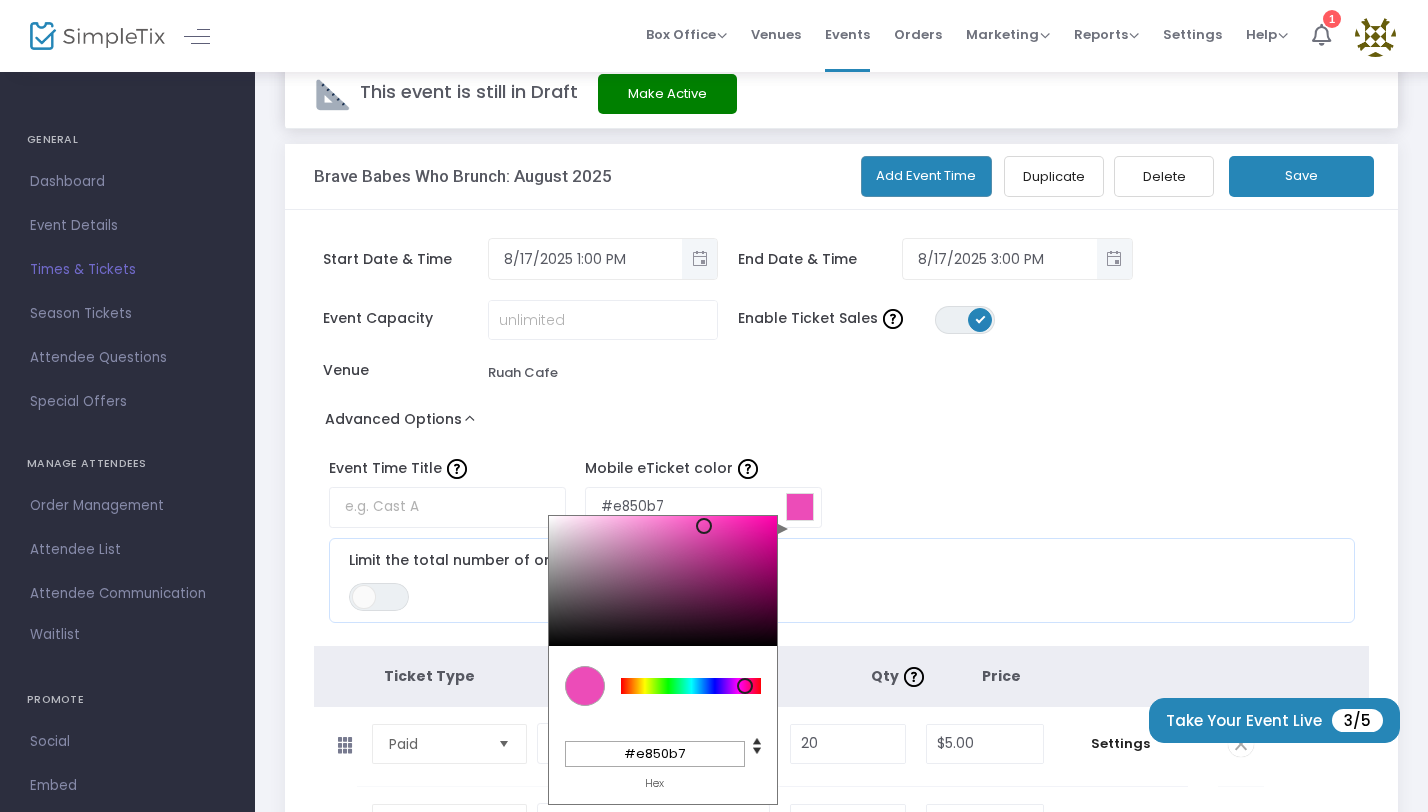 type on "#e851b7" 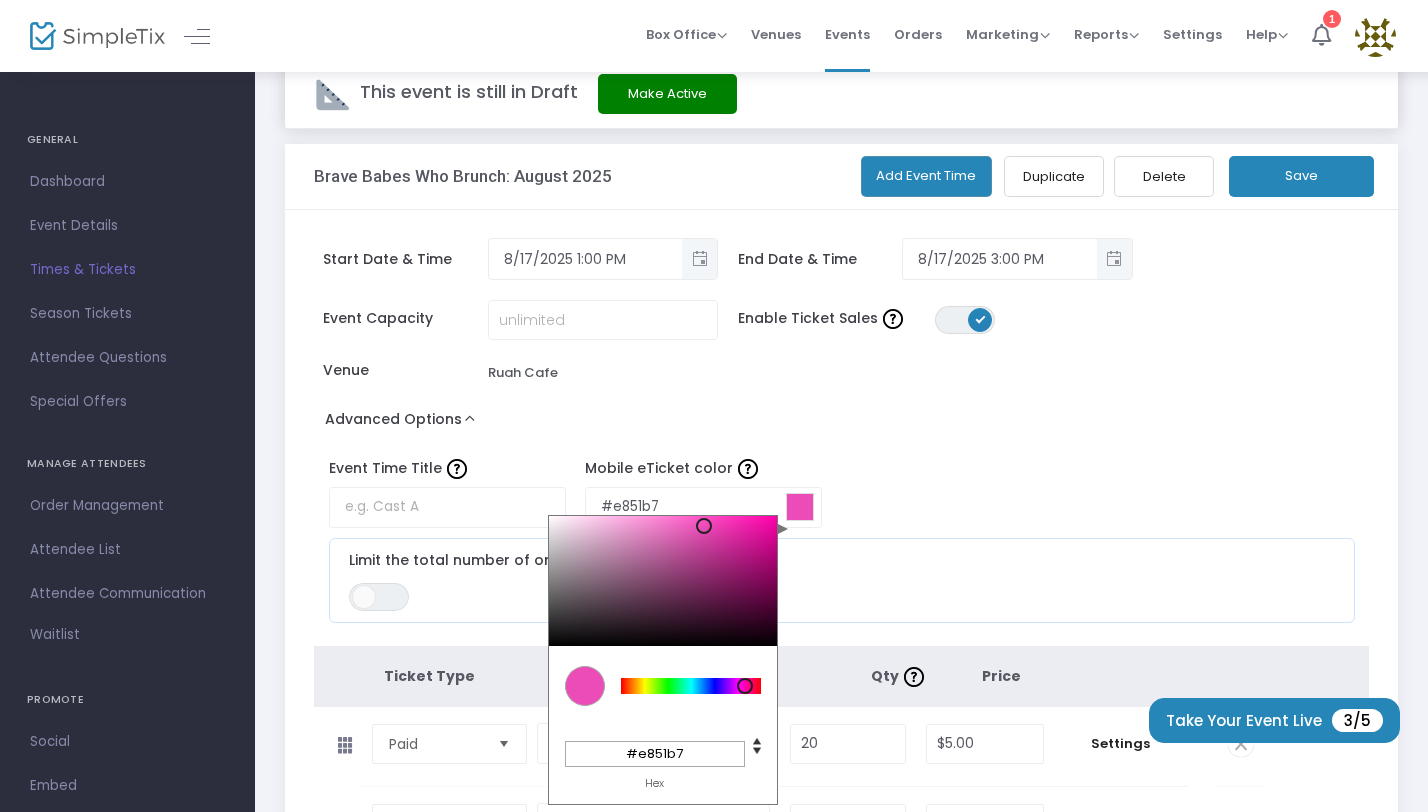 type on "#e651b6" 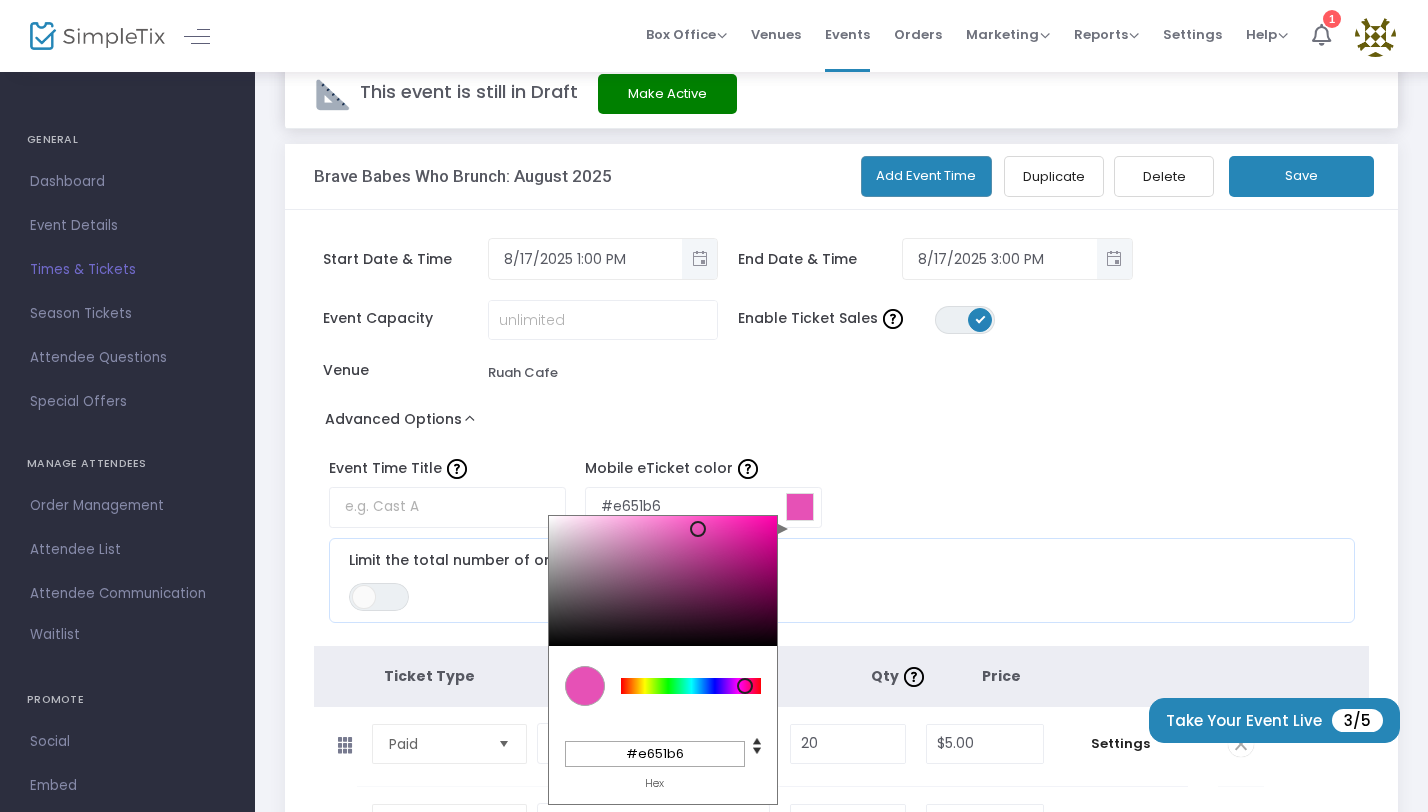 type 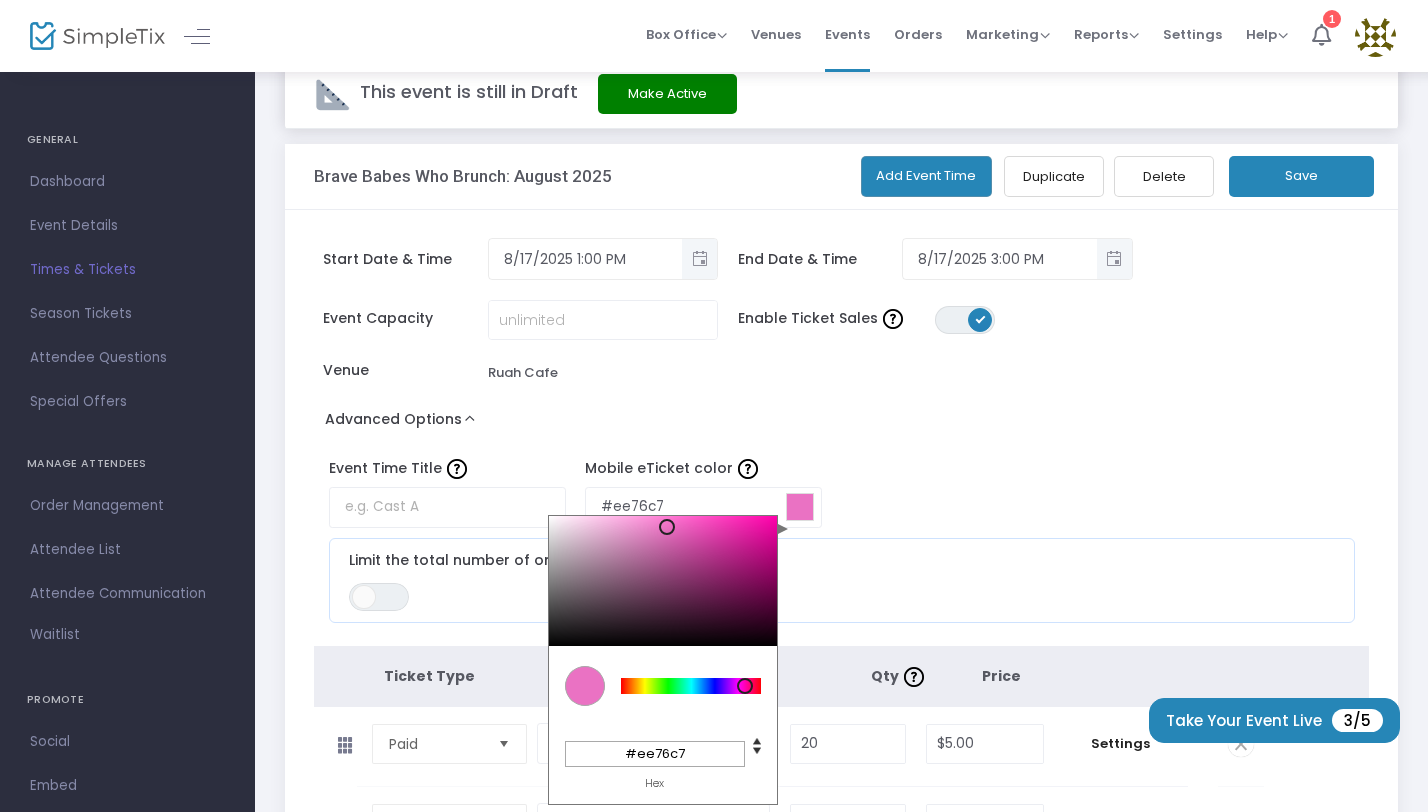 drag, startPoint x: 548, startPoint y: 511, endPoint x: 664, endPoint y: 524, distance: 116.72617 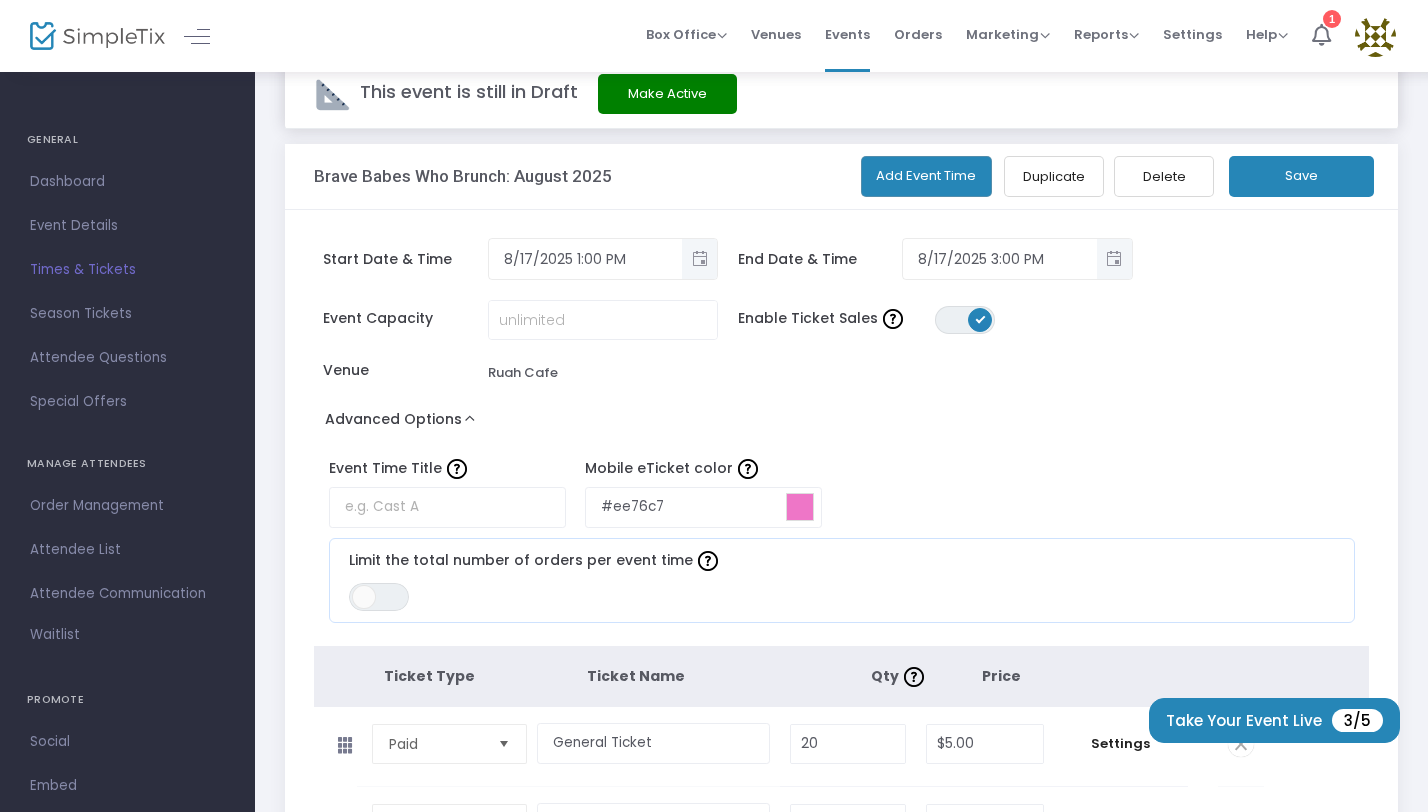 click on "Event Capacity  Enable Ticket Sales  ON OFF Venue  Ruah Cafe" 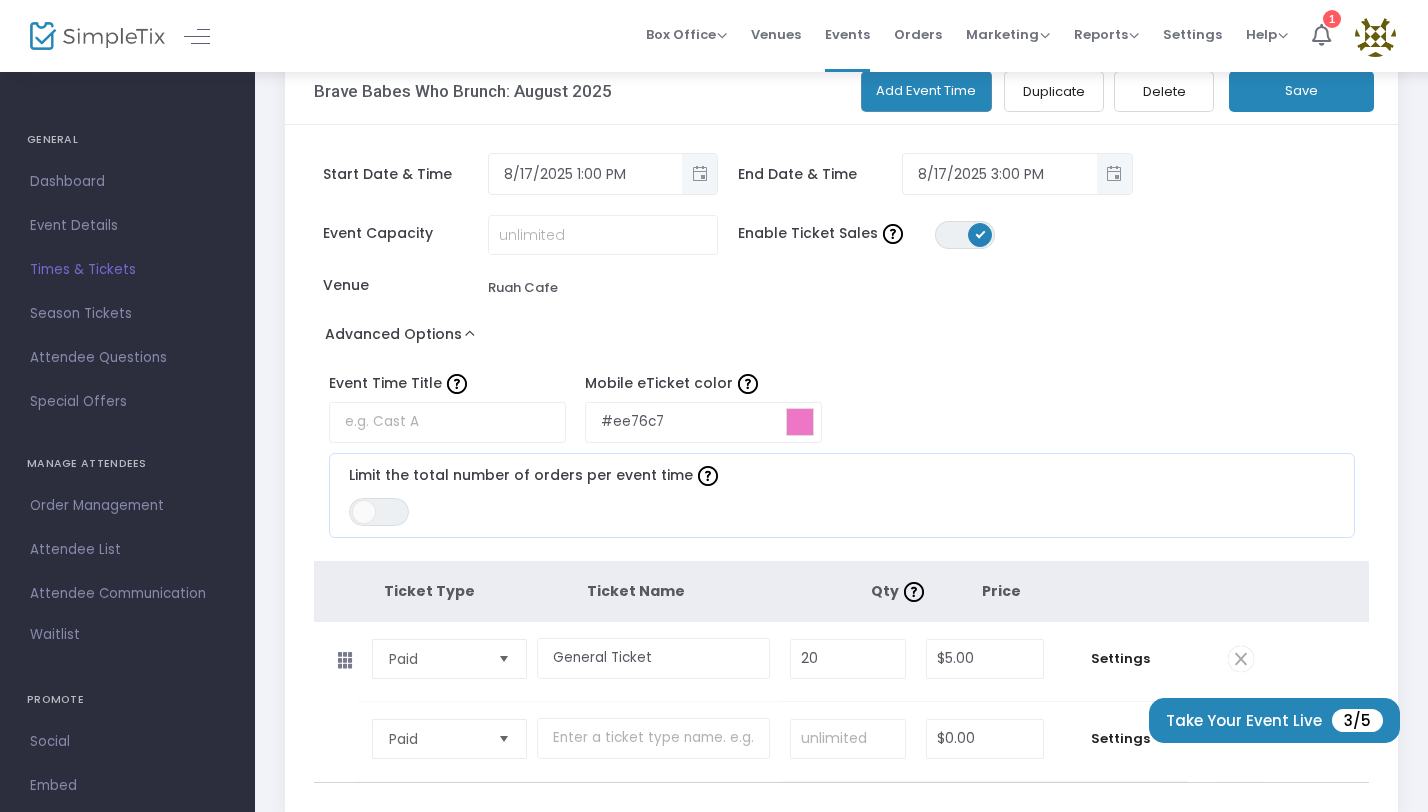 scroll, scrollTop: 0, scrollLeft: 0, axis: both 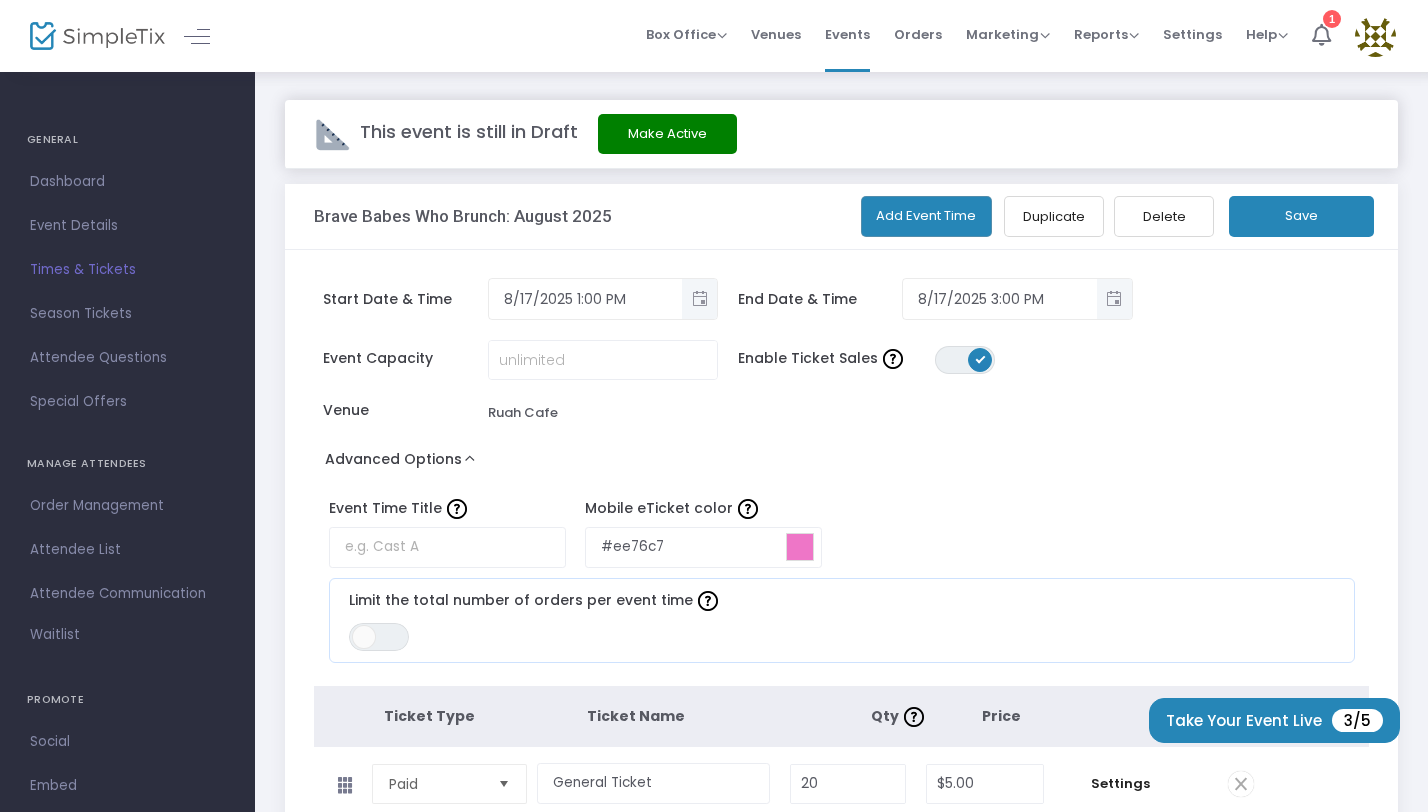 click on "Save" 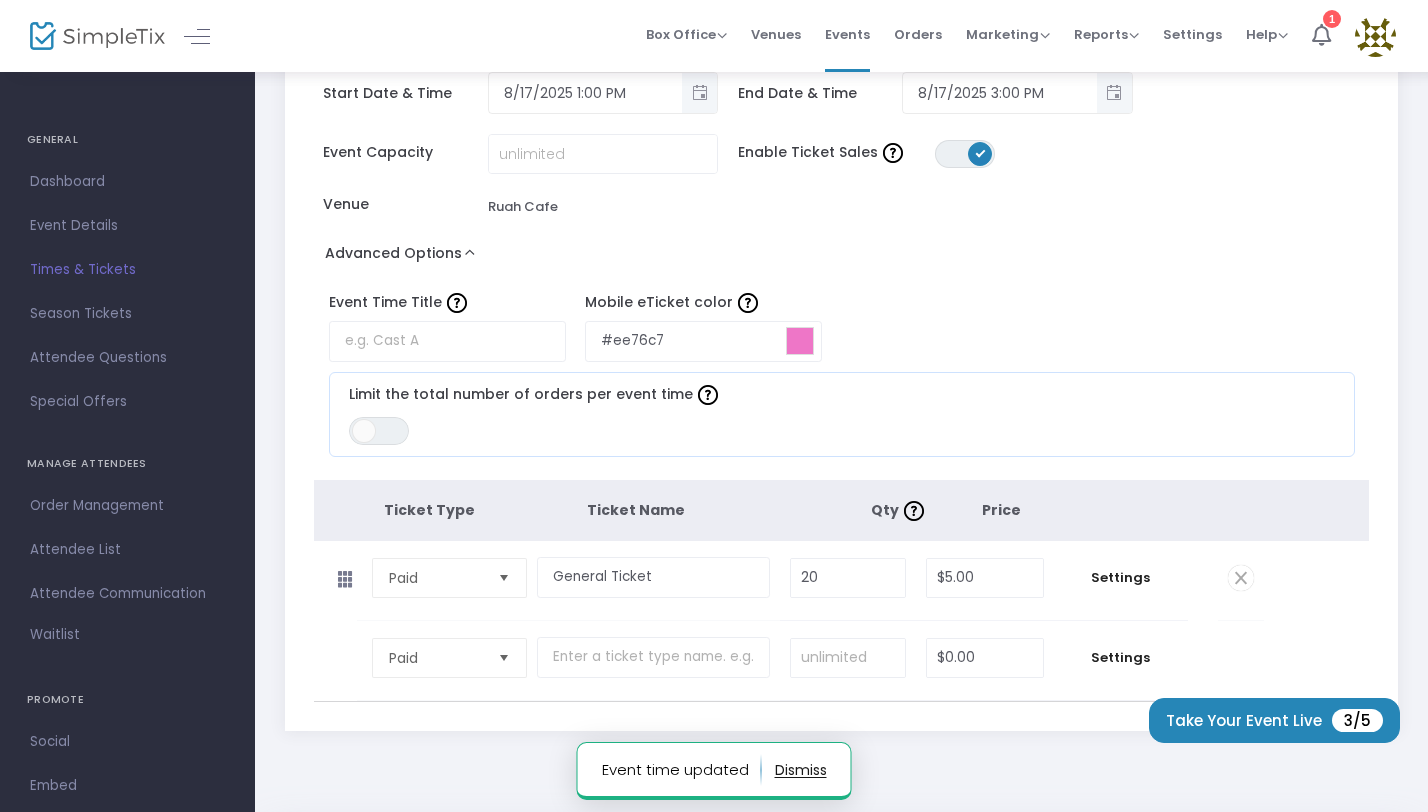 scroll, scrollTop: 221, scrollLeft: 0, axis: vertical 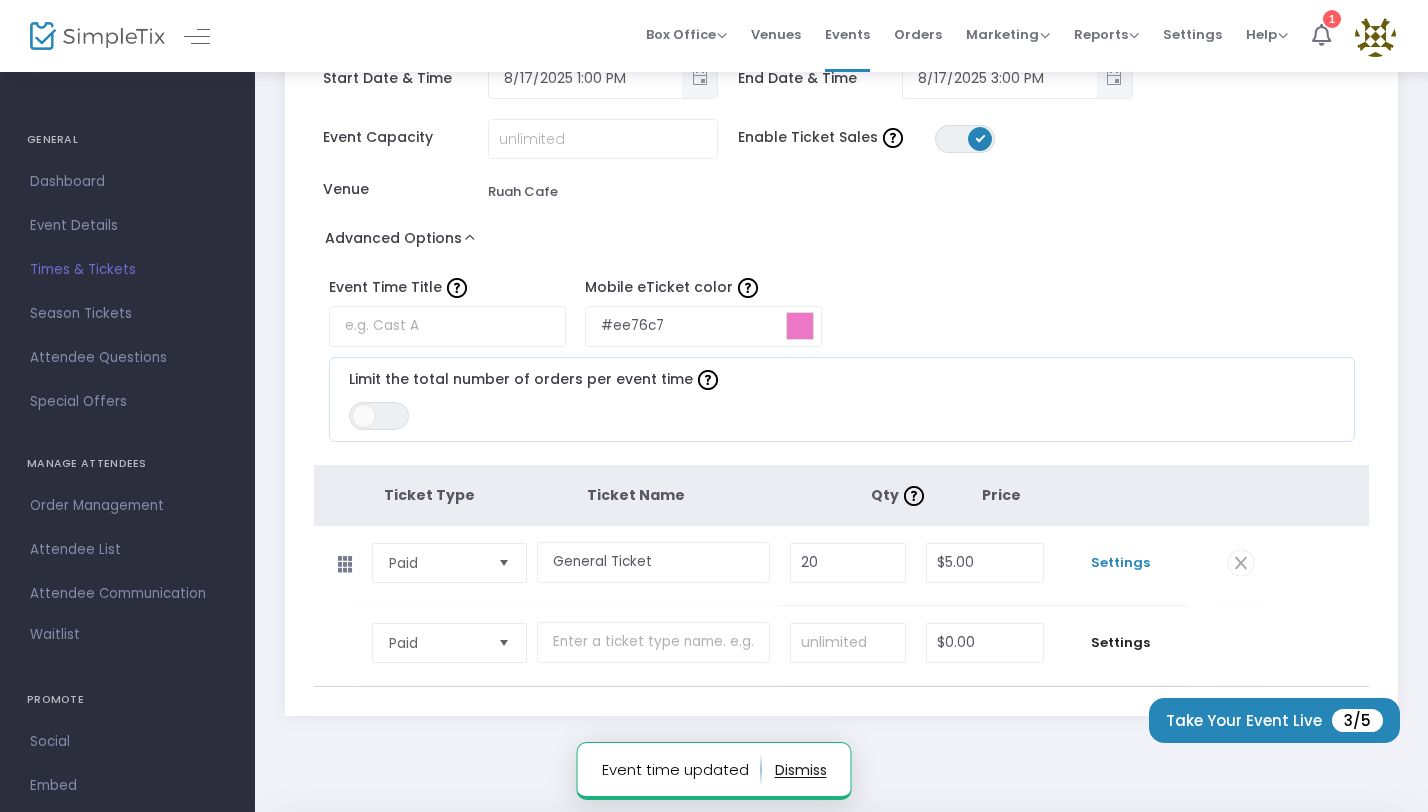 click on "Settings" at bounding box center (1121, 563) 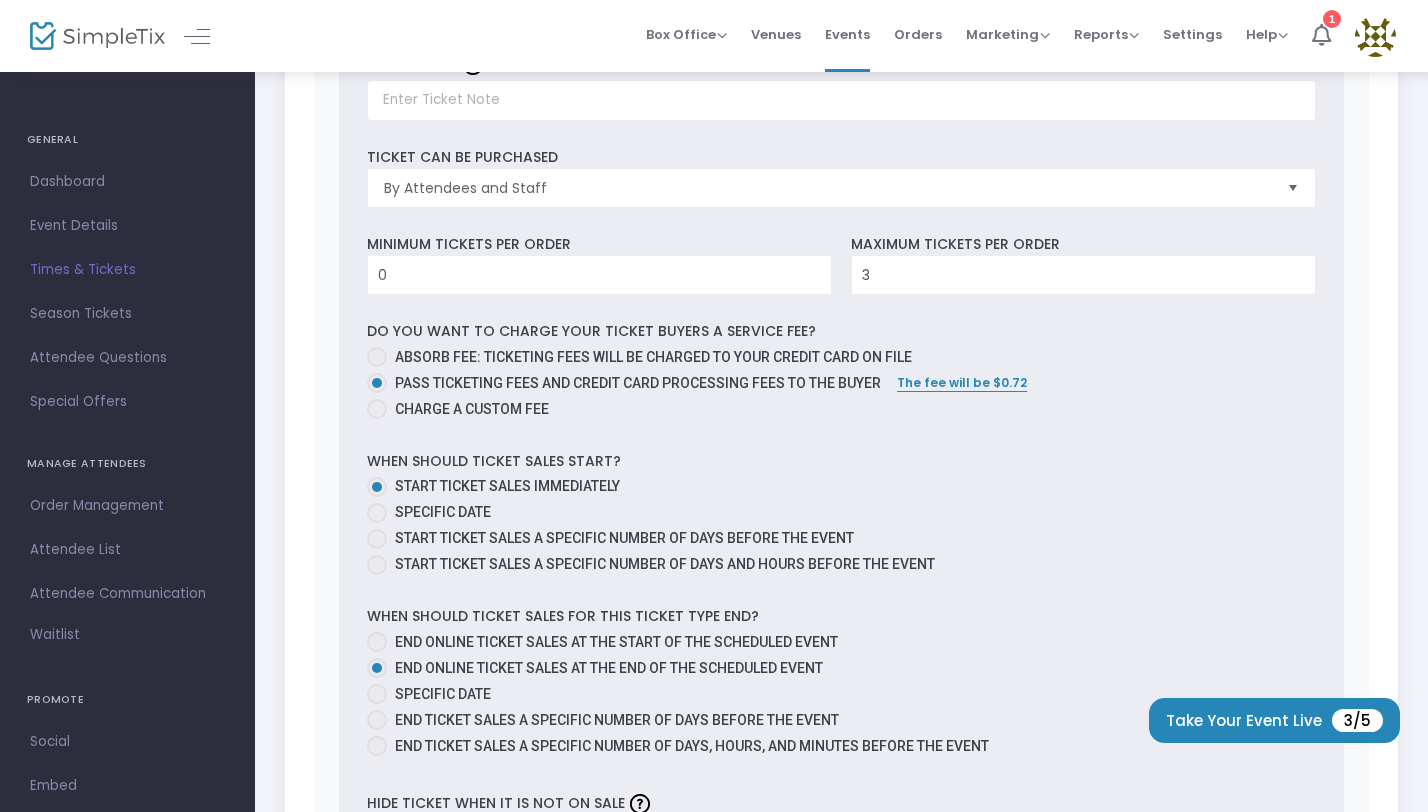 scroll, scrollTop: 1010, scrollLeft: 0, axis: vertical 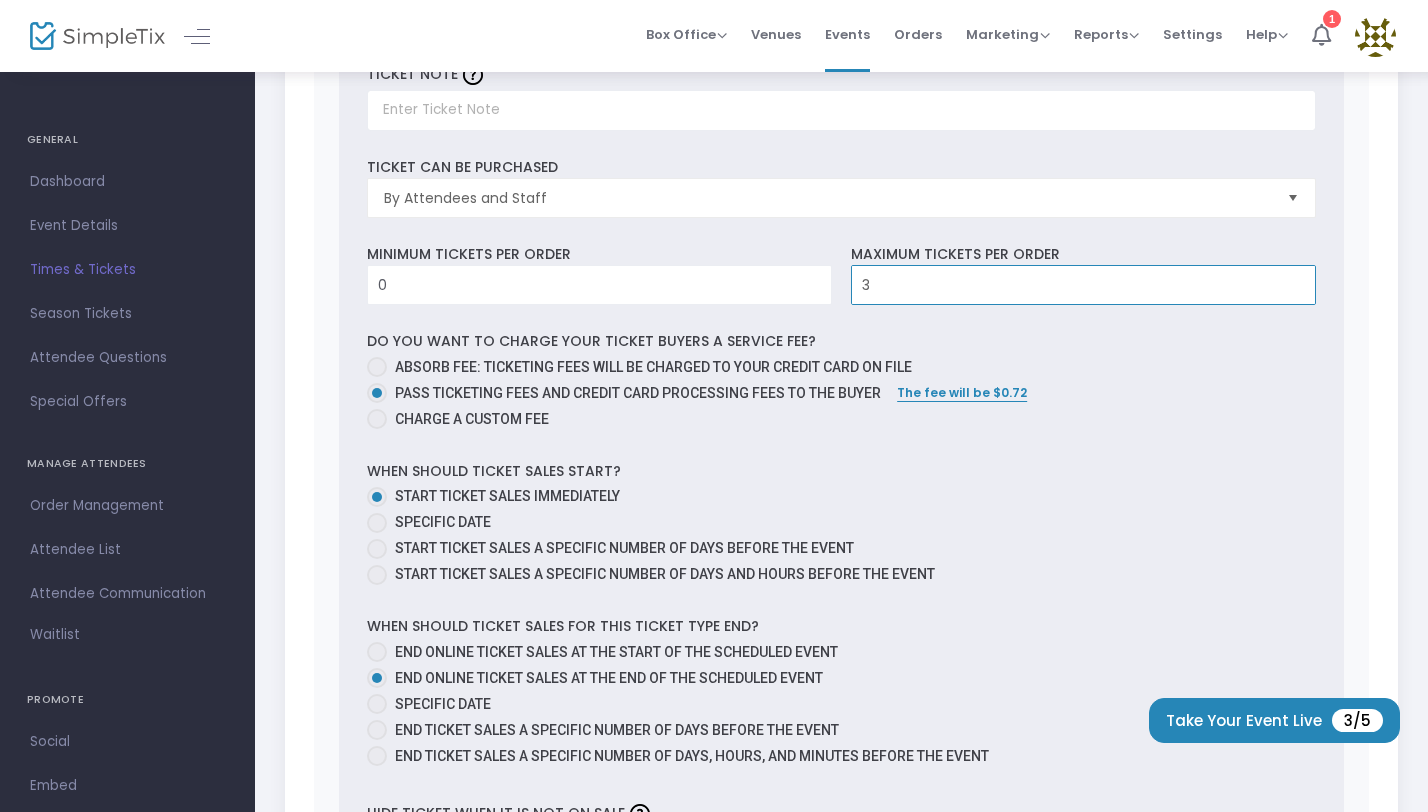 click on "3" at bounding box center (1083, 285) 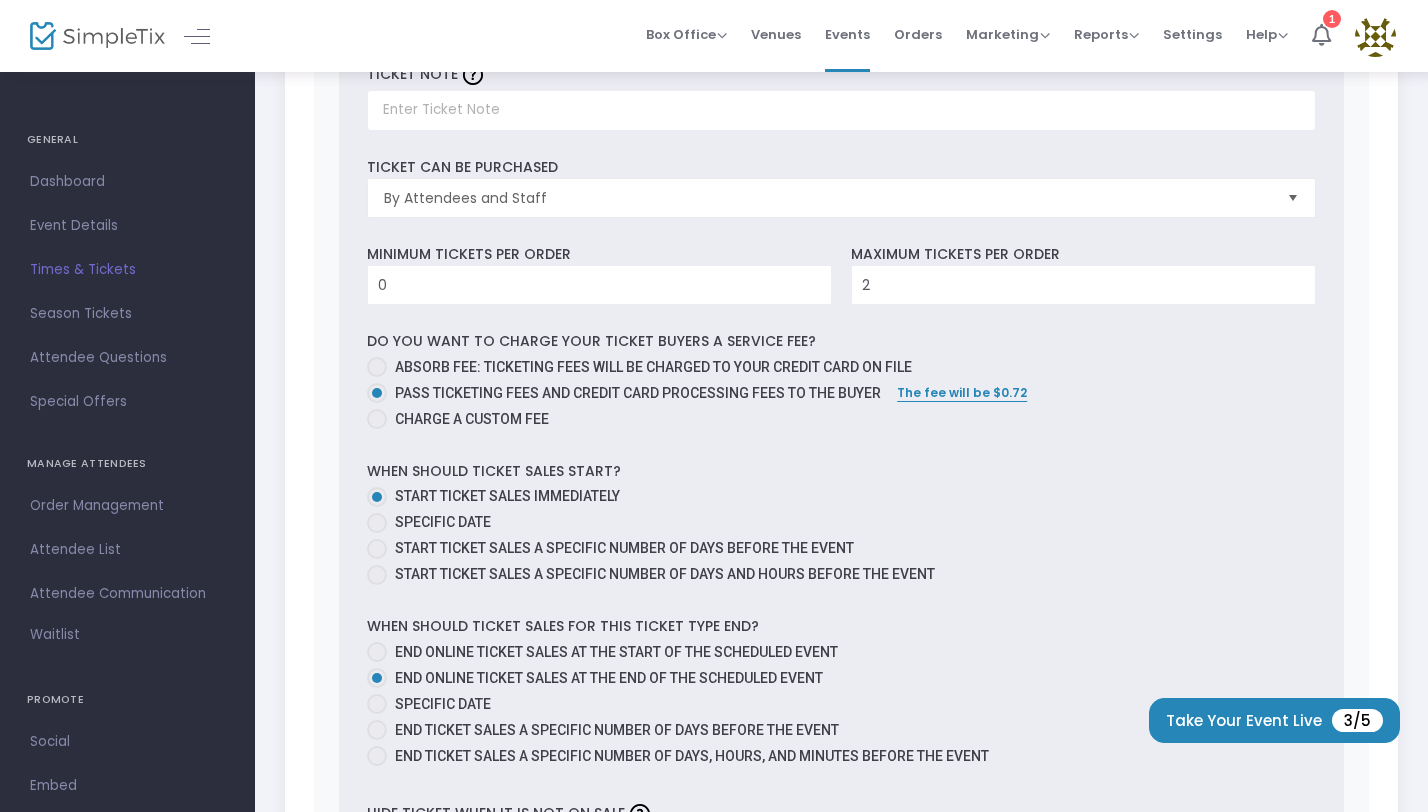 click on "0 Ticket sold (SKU #3685568) Ticket Description  Required.  ON OFF Editor mode TICKET NOTE Ticket can be purchased  By Attendees and Staff Minimum tickets per order 0  Value should be between 0 to 1000..  Maximum tickets per order 2  Value should not be less than Min Tickets and not exceed than 1000.  Do you want to charge your ticket buyers a service fee?   Absorb fee: Ticketing fees will be charged to your credit card on file    Pass ticketing fees and credit card processing fees to the buyer   The fee will be $0.72     Charge a custom fee When should ticket sales start?   Start ticket sales immediately   Specific Date   Start ticket sales a specific number of days before the event   Start ticket sales a specific number of days and hours before the event When should ticket sales for this ticket type end?   End online ticket sales at the start of the scheduled event   End online ticket sales at the end of the scheduled event   Specific Date     Hide ticket when it is not on sale   Yes   No" at bounding box center (842, 437) 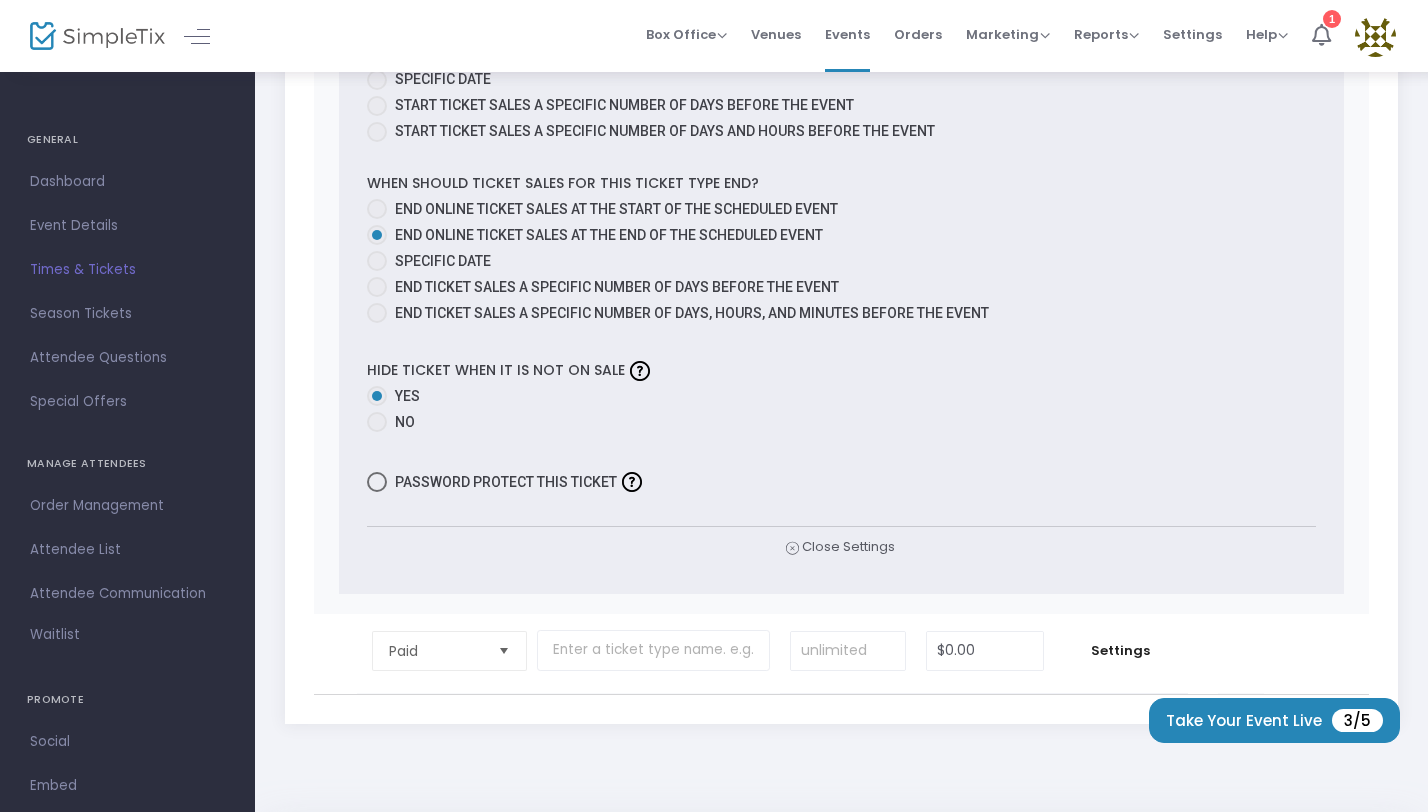 scroll, scrollTop: 1457, scrollLeft: 0, axis: vertical 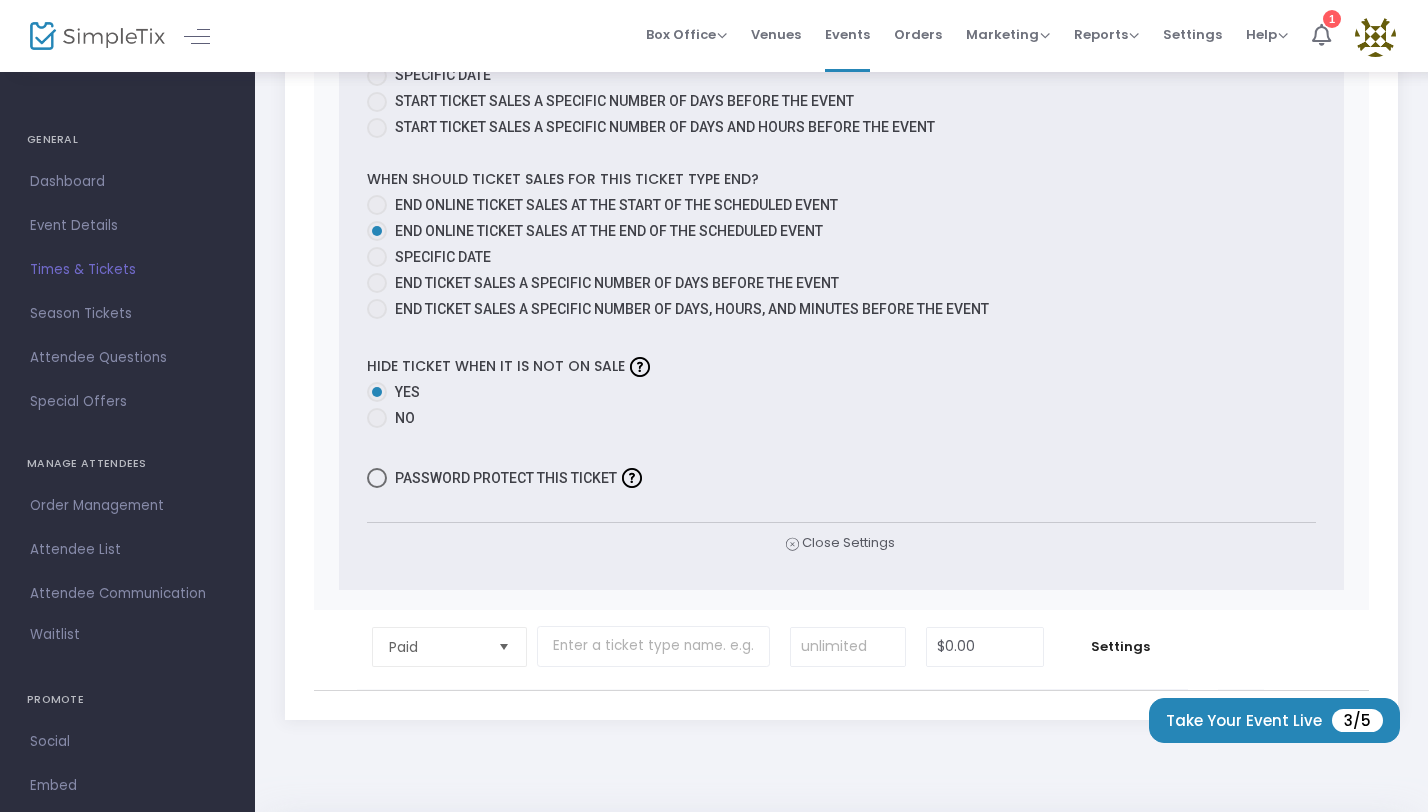 click on "Password protect this ticket" at bounding box center (506, 478) 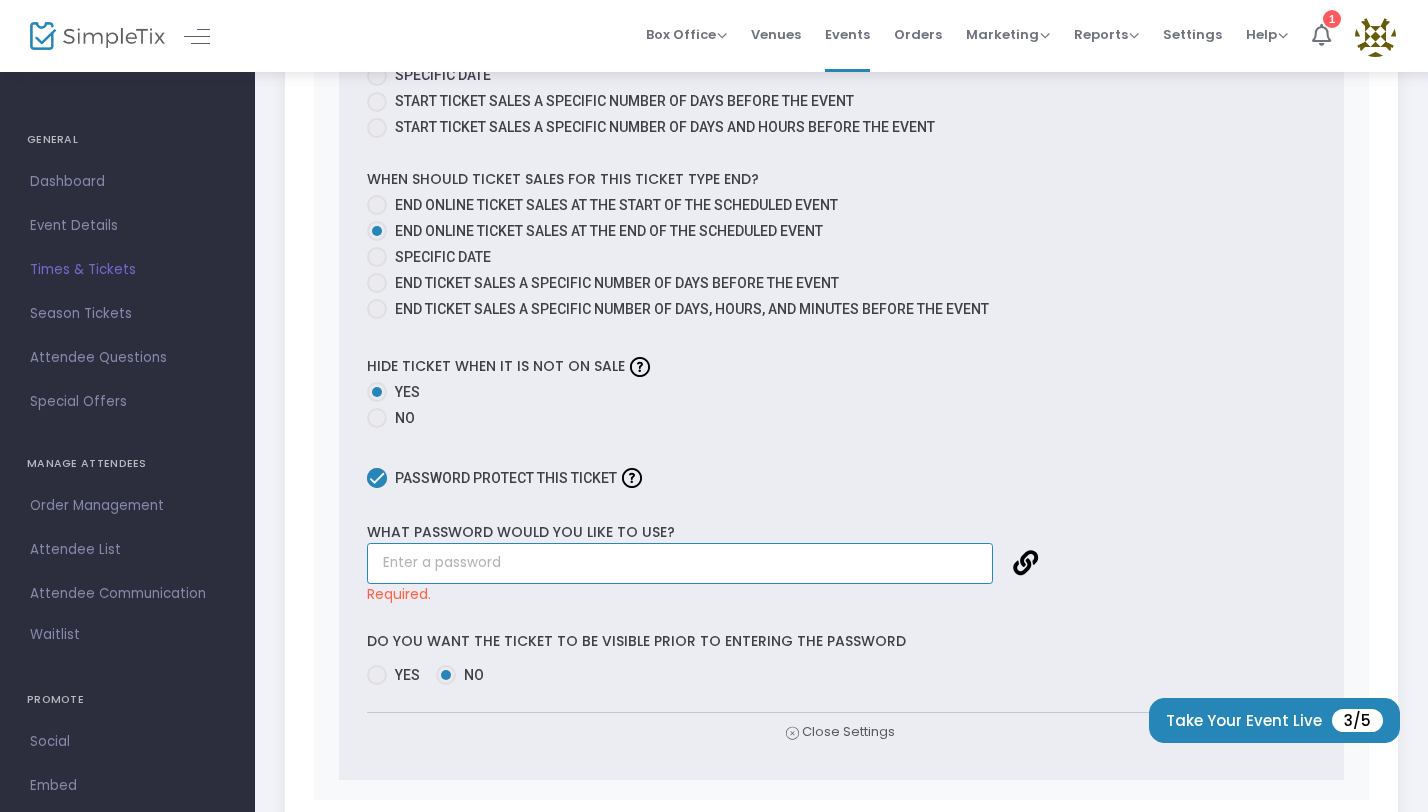 click at bounding box center (680, 563) 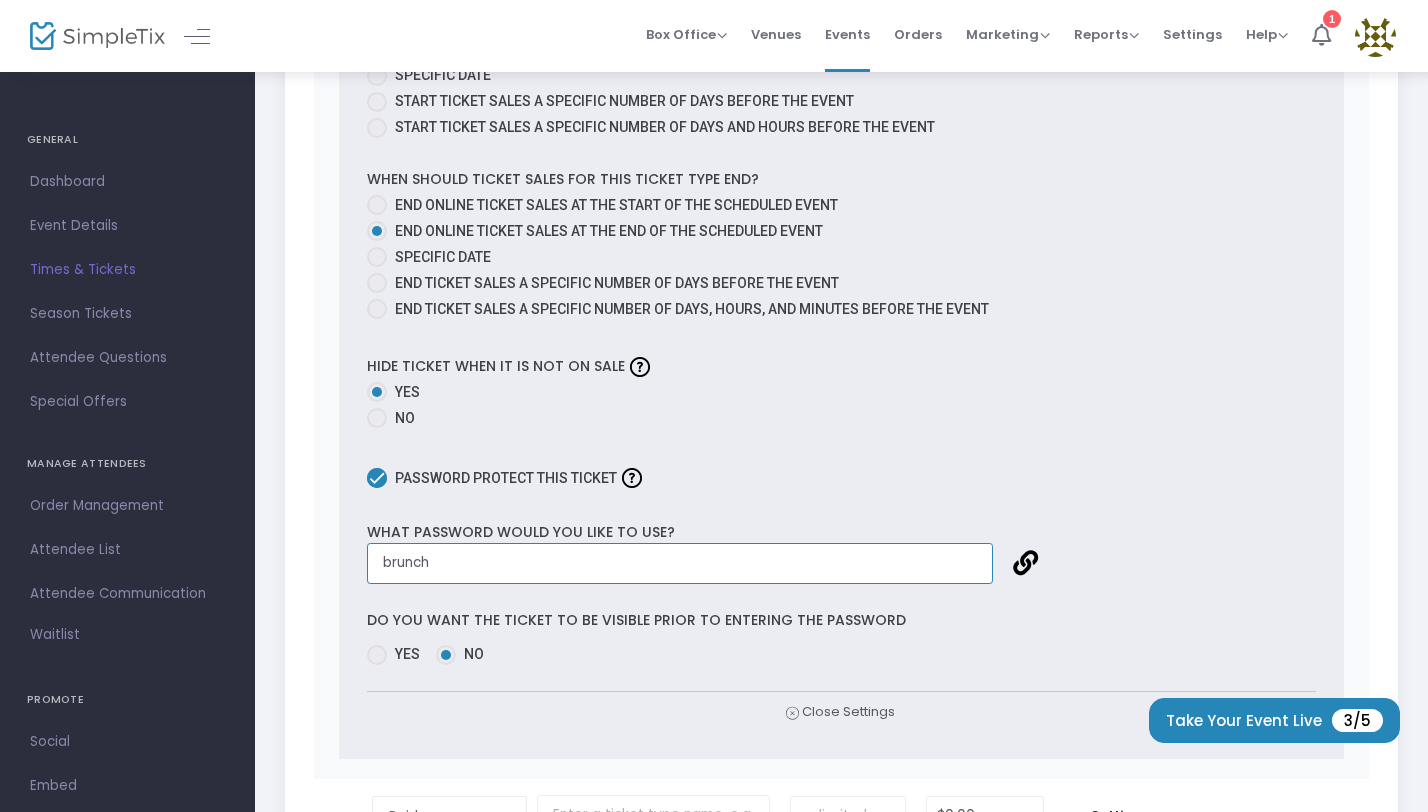 scroll, scrollTop: 0, scrollLeft: 0, axis: both 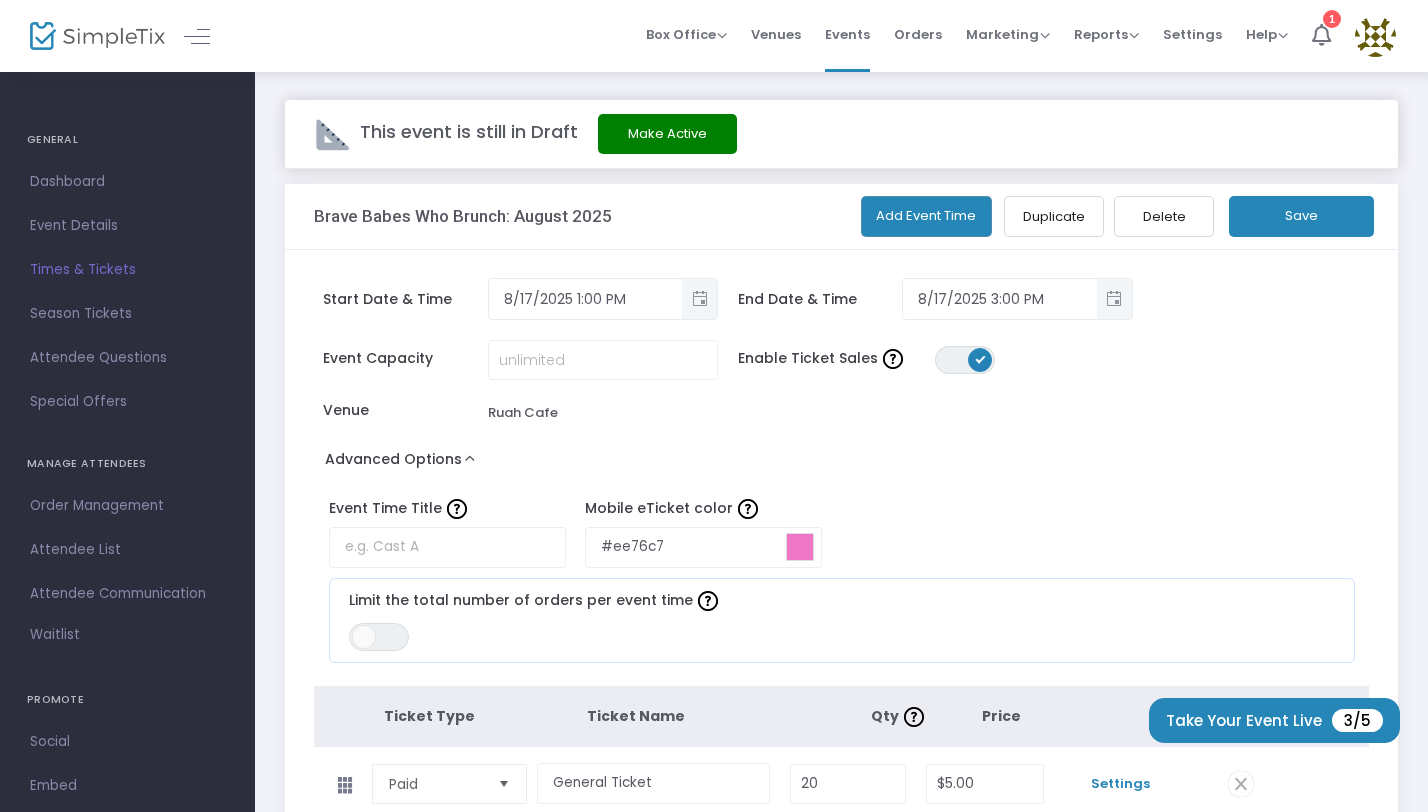 click on "Save" 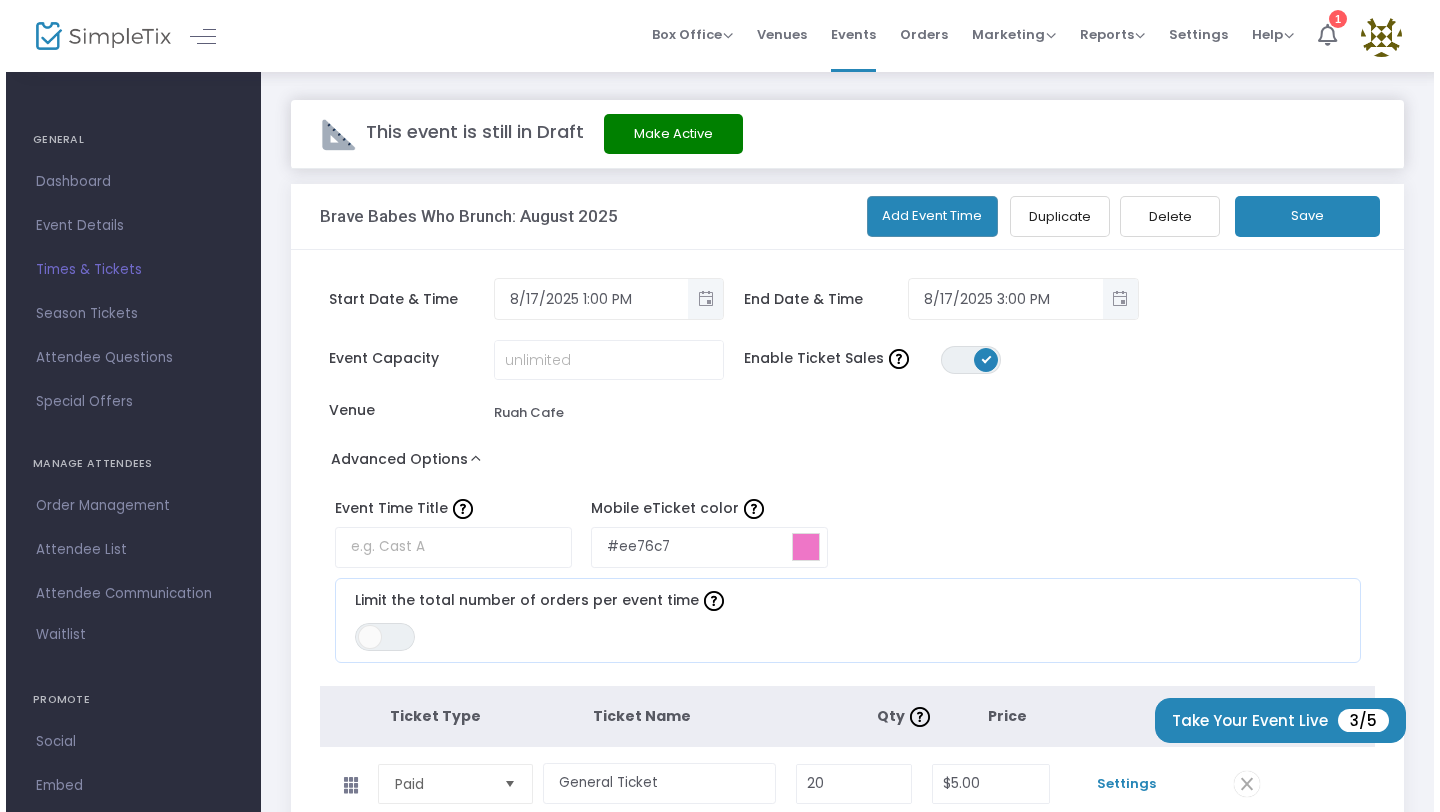 scroll, scrollTop: 0, scrollLeft: 0, axis: both 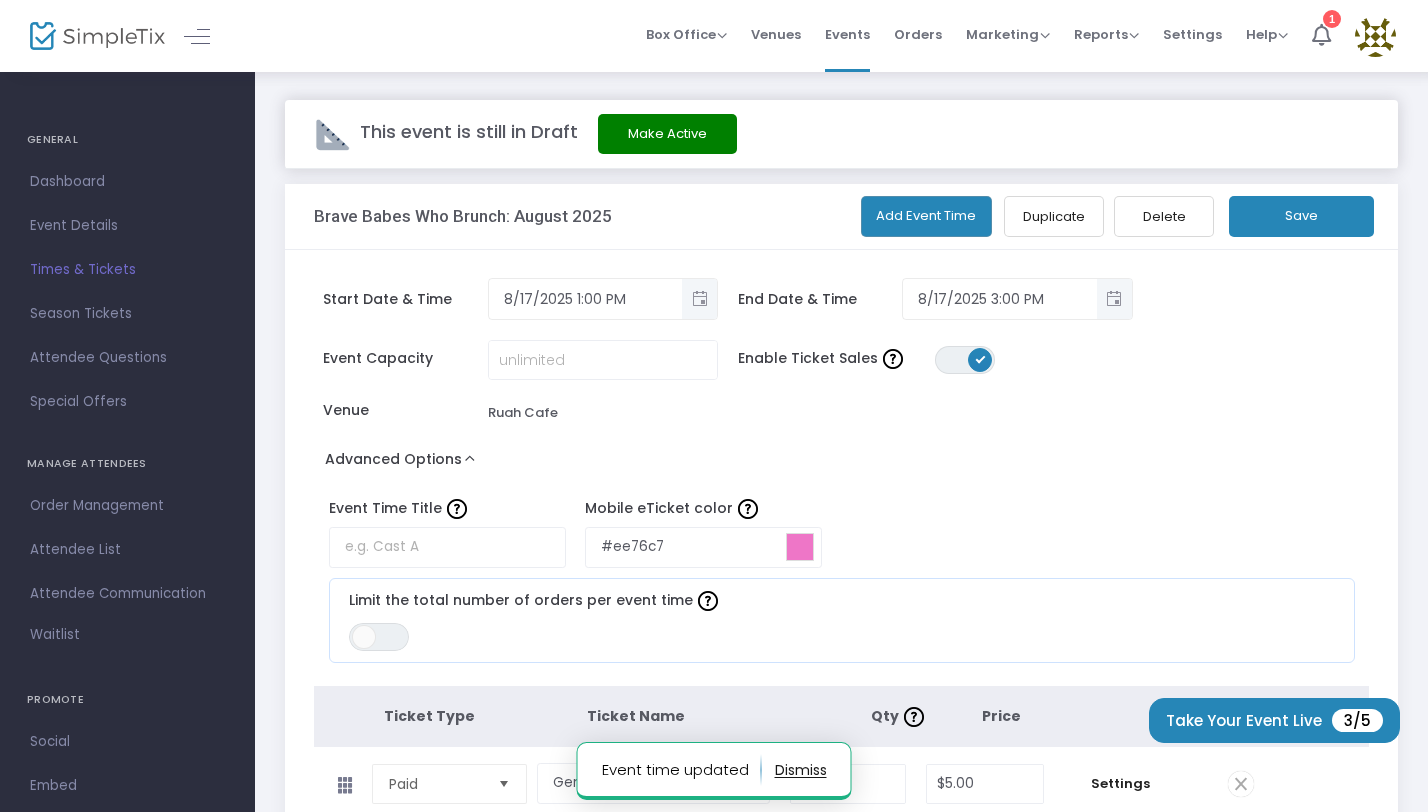 click on "This event is still in Draft  Make Active" 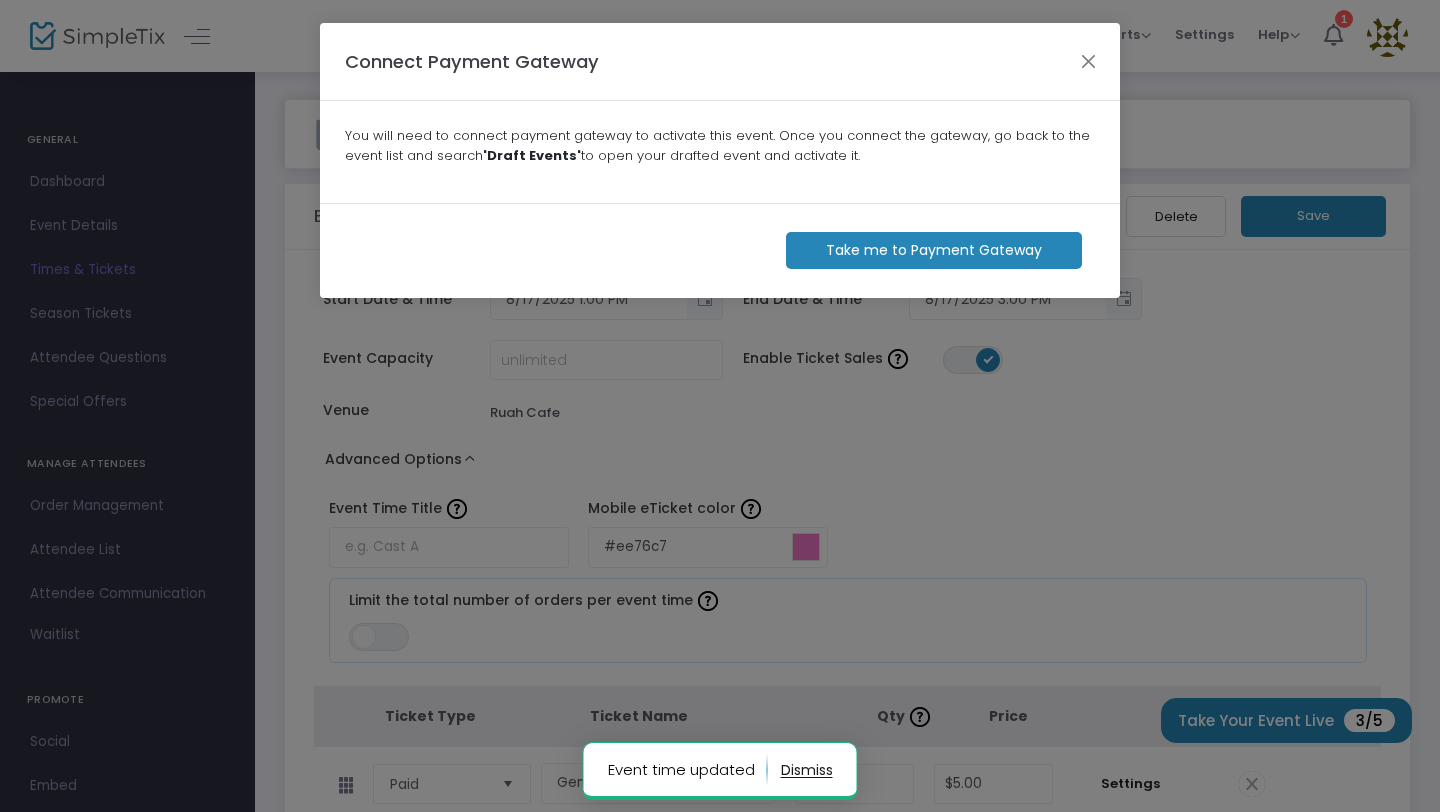 click on "Take me to Payment Gateway" 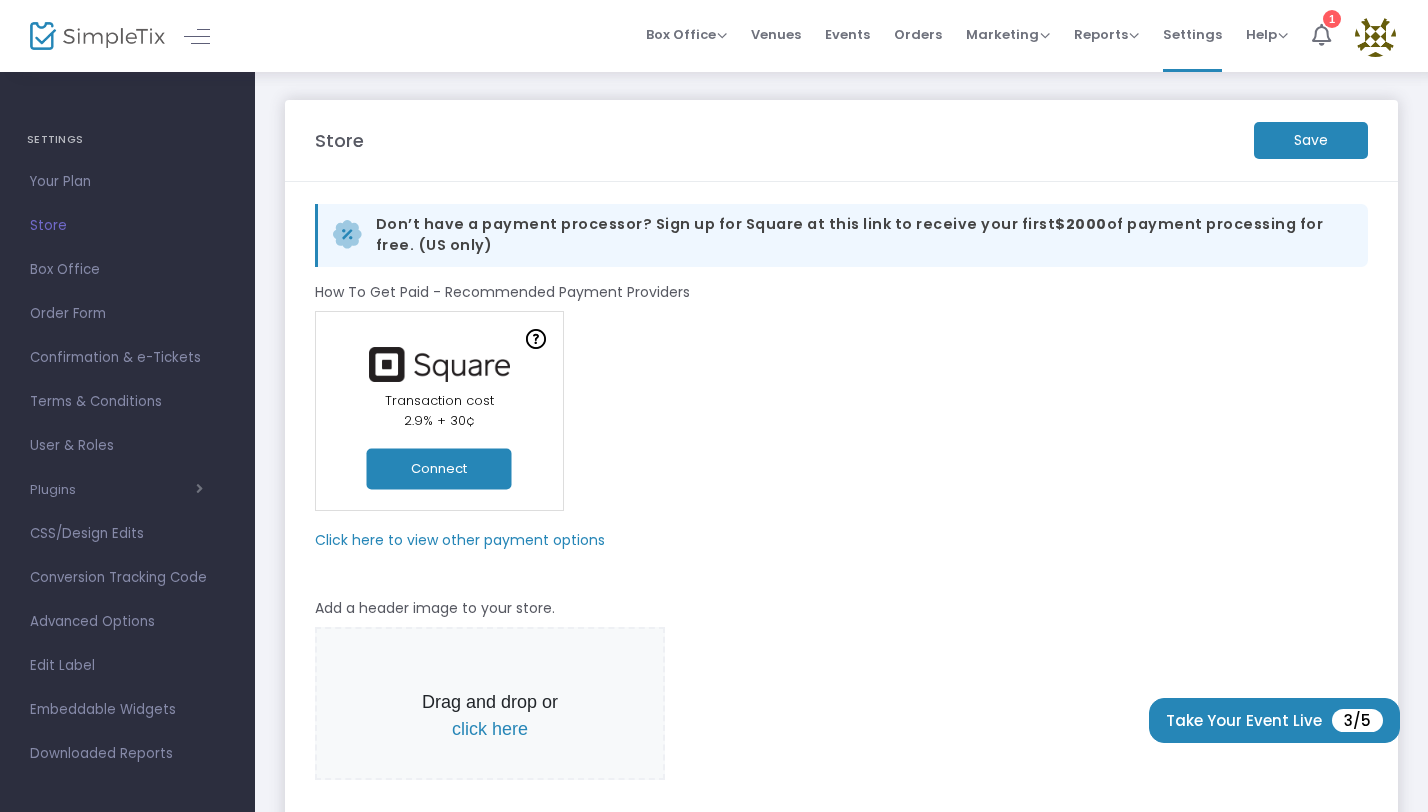 click on "In-Person Orders Transaction cost 2.9% + 30¢  Connect" 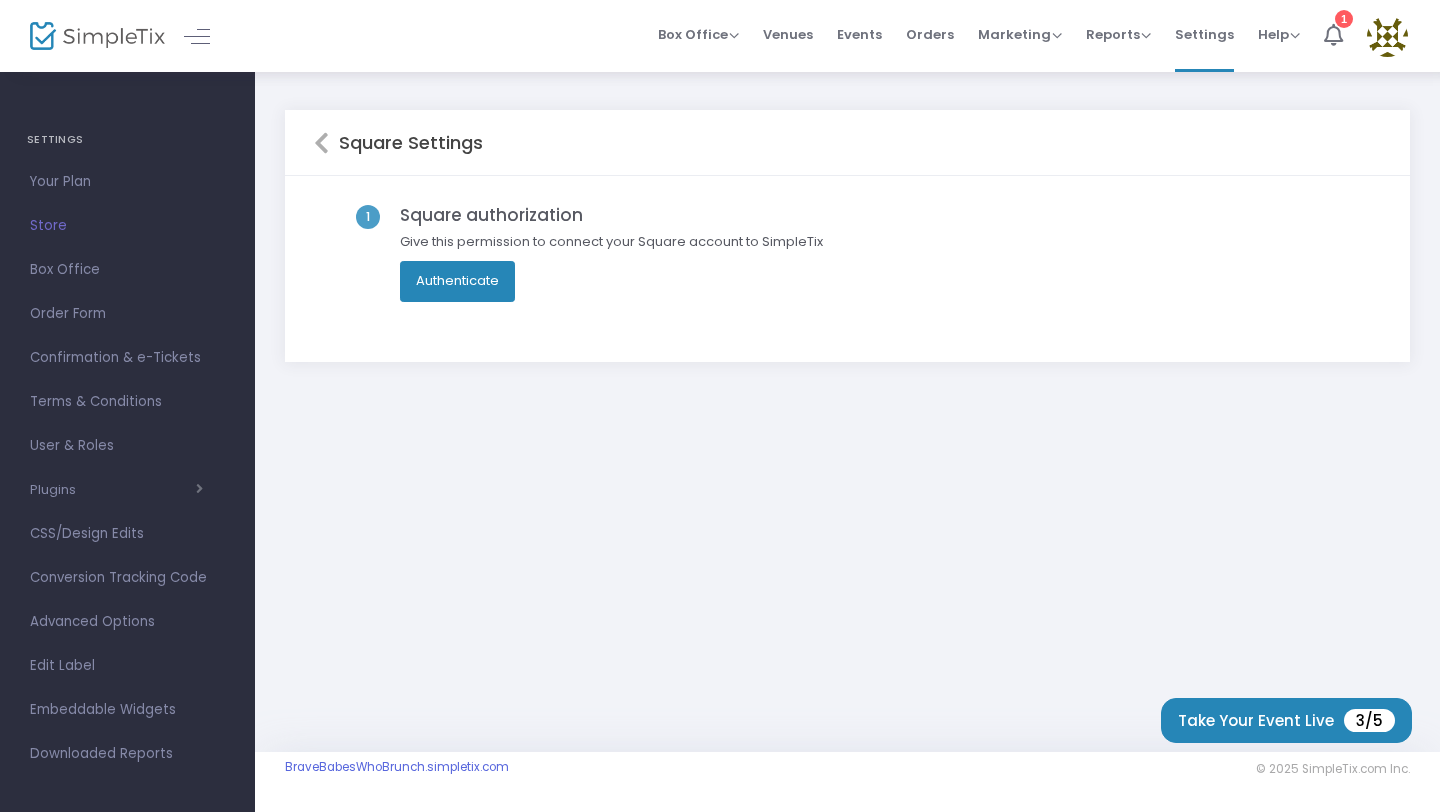 click on "Authenticate" 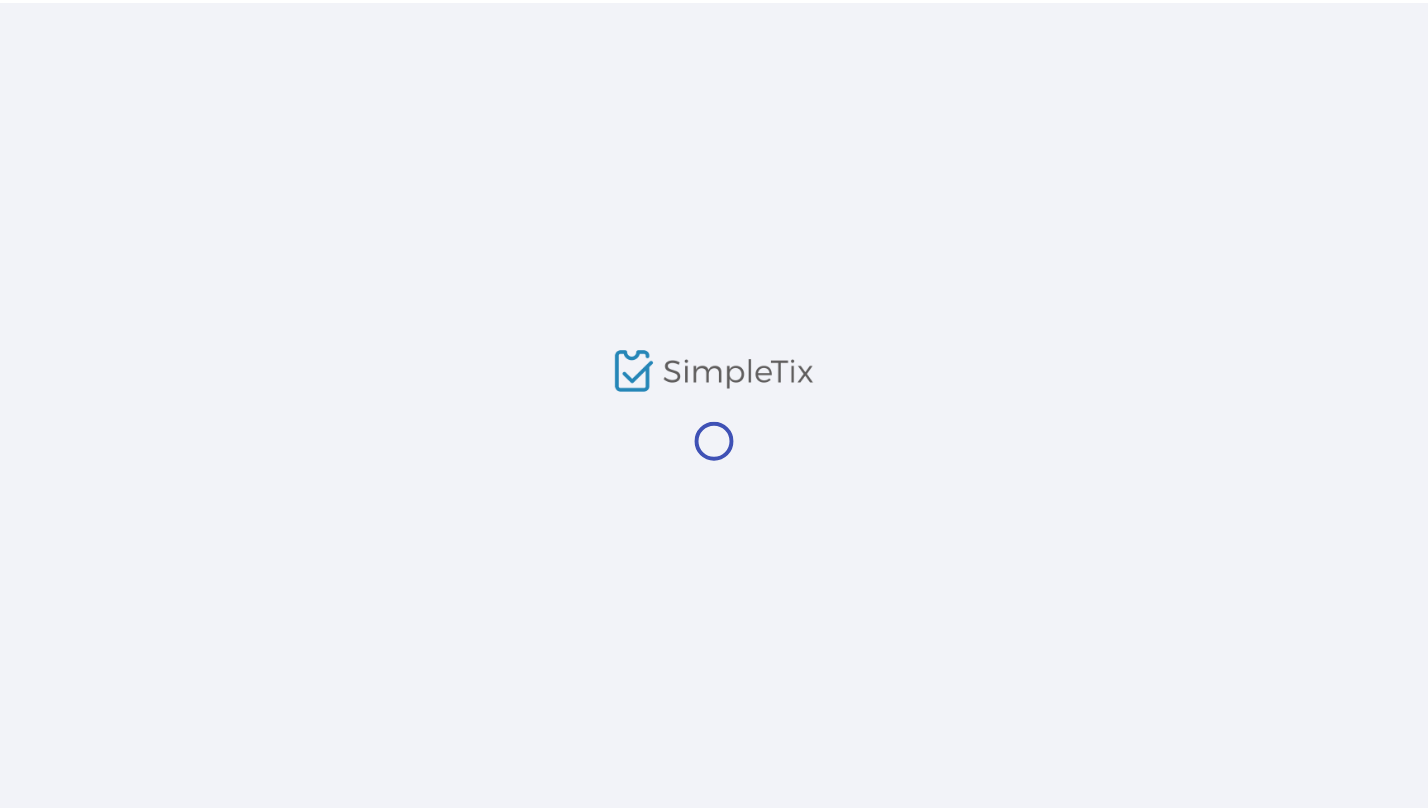 scroll, scrollTop: 0, scrollLeft: 0, axis: both 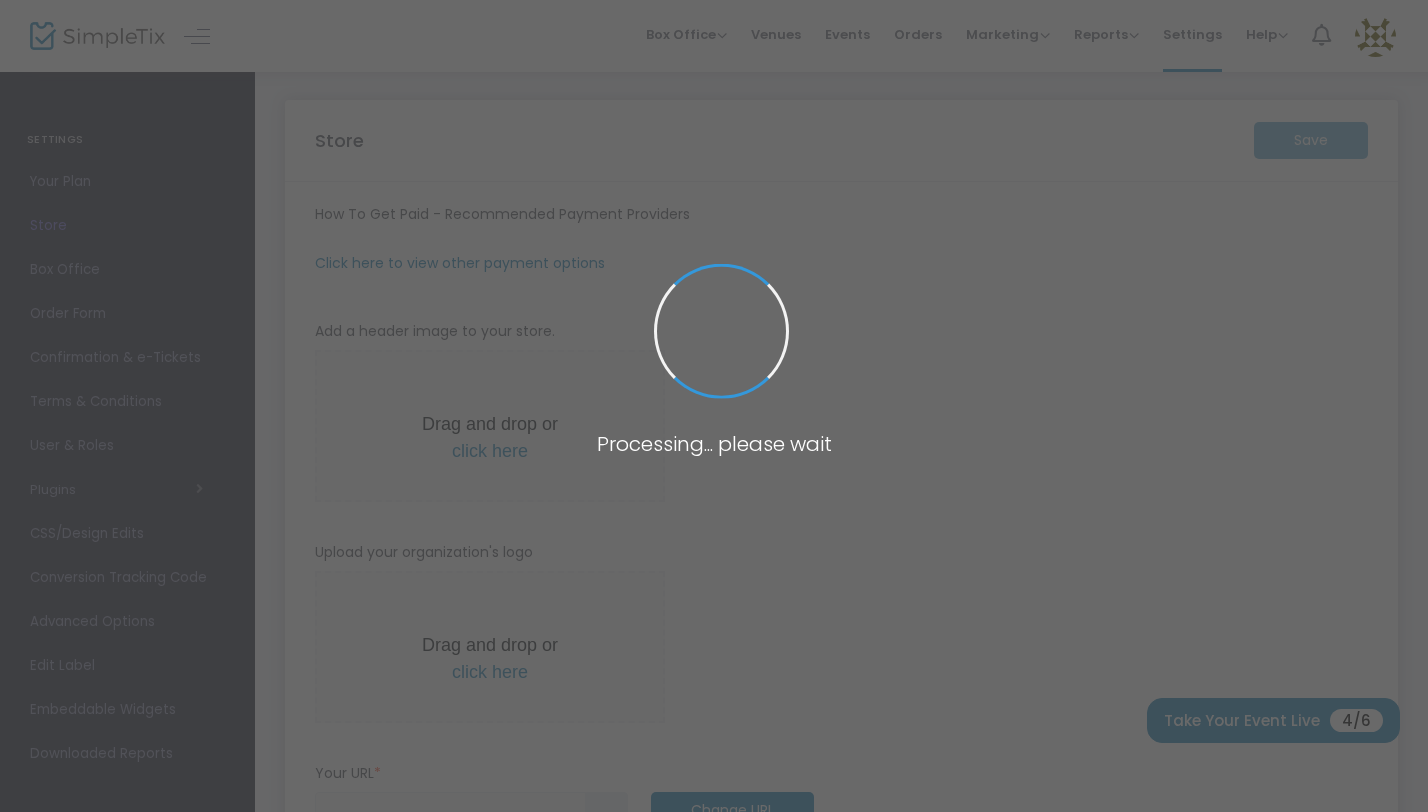 type on "https://BraveBabesWhoBrunch" 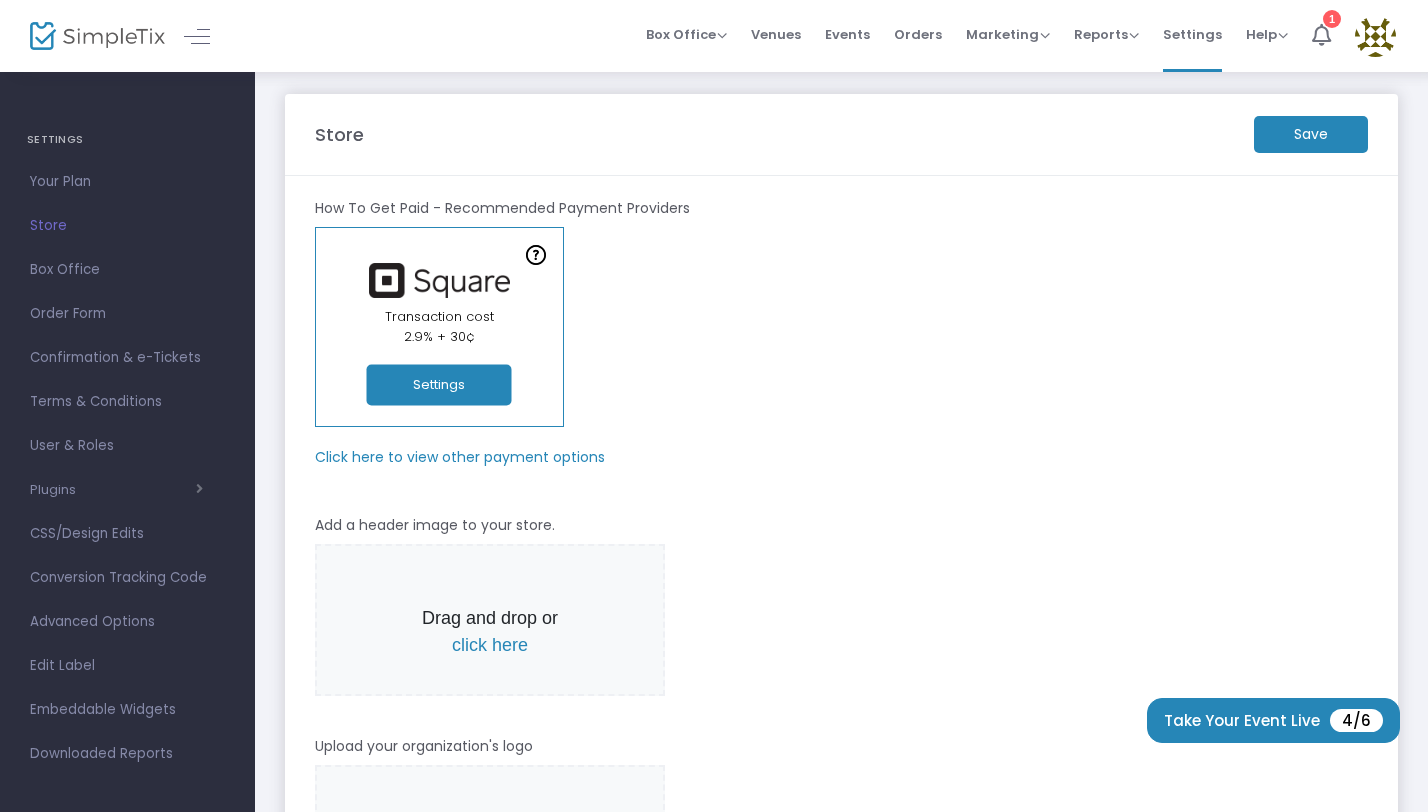 scroll, scrollTop: 0, scrollLeft: 0, axis: both 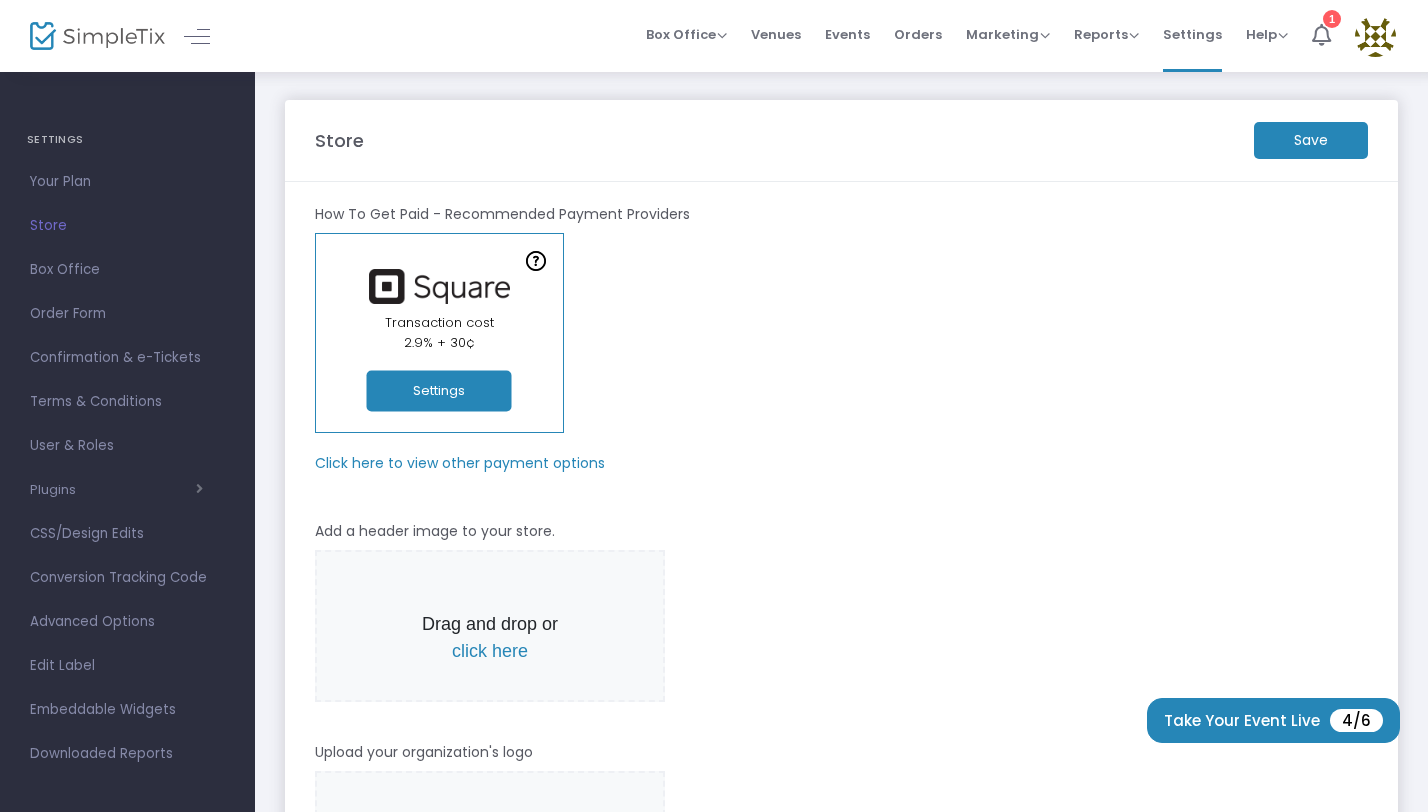 click on "Save" 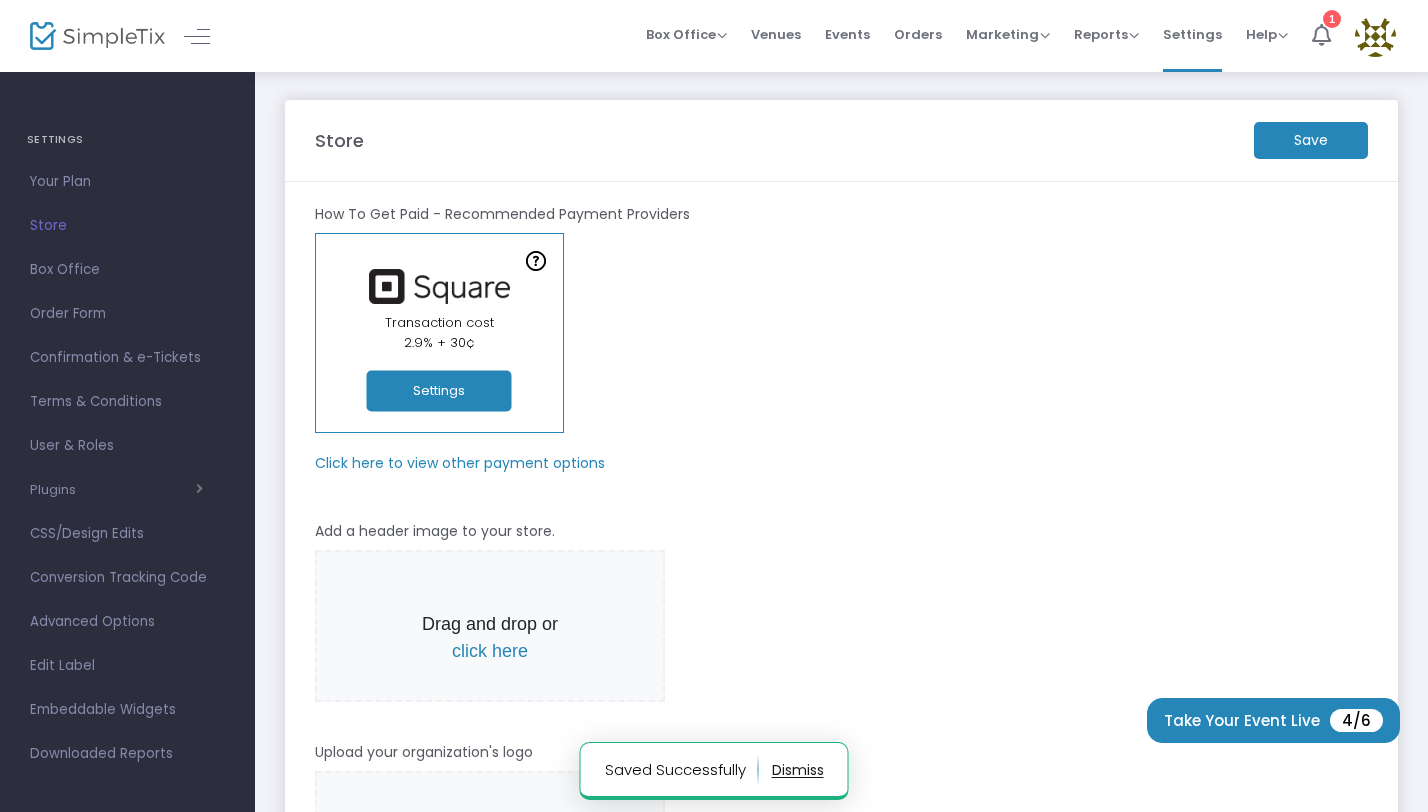 click on "Settings" 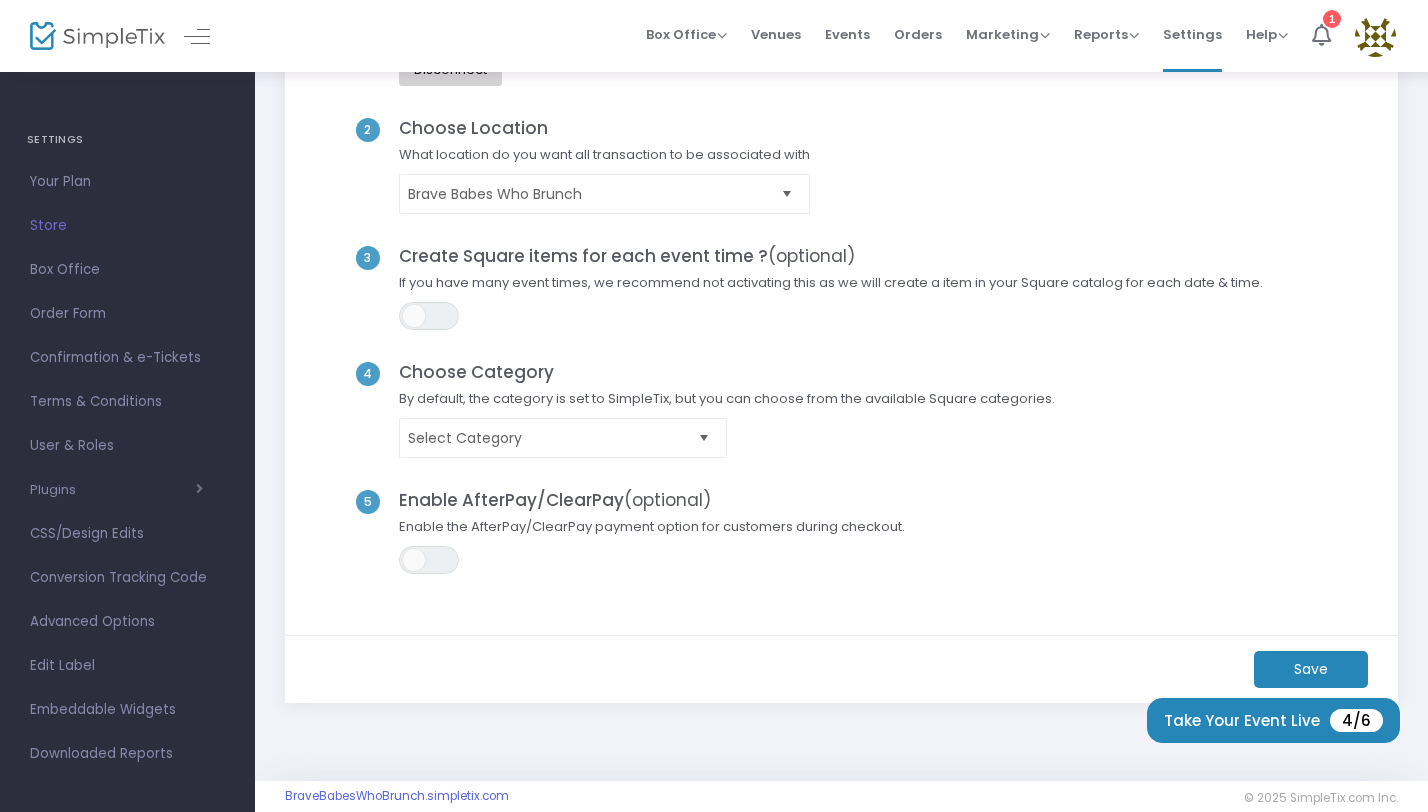 scroll, scrollTop: 228, scrollLeft: 0, axis: vertical 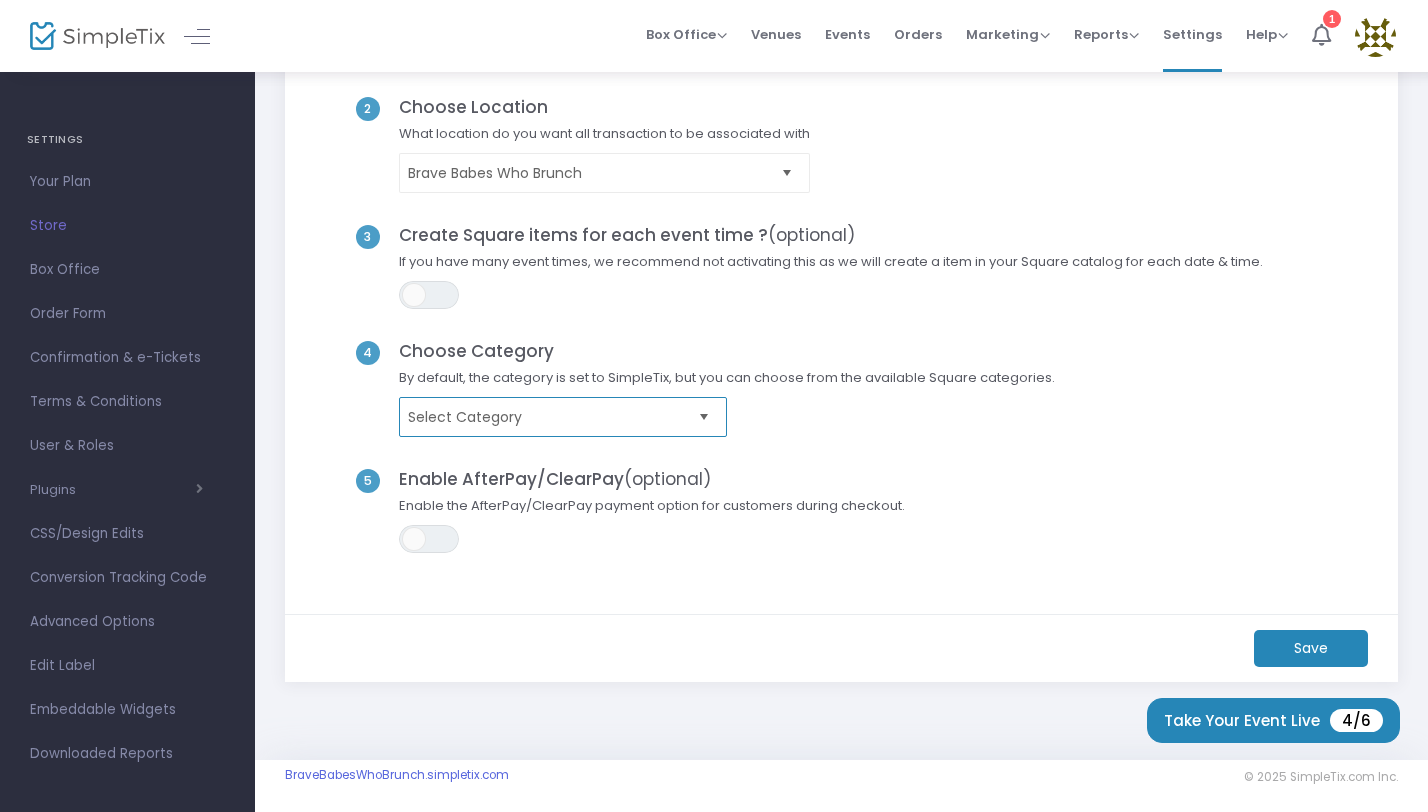 click on "Select Category" at bounding box center [563, 417] 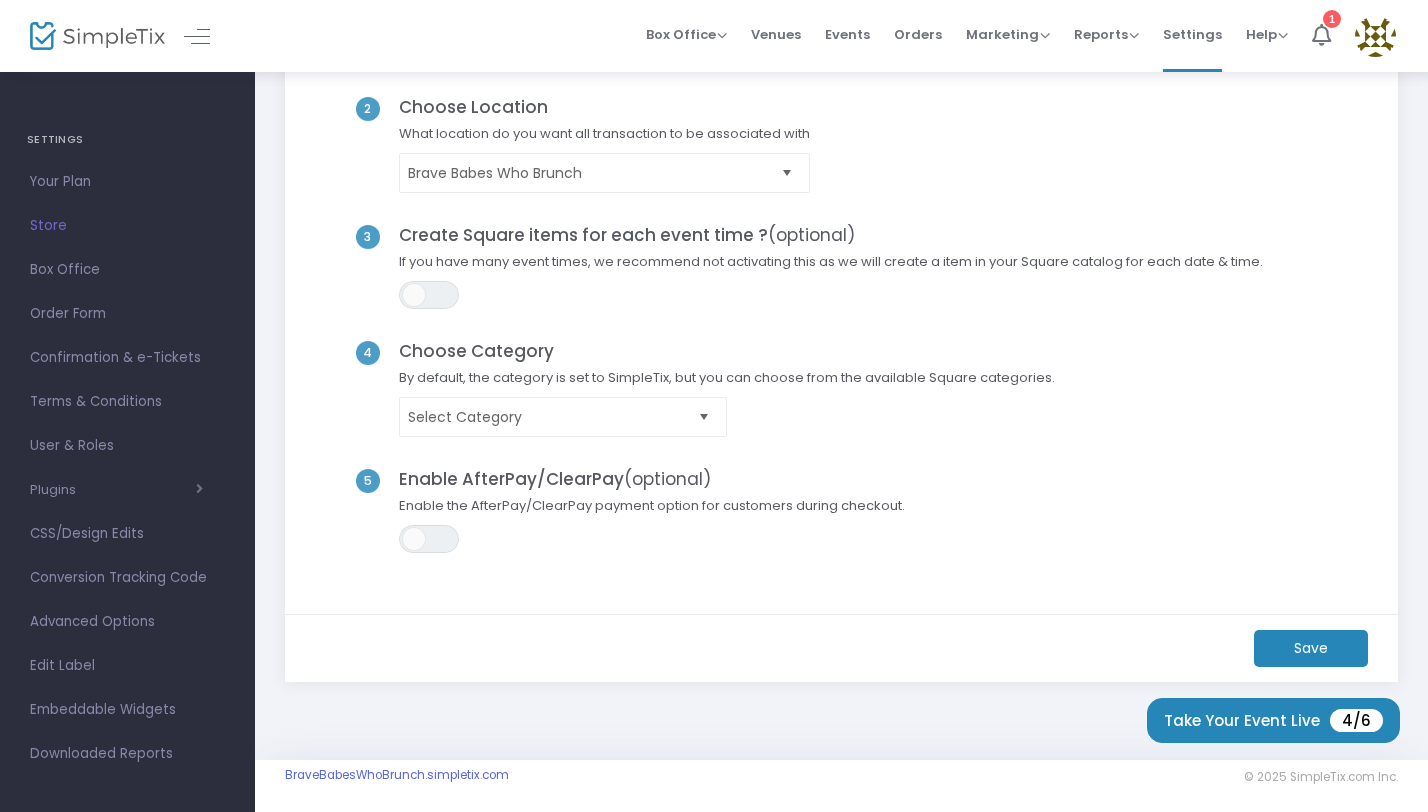 click on "Choose Category" 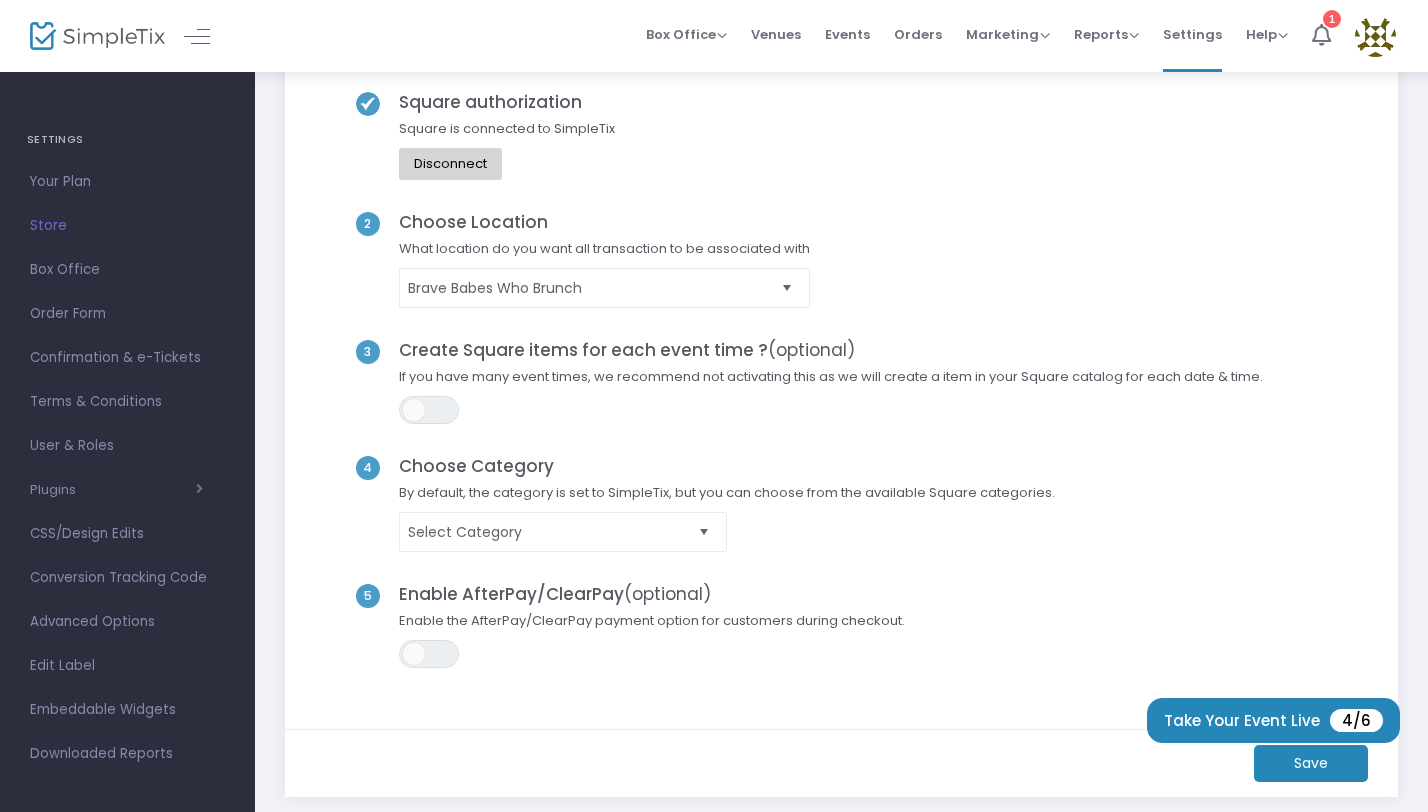 scroll, scrollTop: 0, scrollLeft: 0, axis: both 